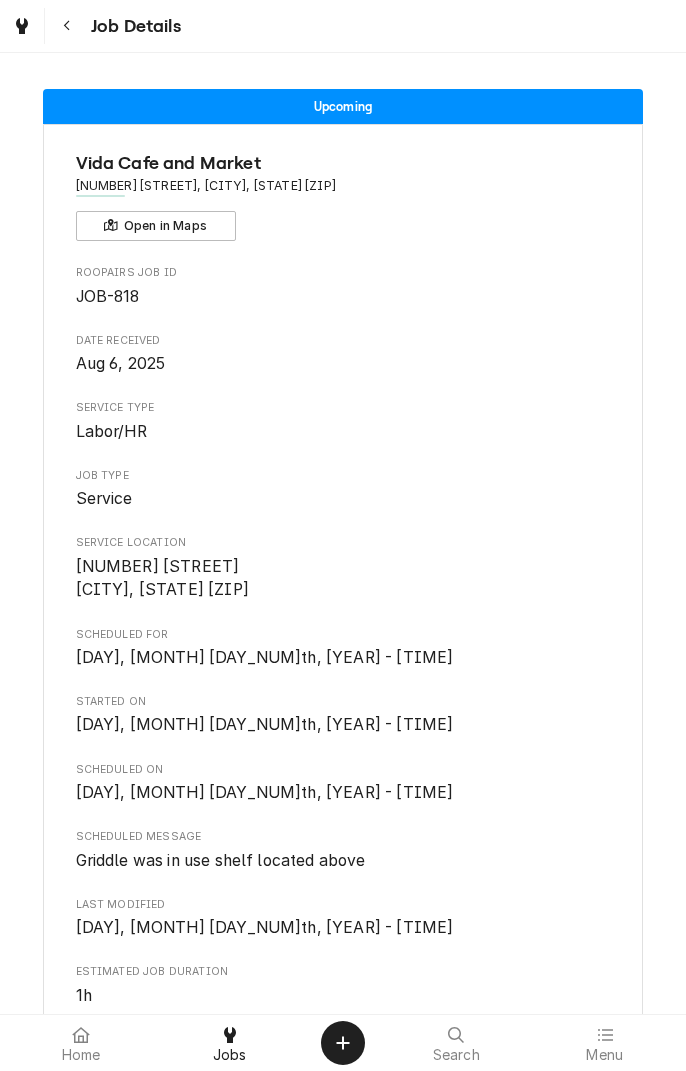scroll, scrollTop: 0, scrollLeft: 0, axis: both 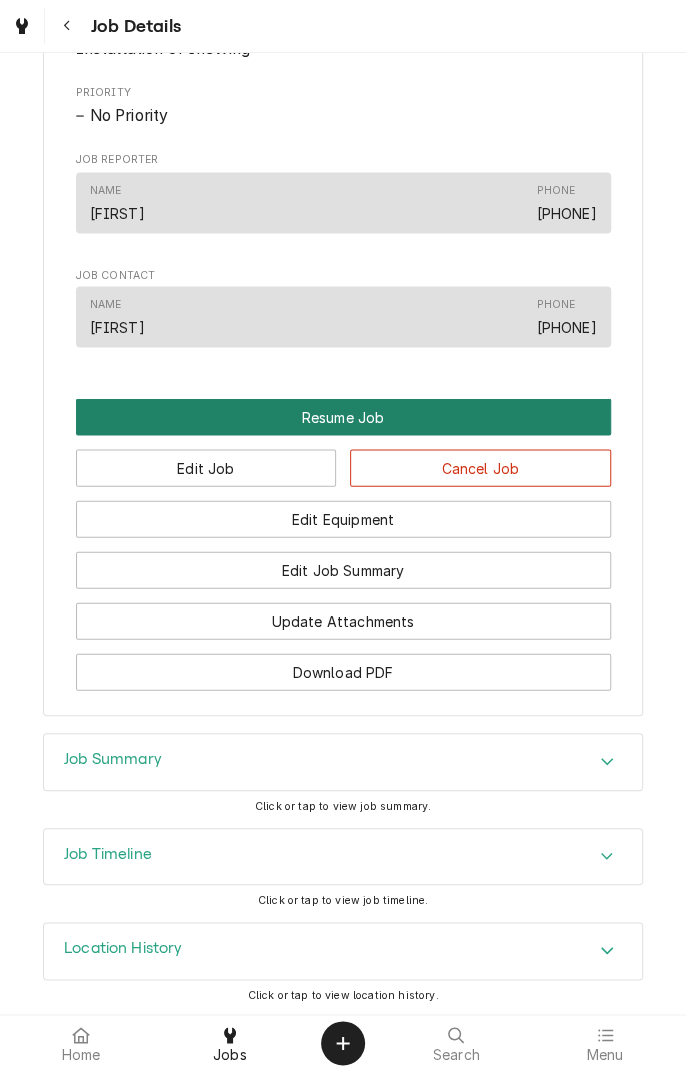click on "Resume Job" at bounding box center [343, 416] 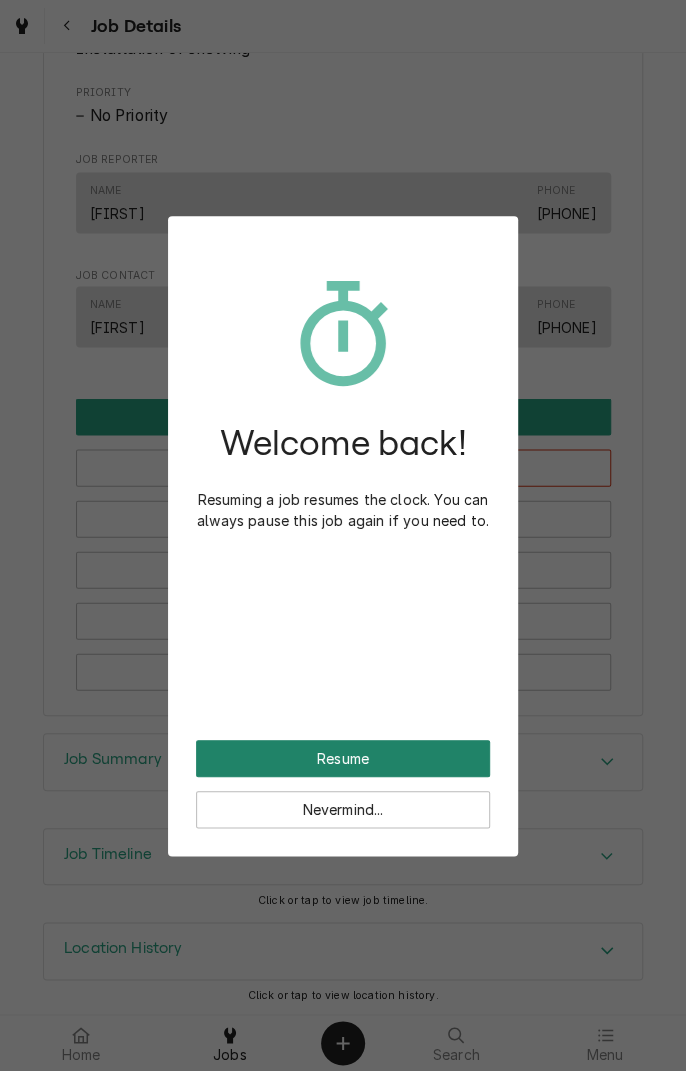 click on "Resume" at bounding box center [343, 758] 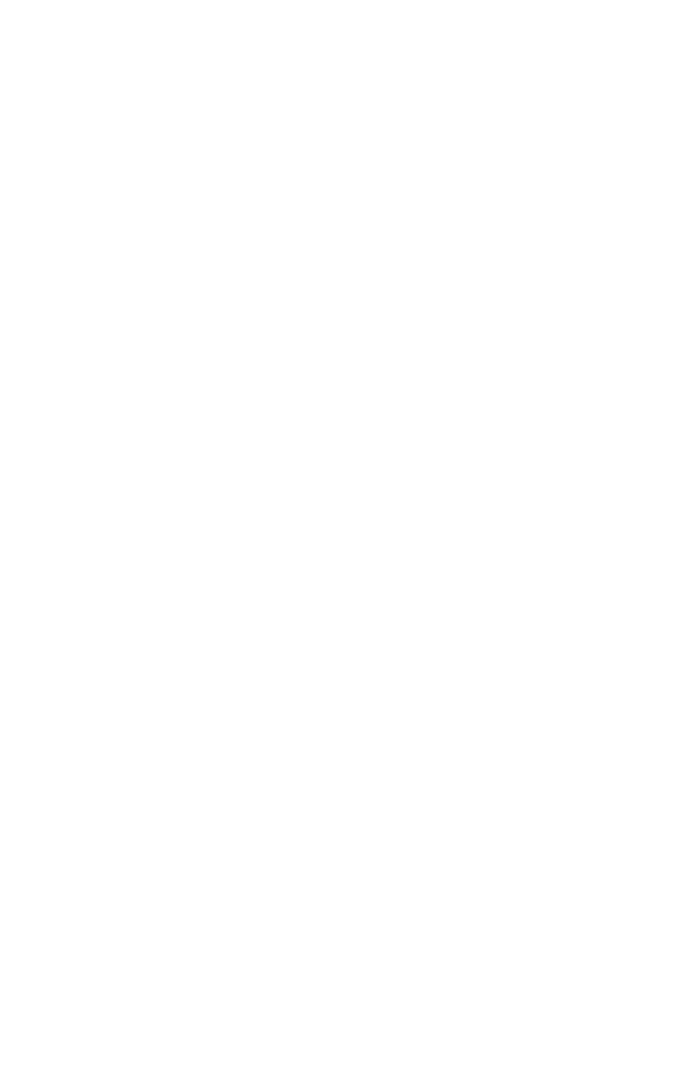 scroll, scrollTop: 0, scrollLeft: 0, axis: both 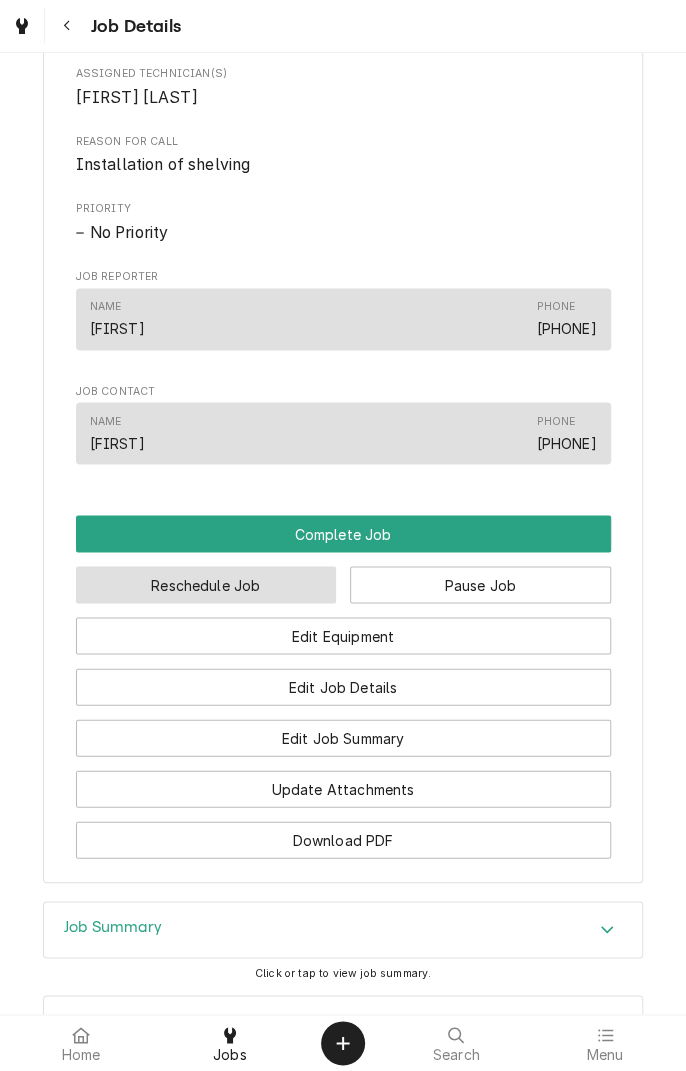 click on "Reschedule Job" at bounding box center (206, 584) 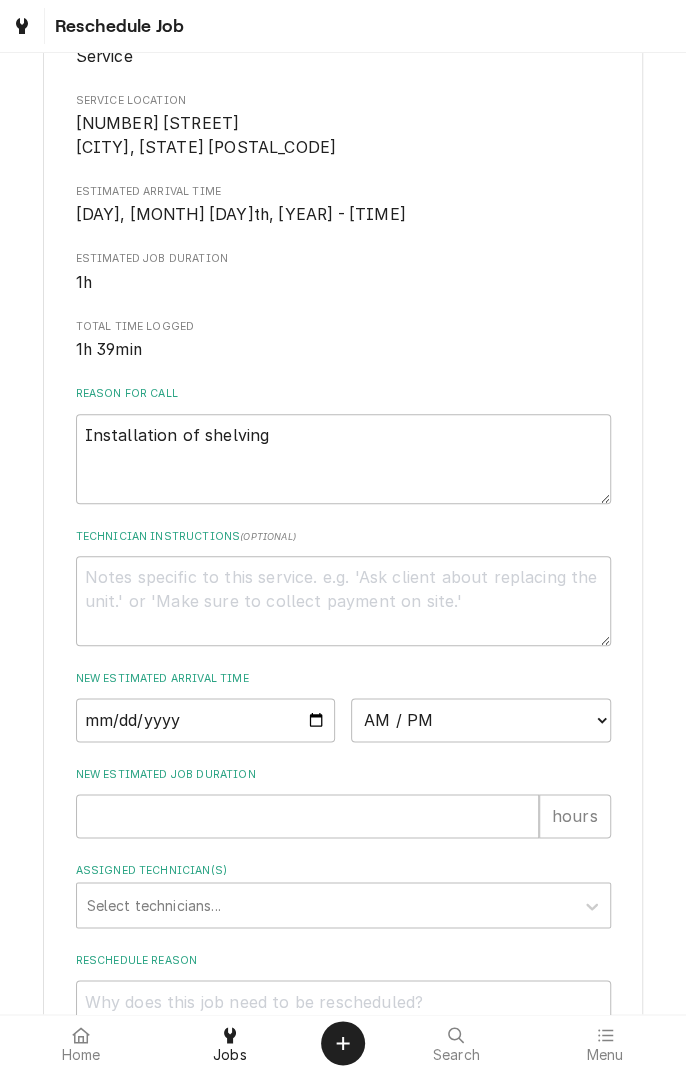scroll, scrollTop: 277, scrollLeft: 0, axis: vertical 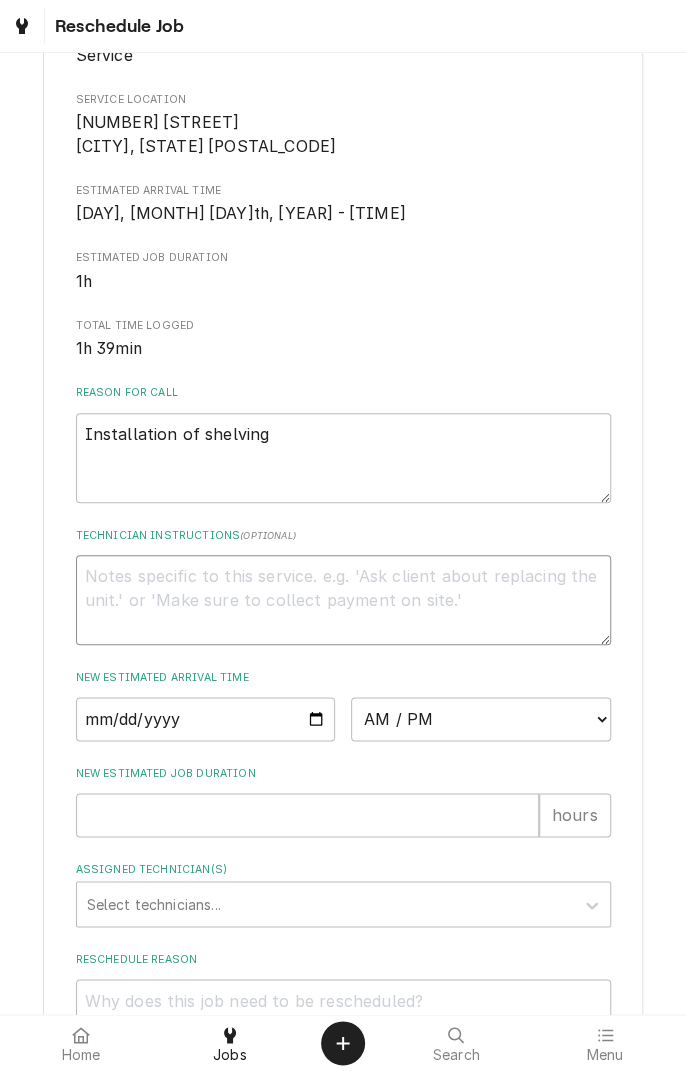click on "Technician Instructions  ( optional )" at bounding box center (343, 600) 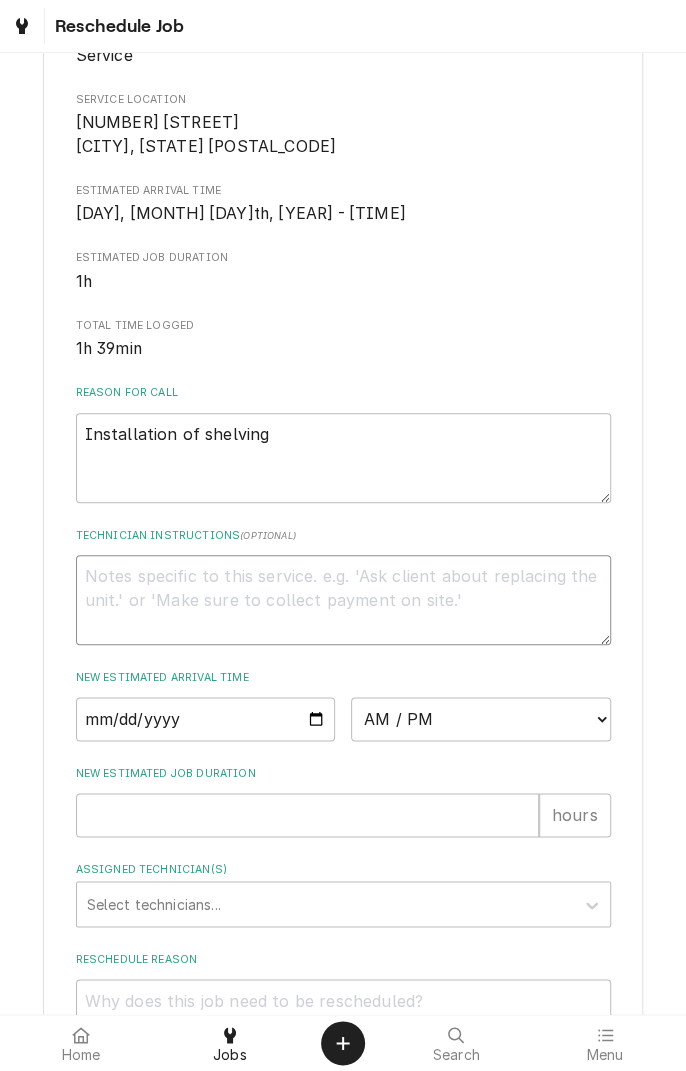 type on "R" 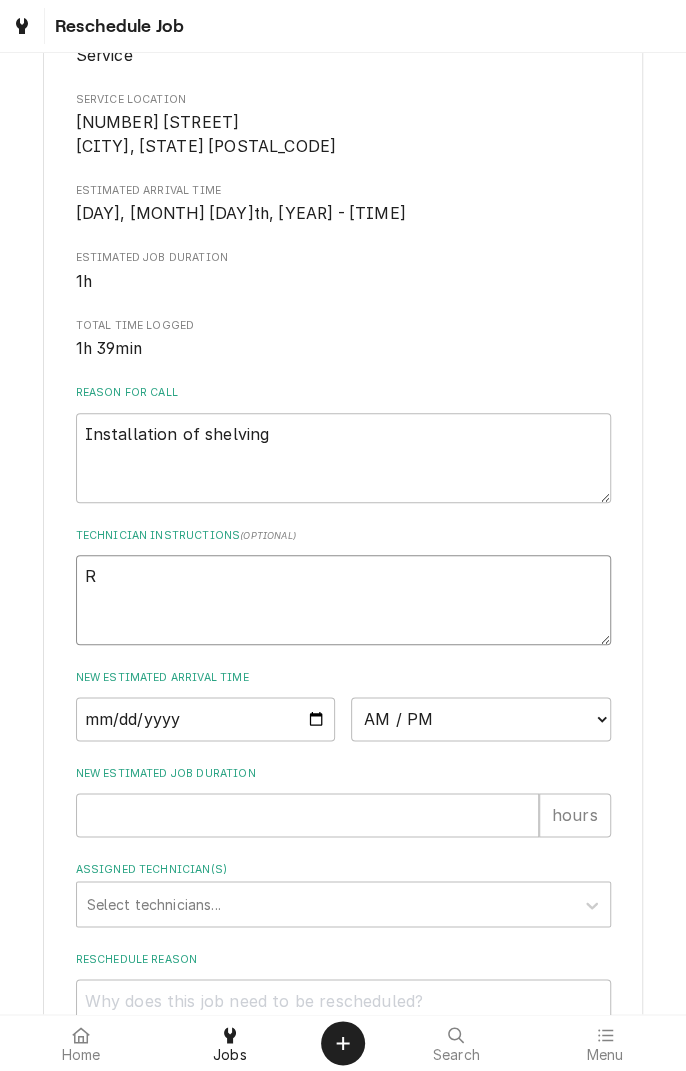type on "x" 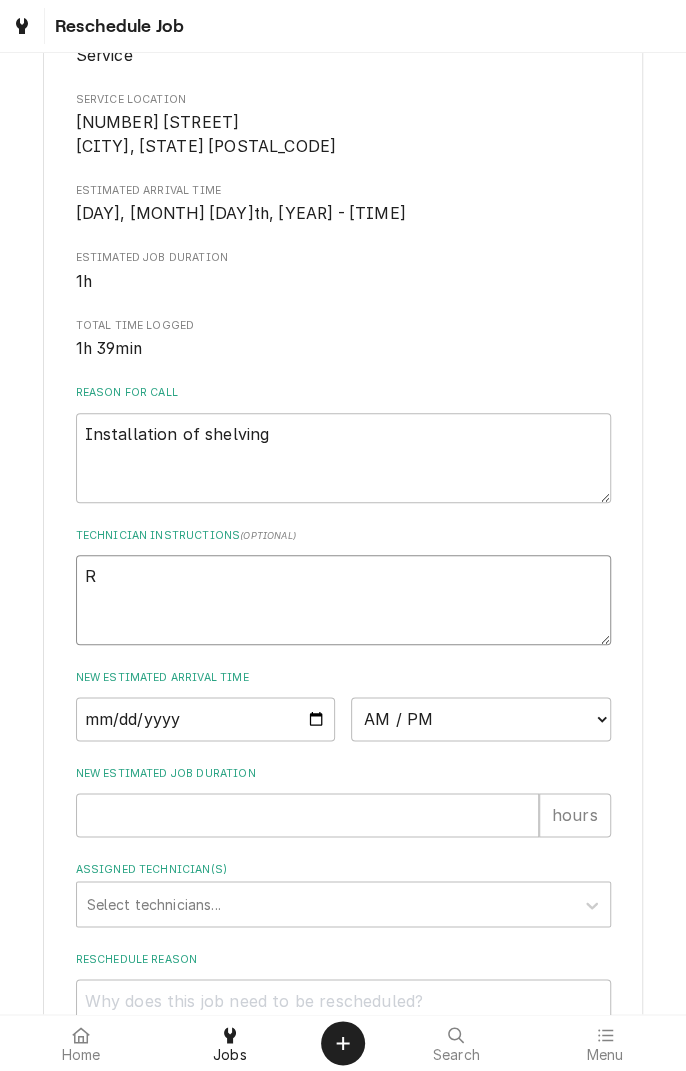 type on "Re" 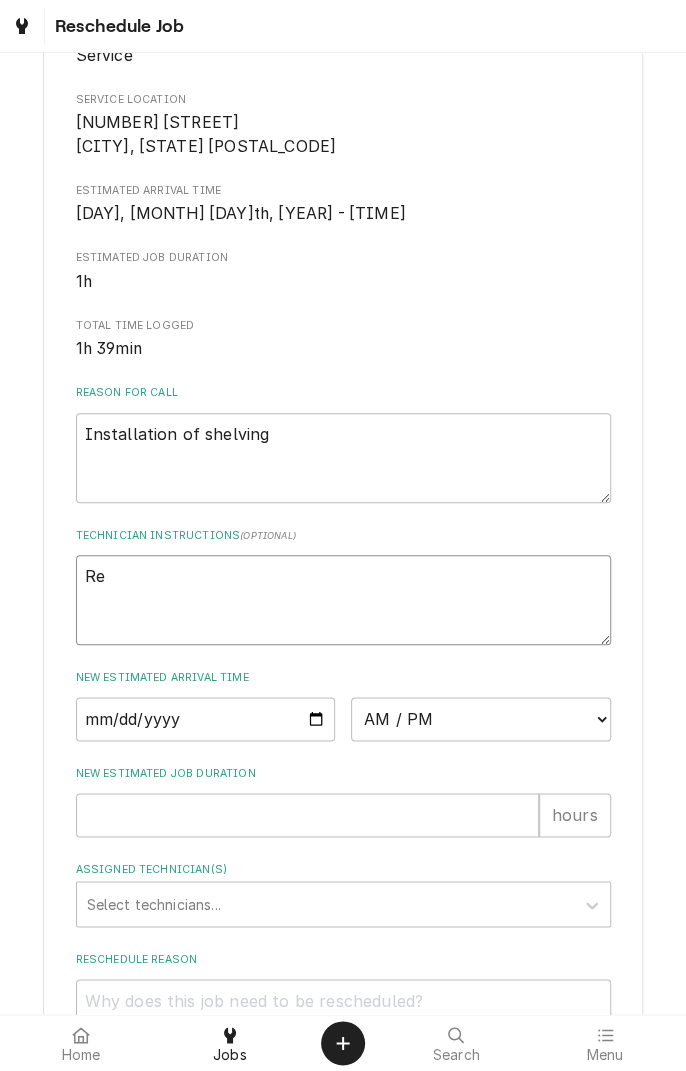 type on "x" 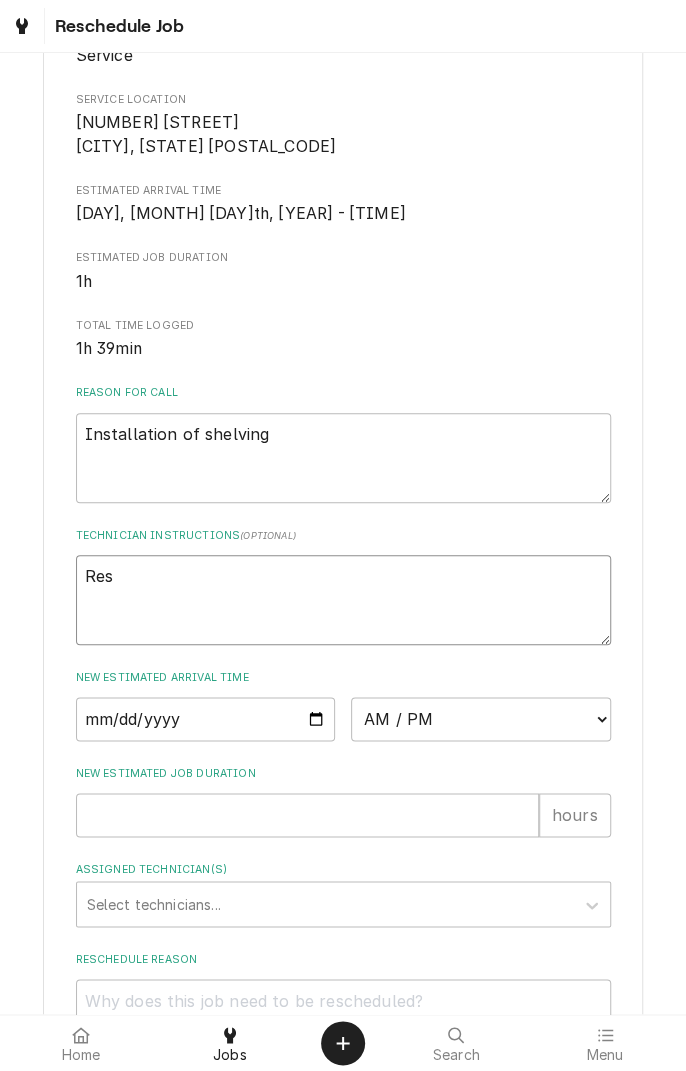 type on "x" 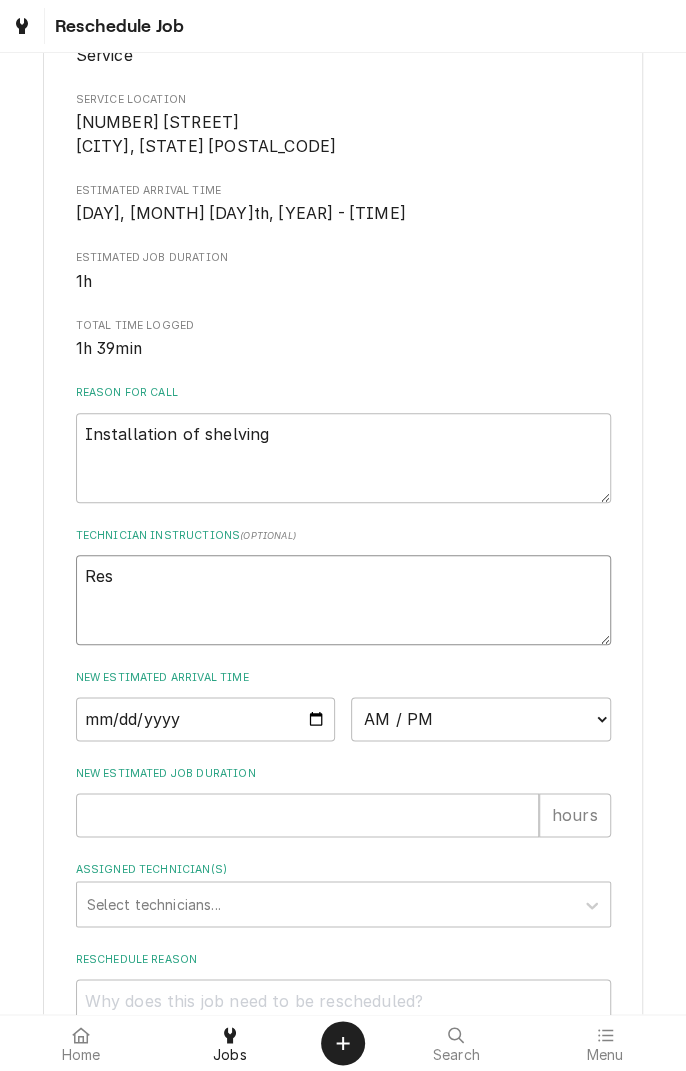 type on "Rest" 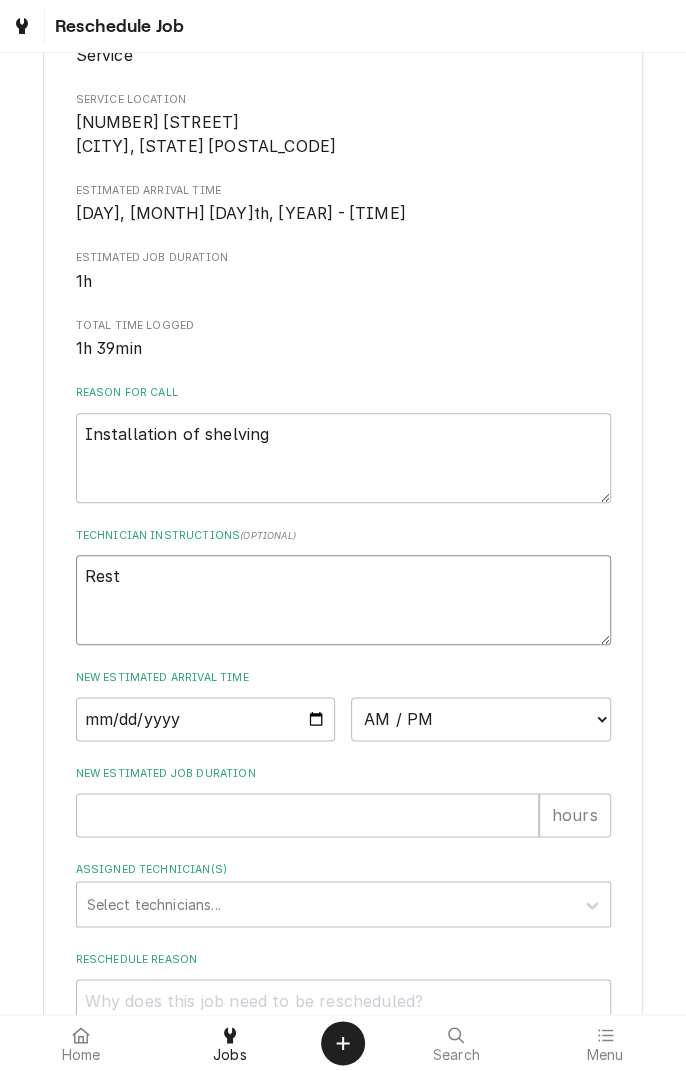 type on "x" 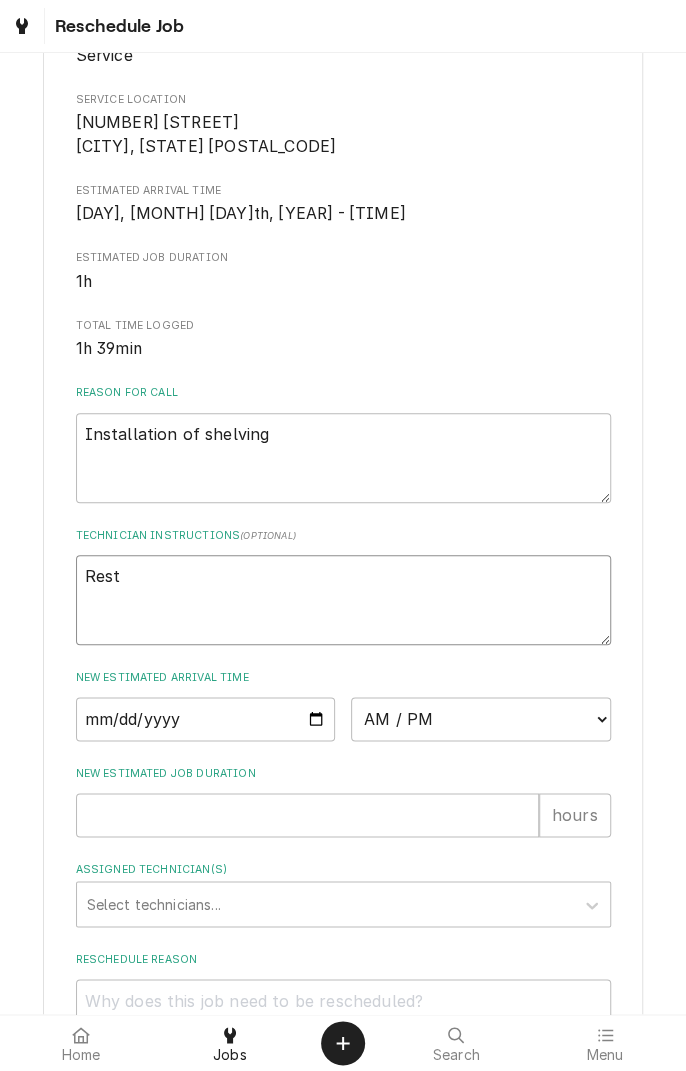 type on "Restaurants" 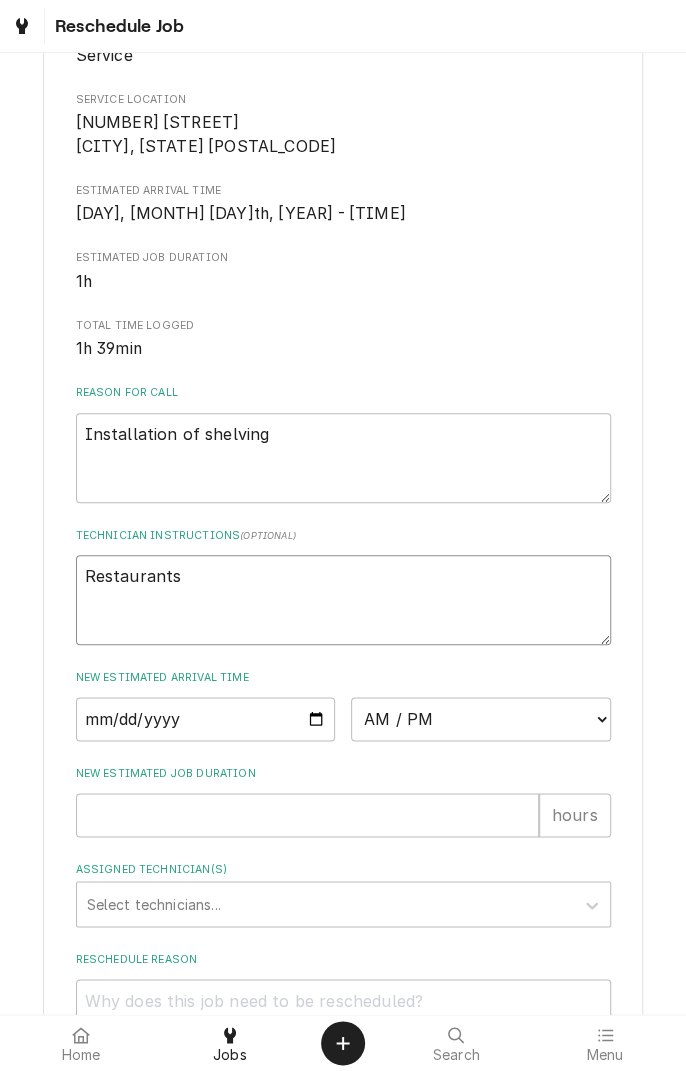 type on "x" 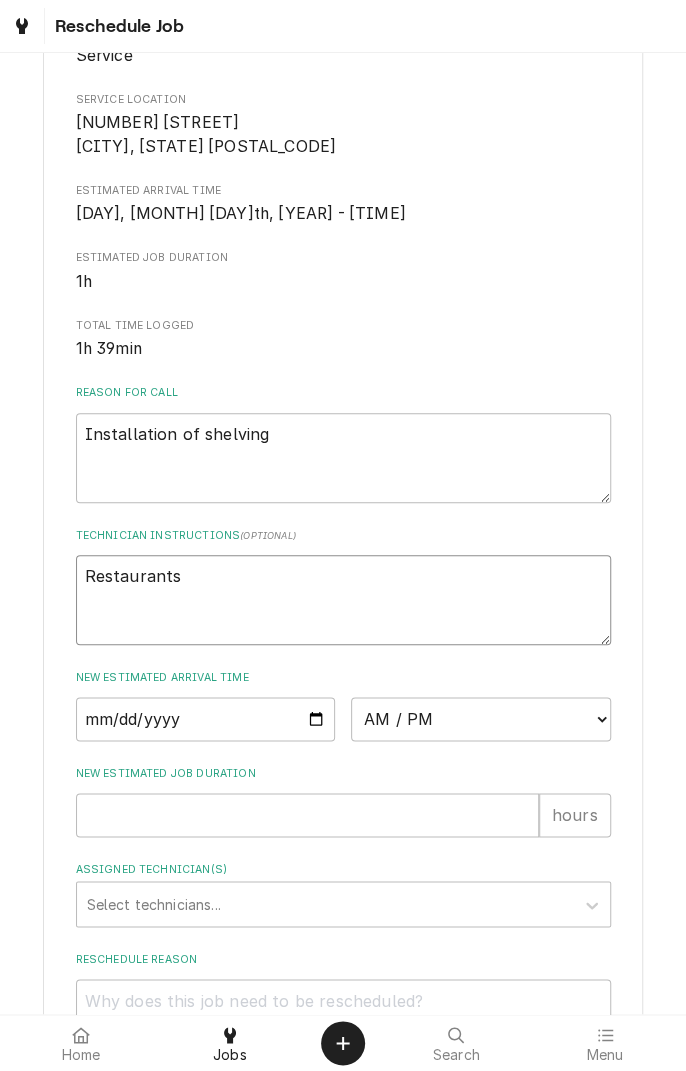 type on "Restaurants" 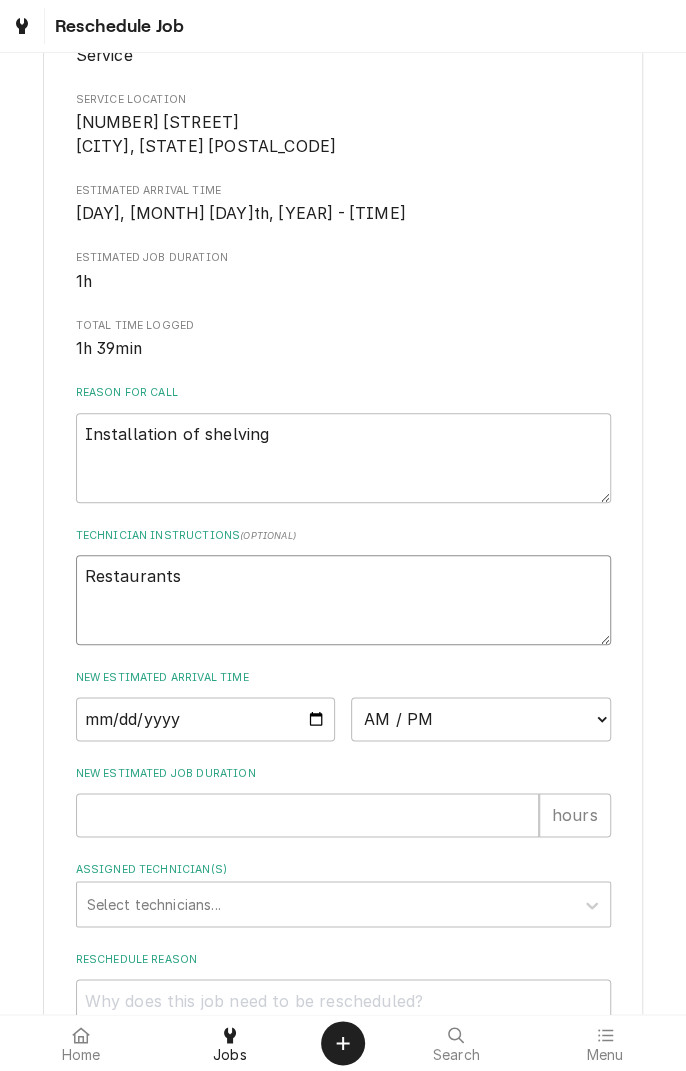 type on "x" 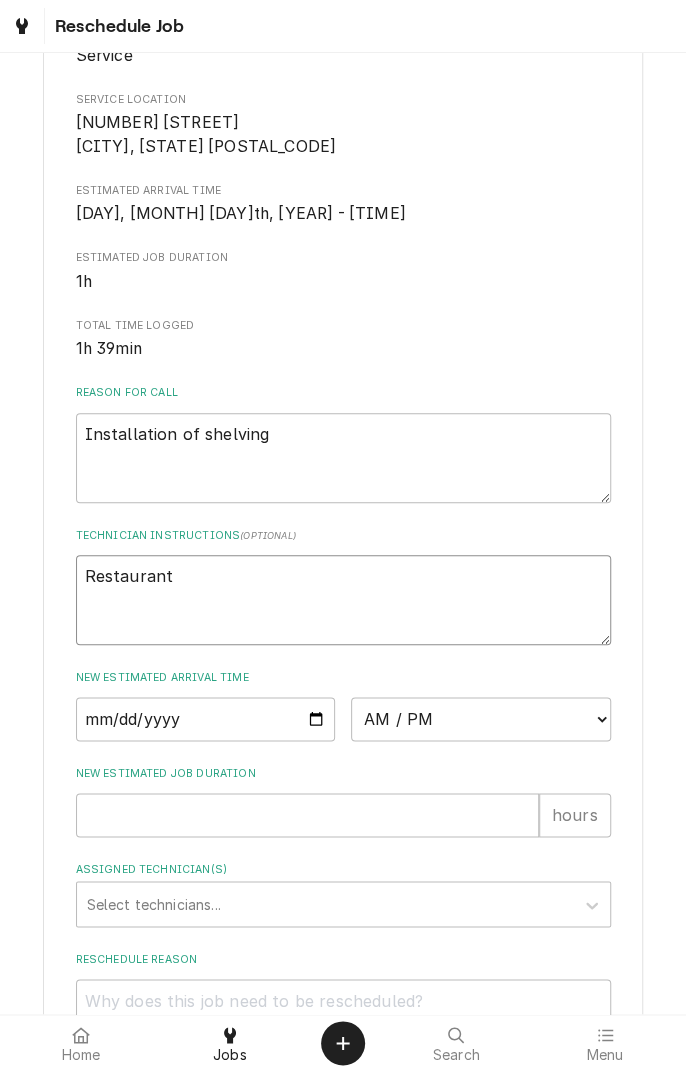 type on "x" 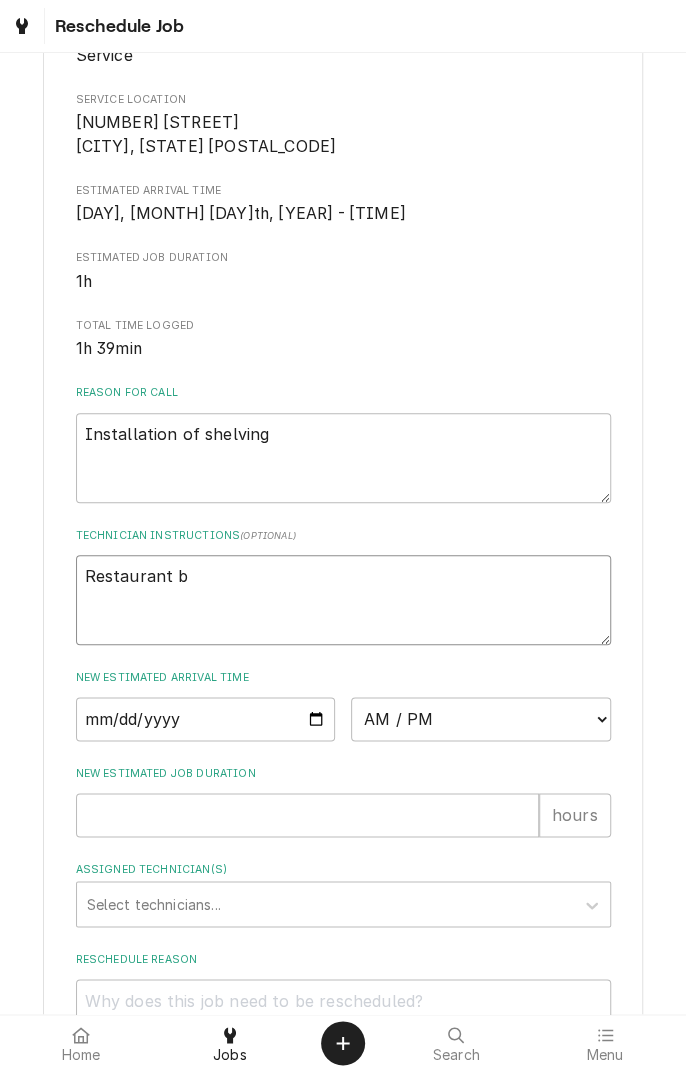 type on "x" 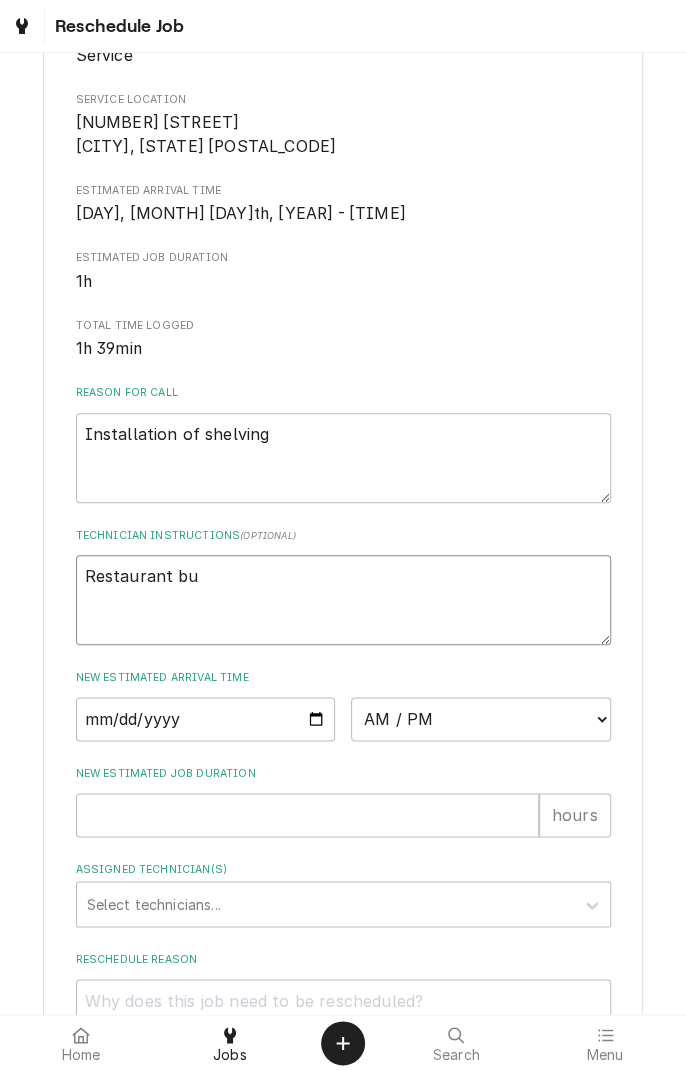 type on "x" 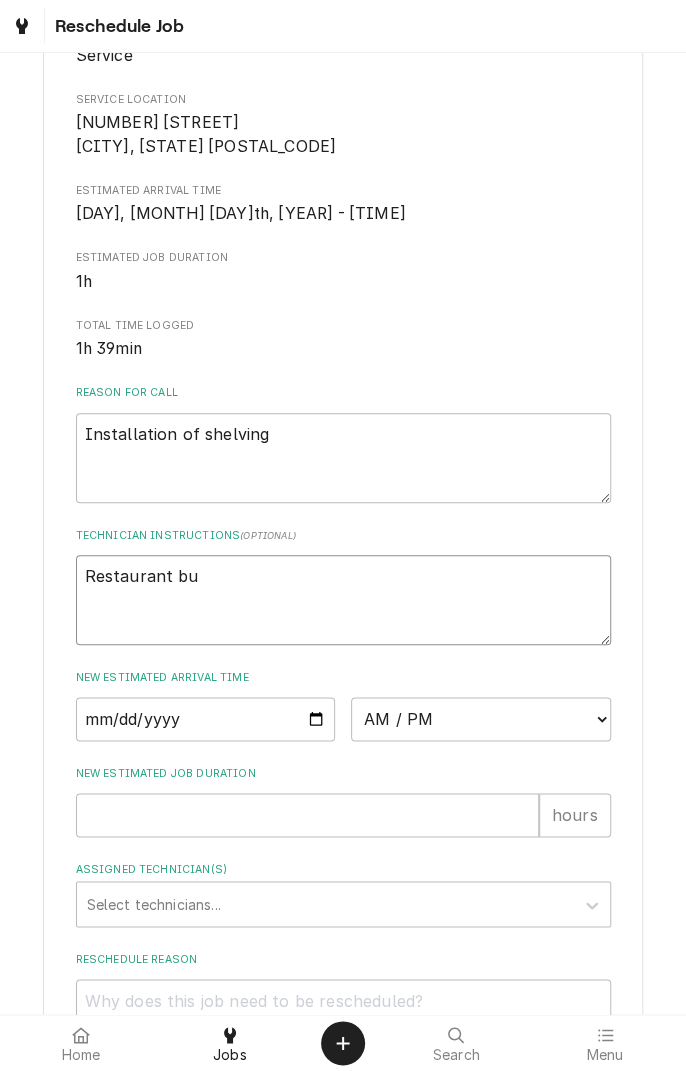 type on "Restaurant bus" 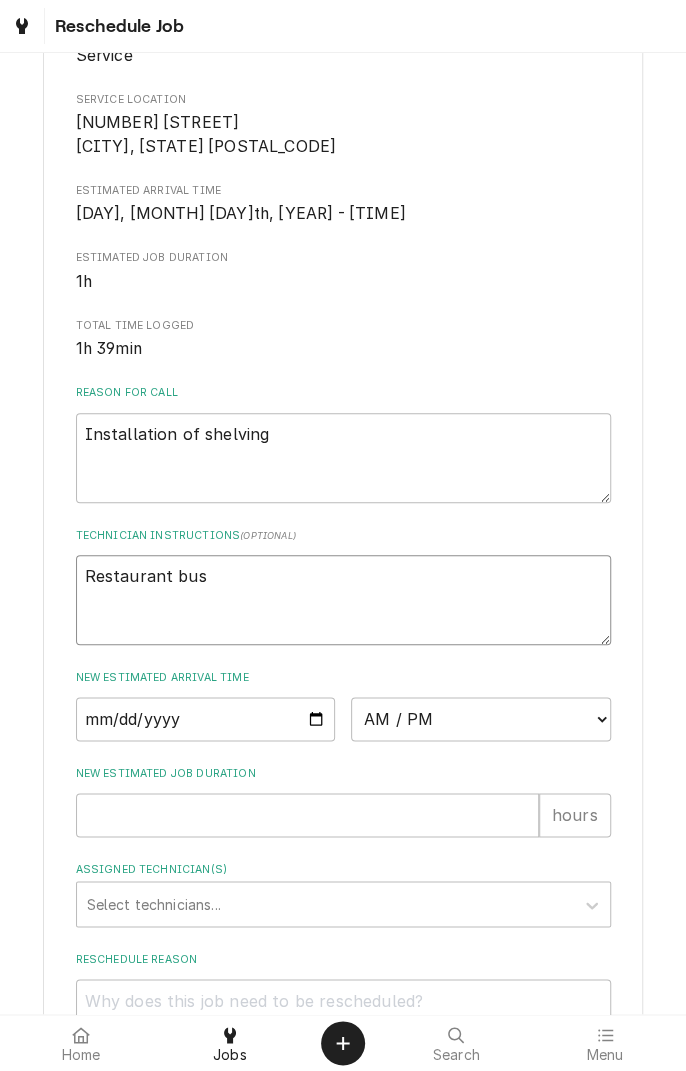 type on "x" 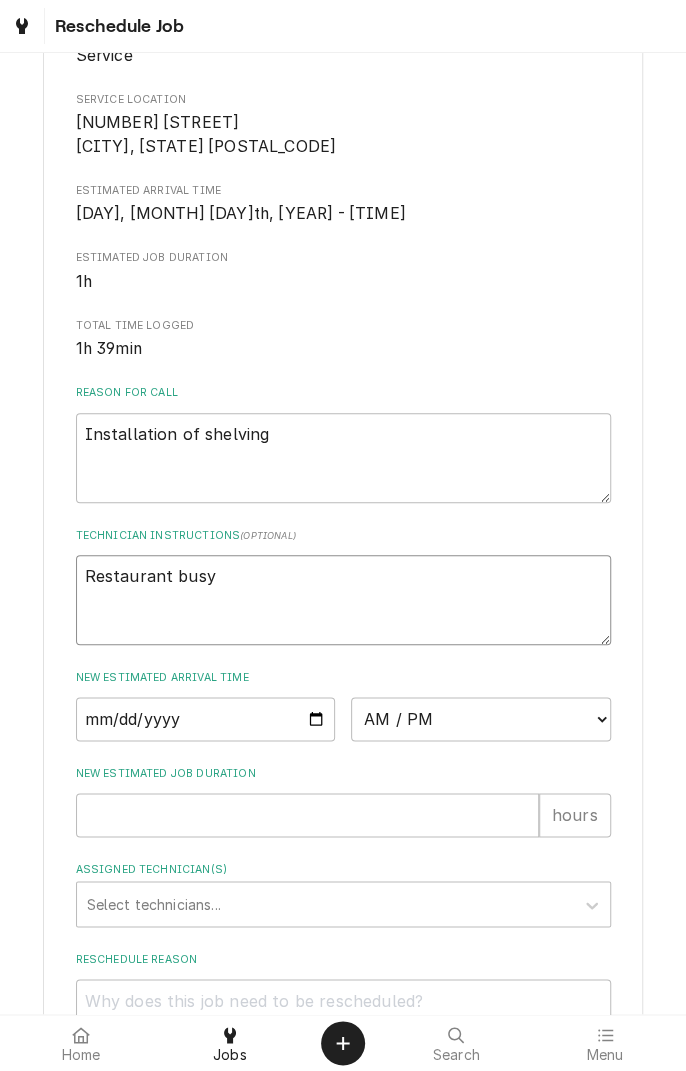 type on "x" 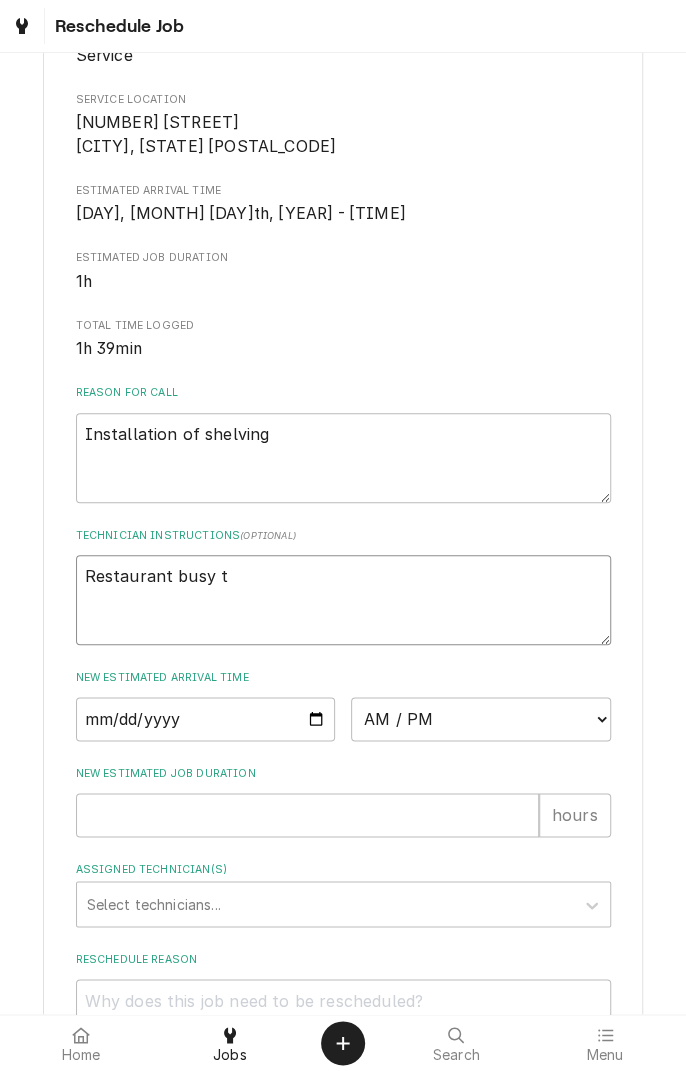 type on "x" 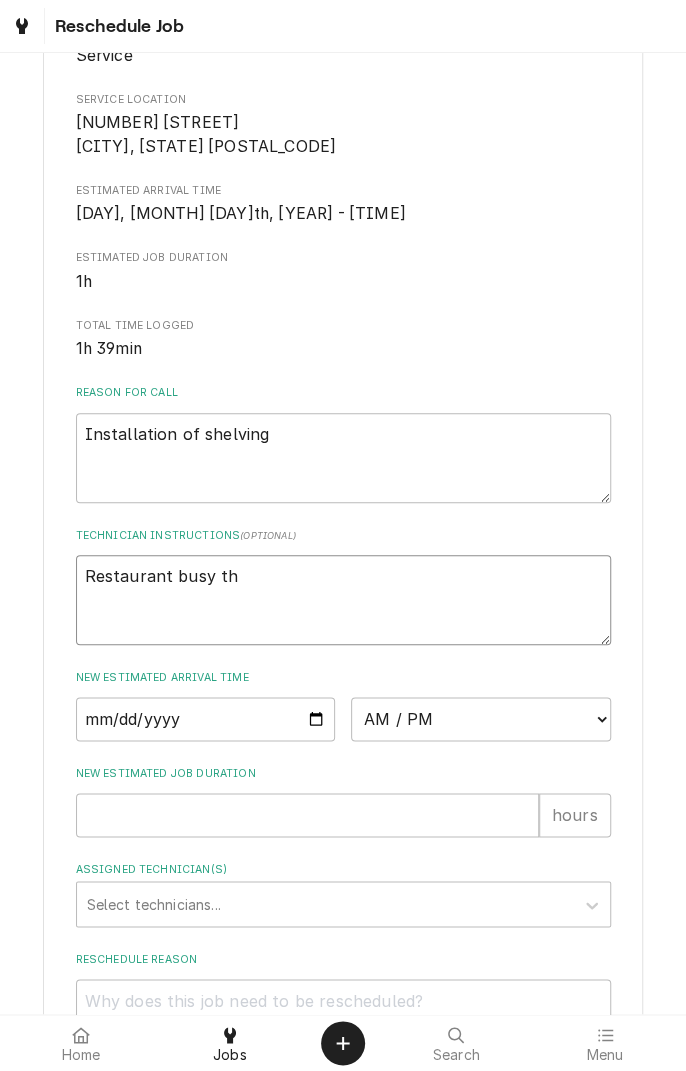 type on "x" 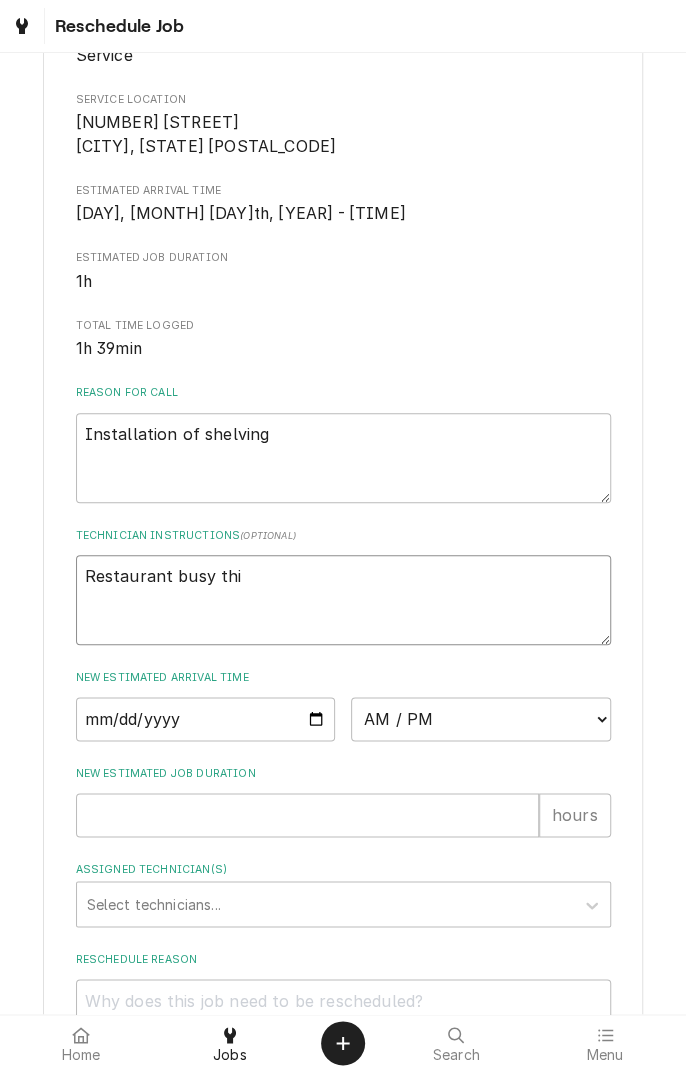 type on "x" 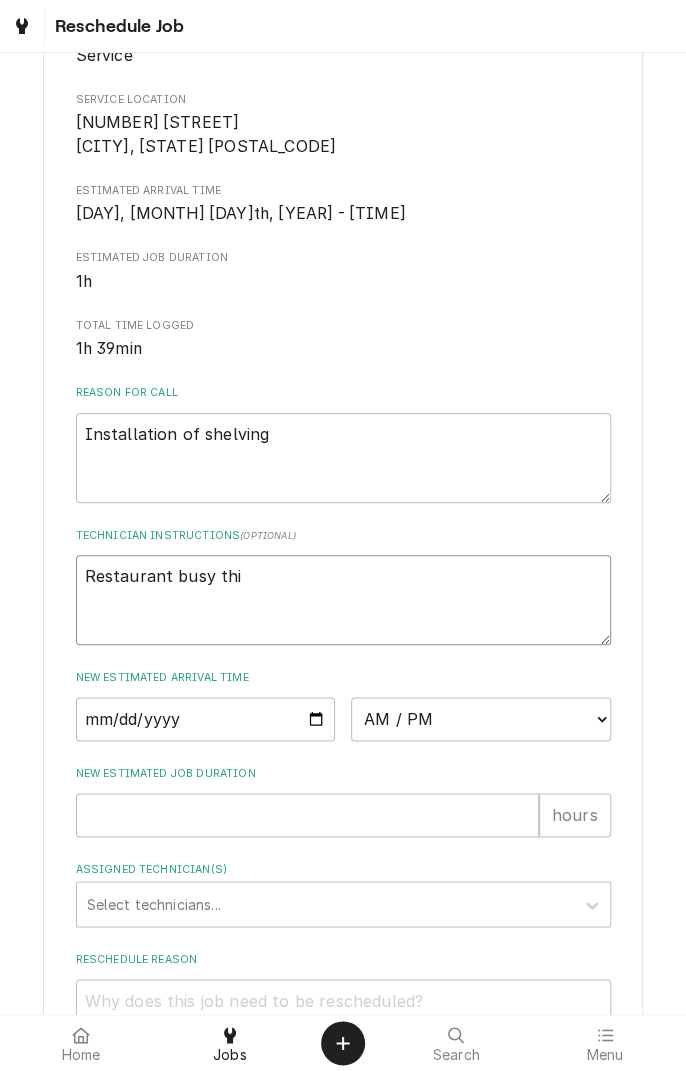 type on "Restaurant busy this" 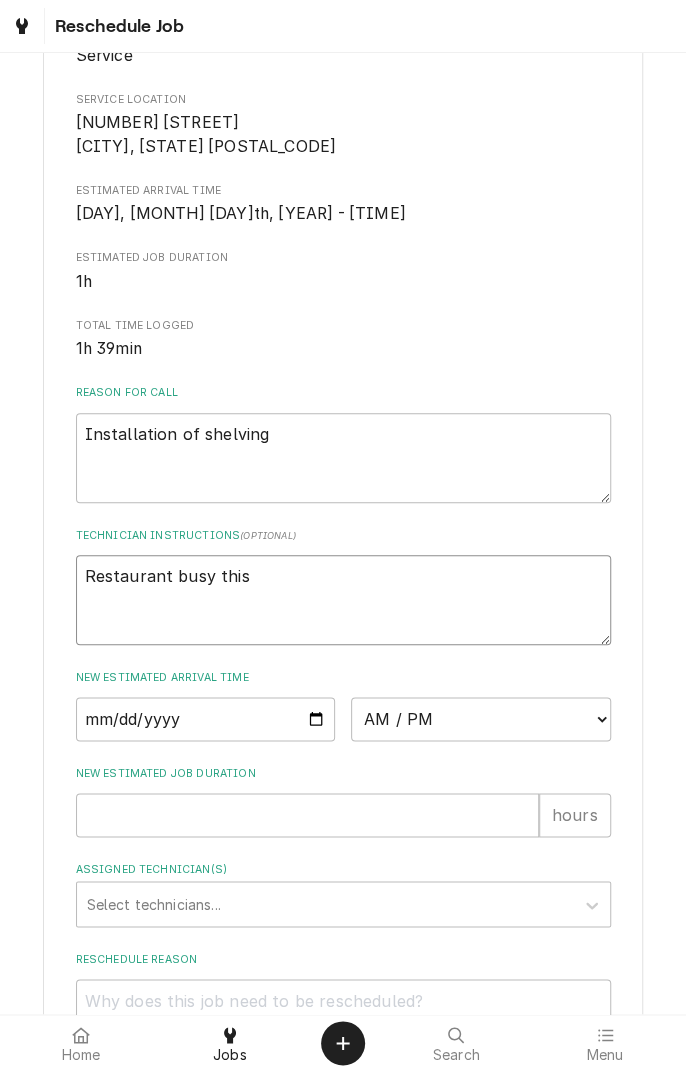 type on "x" 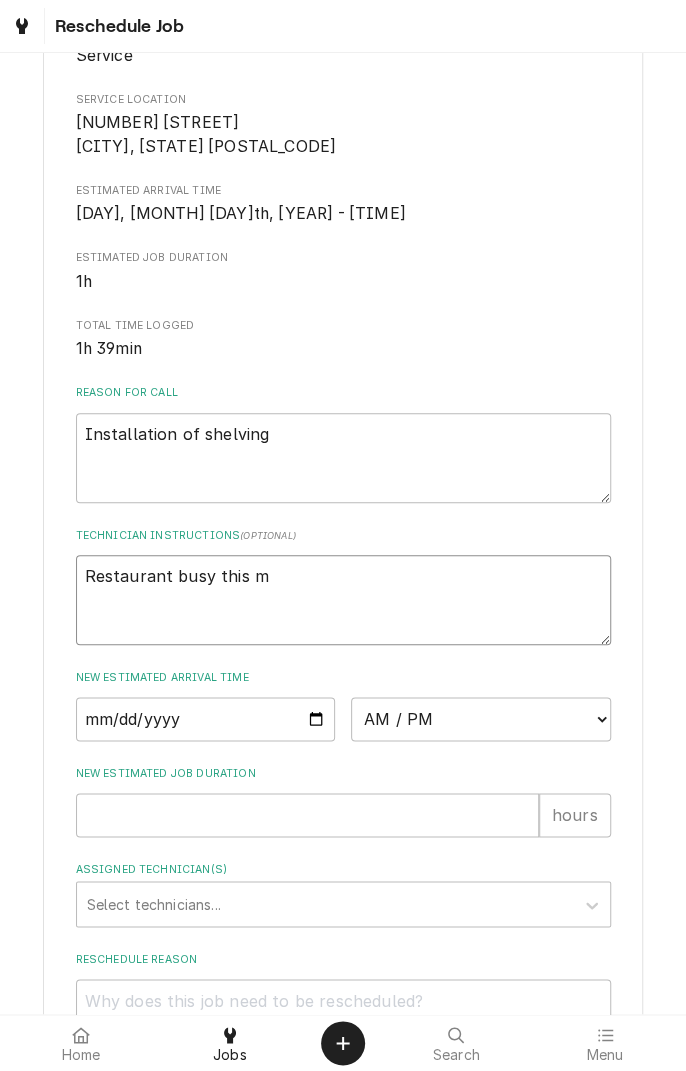type on "x" 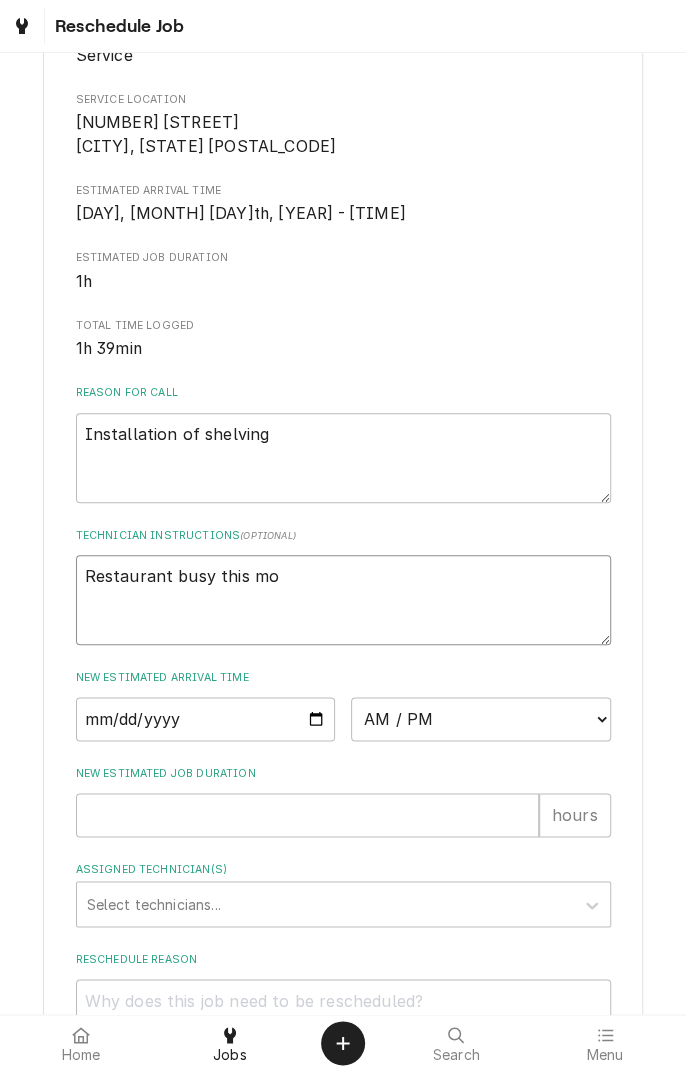 type on "x" 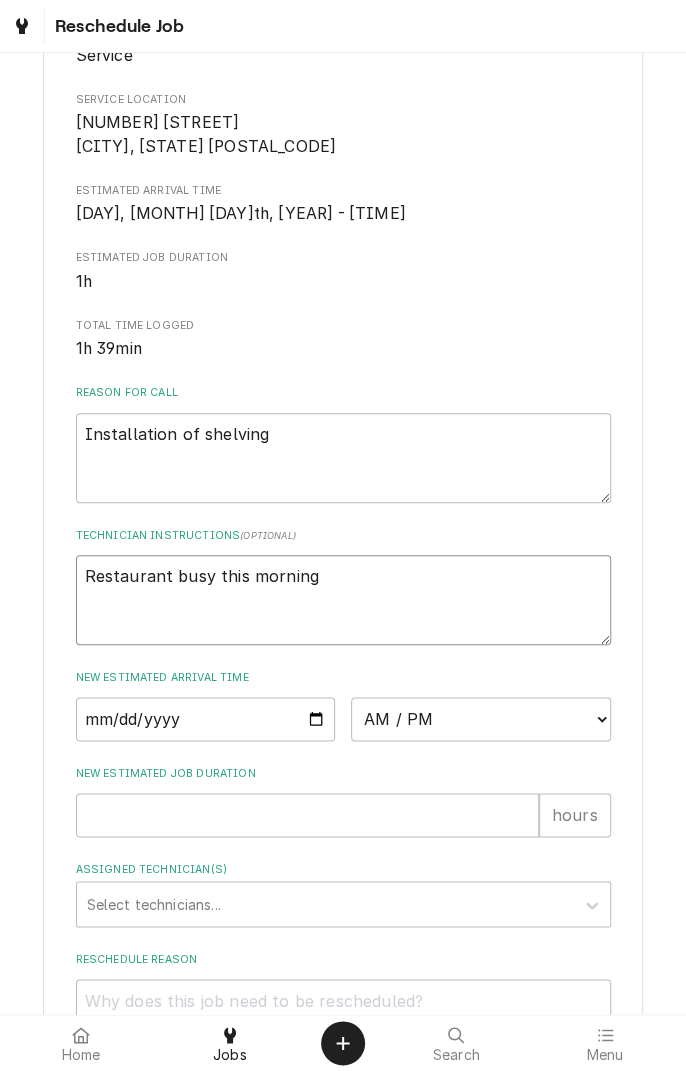 type on "x" 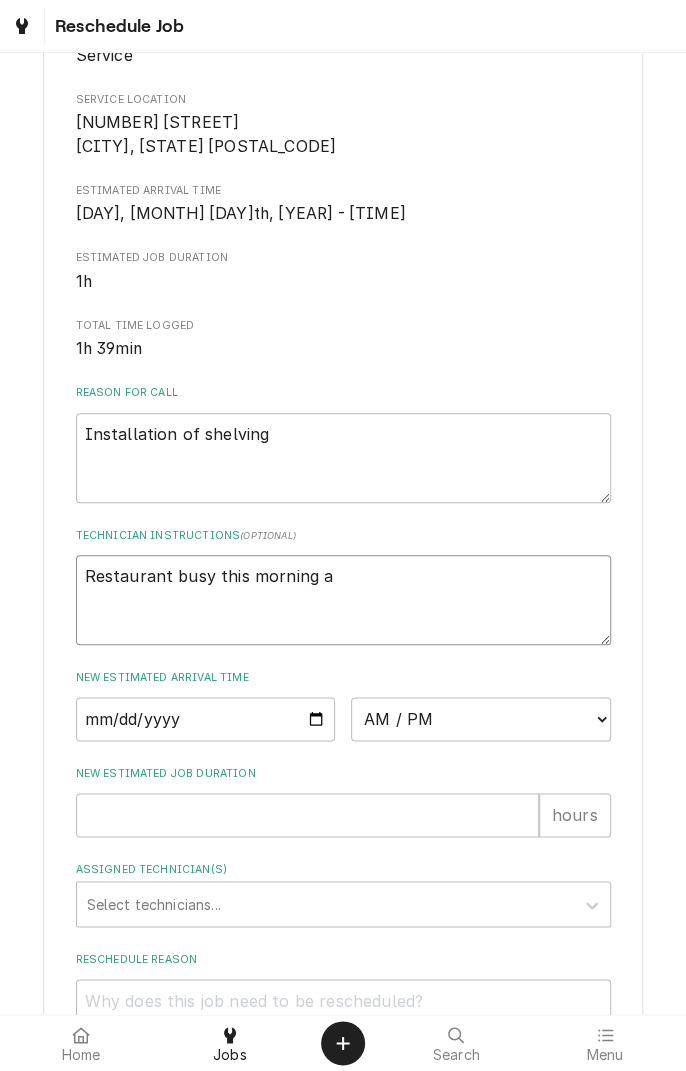 type on "x" 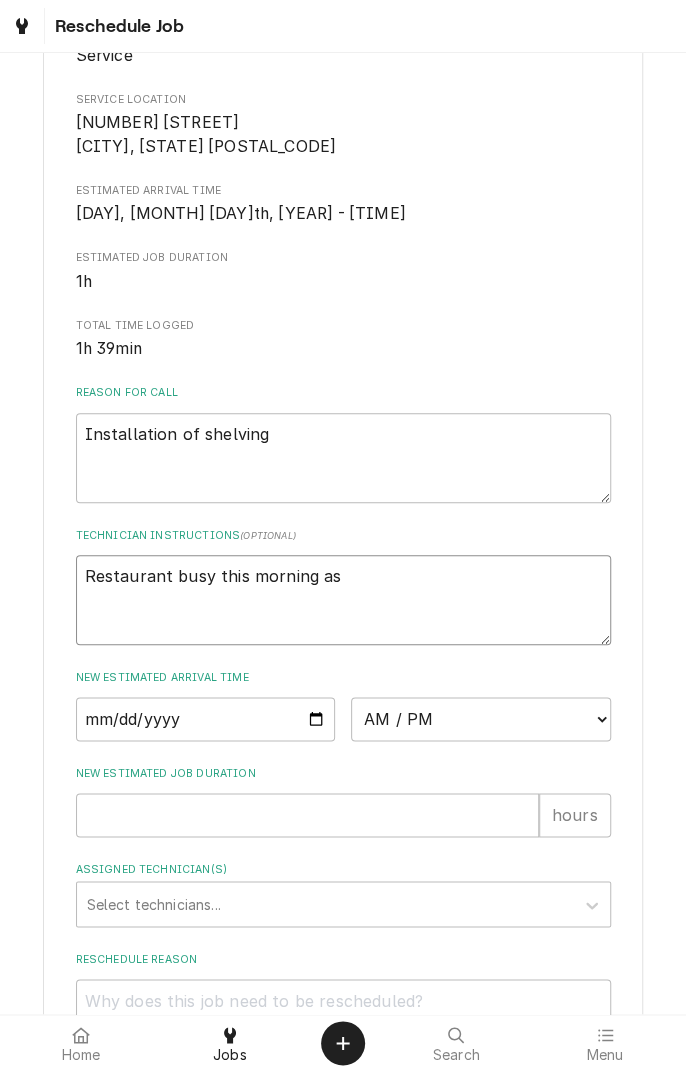 type on "x" 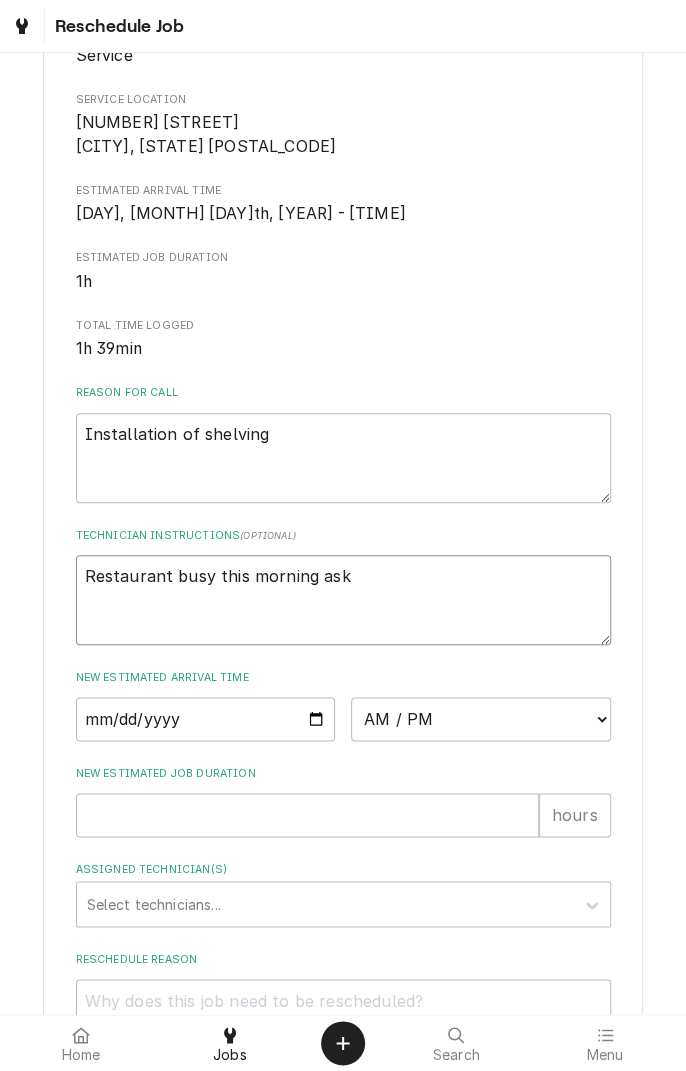 type on "x" 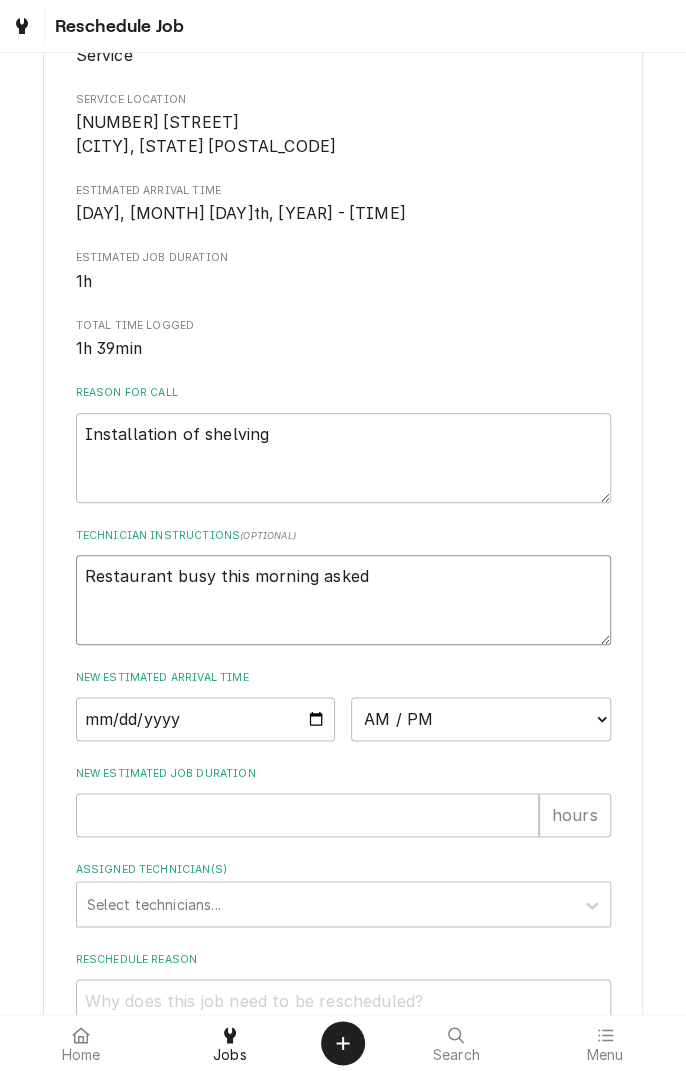type on "x" 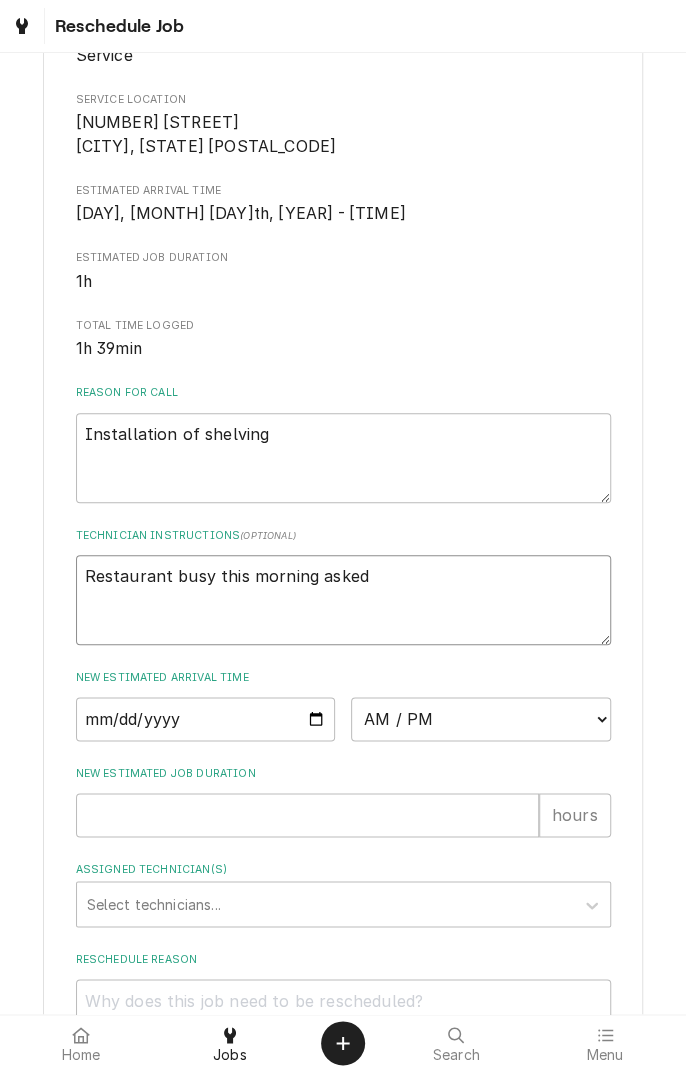 type on "Restaurant busy this morning asked i" 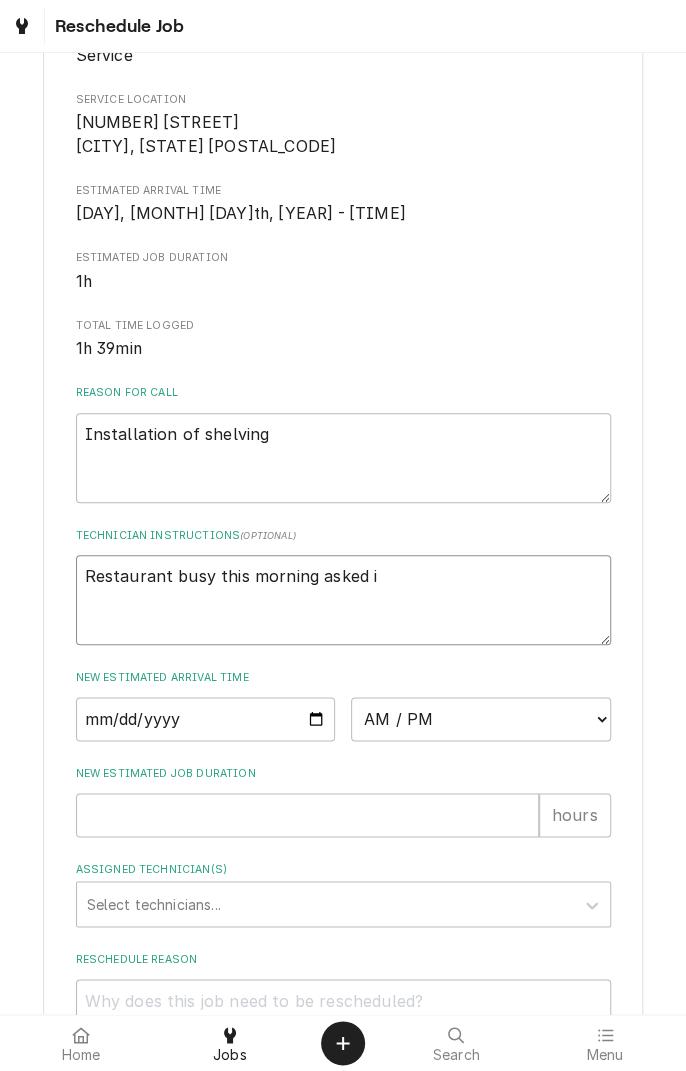 type on "x" 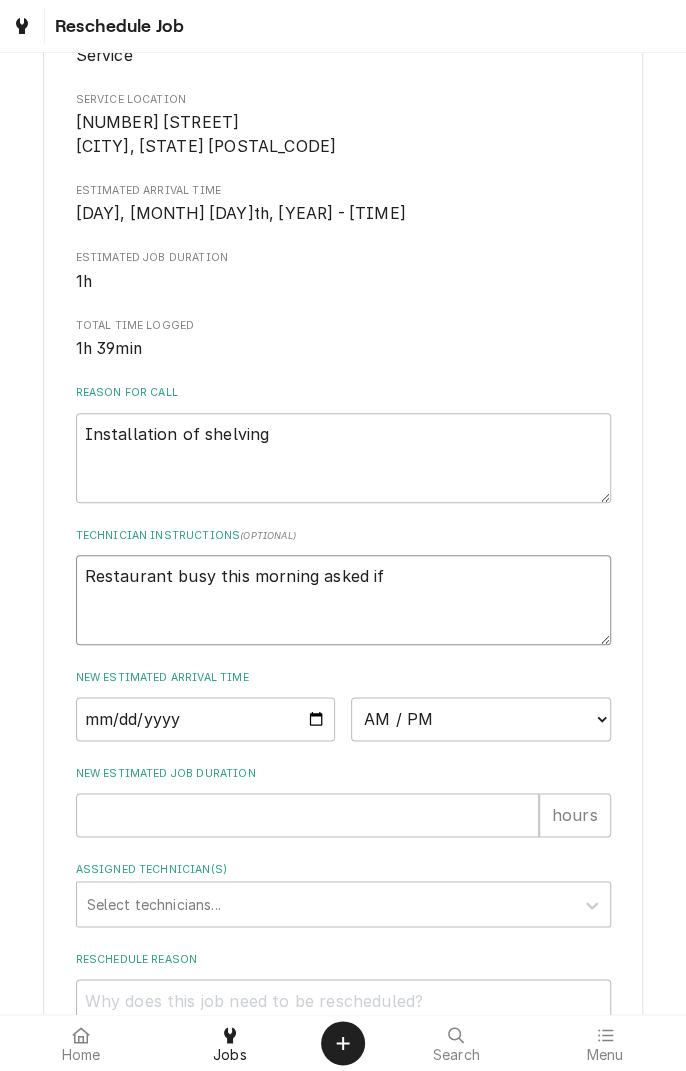 type on "x" 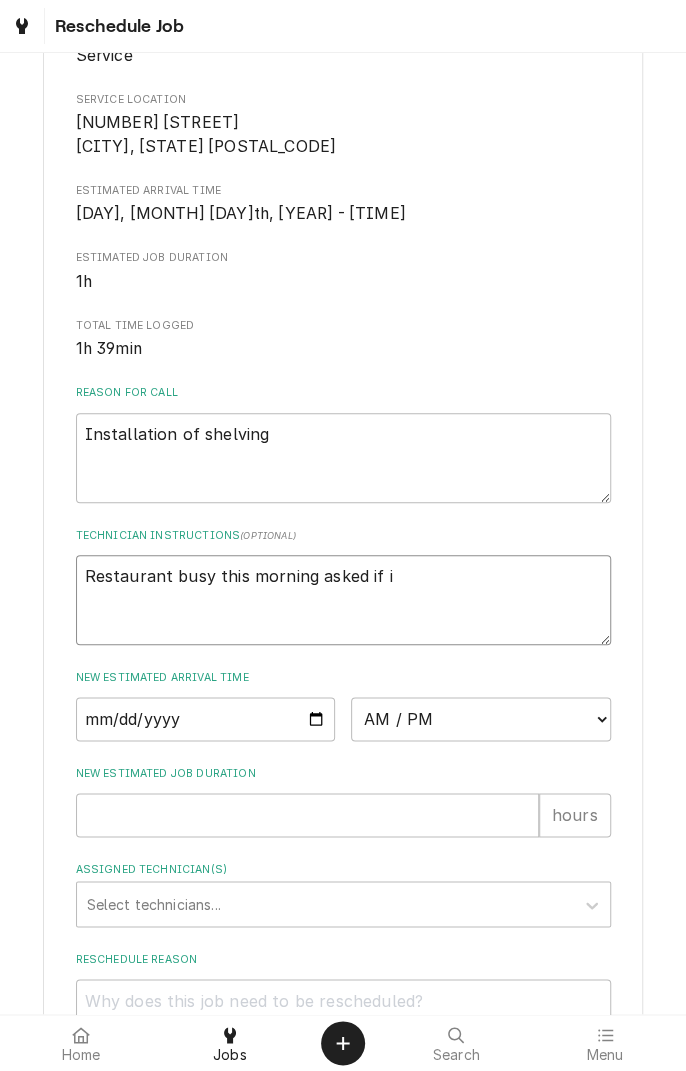 type on "x" 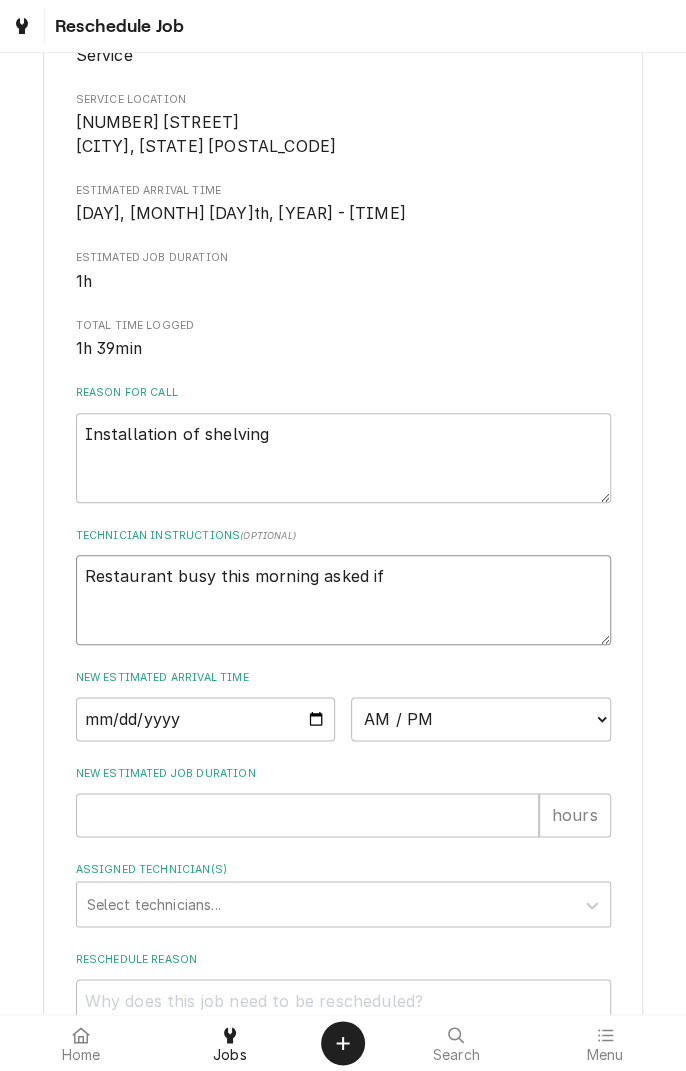 type on "Restaurant busy this morning asked if I" 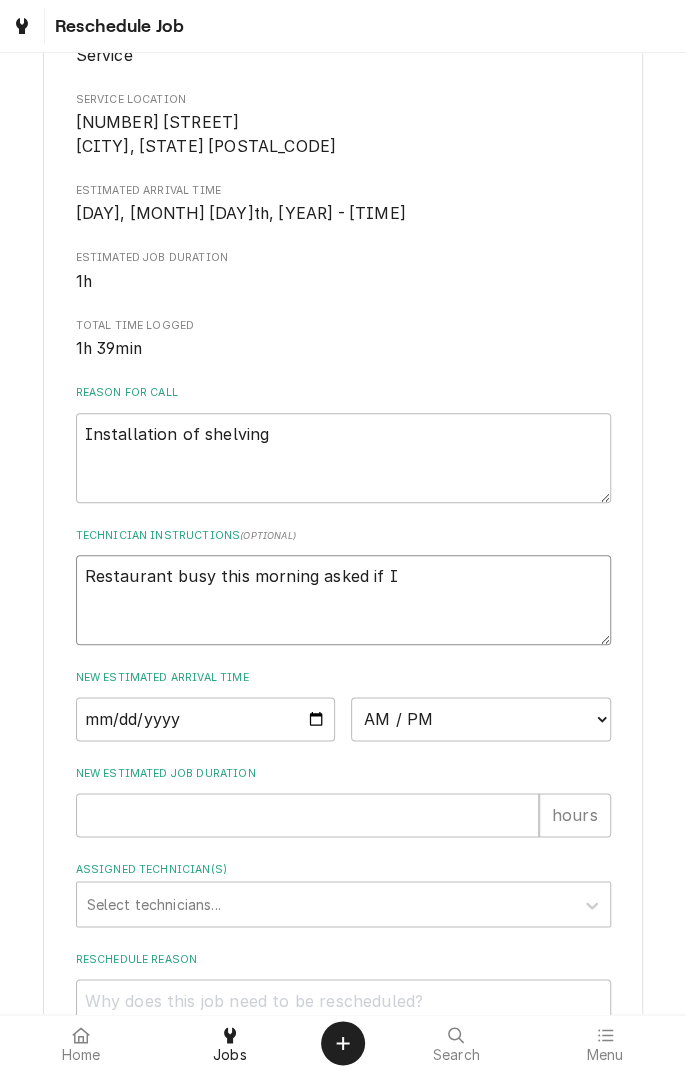 type on "x" 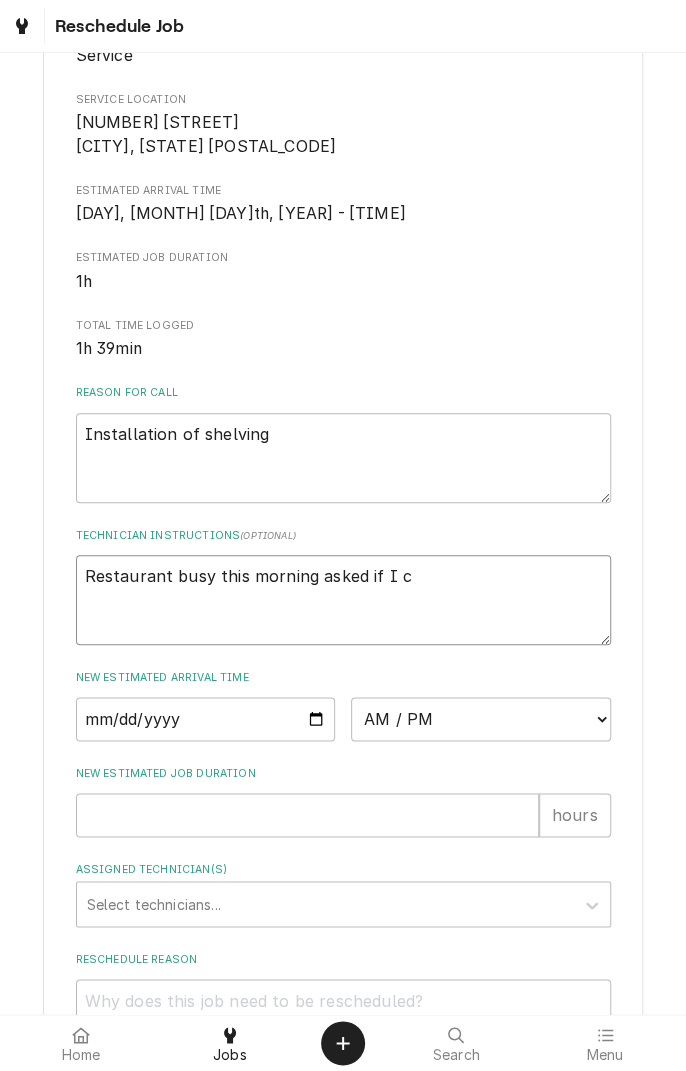 type on "x" 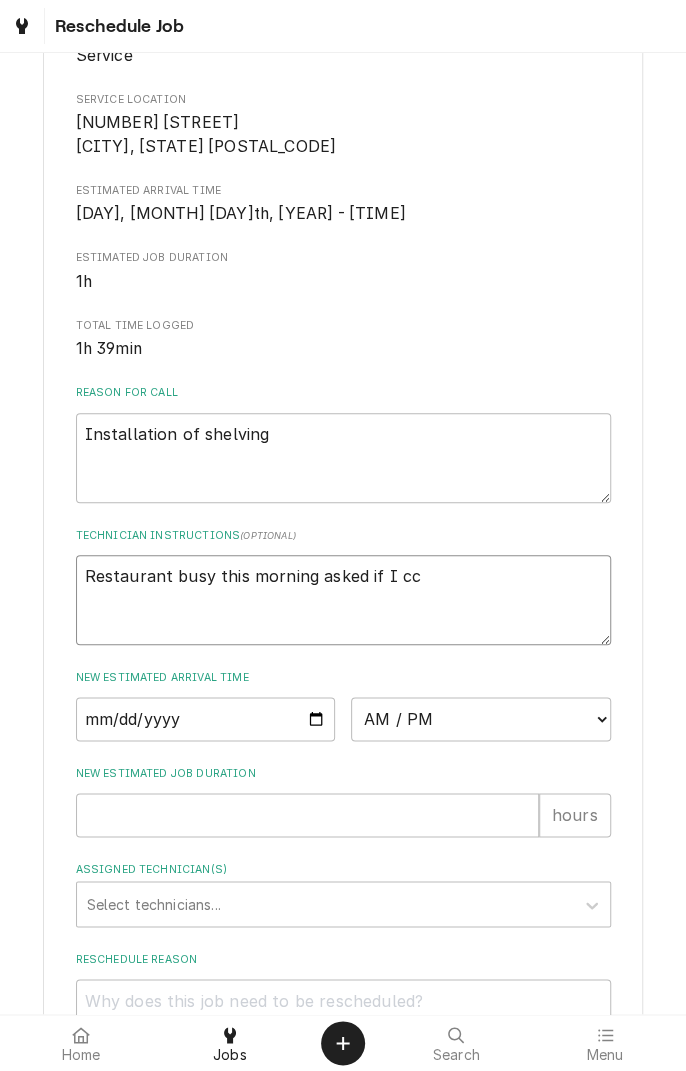type on "x" 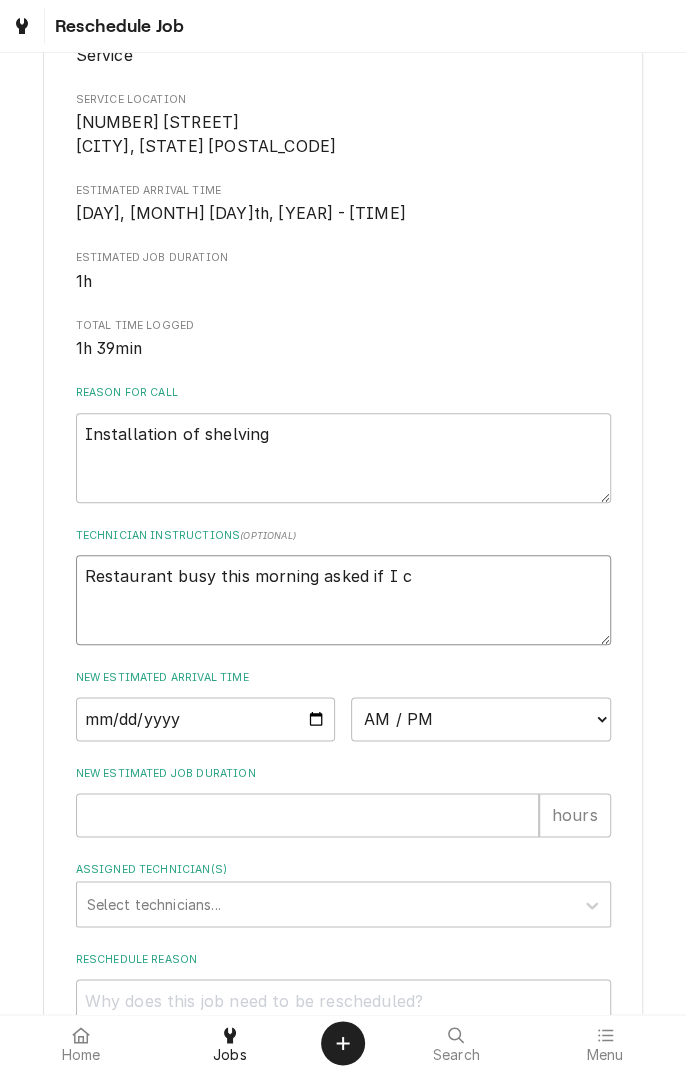 type on "Restaurant busy this morning asked if I could" 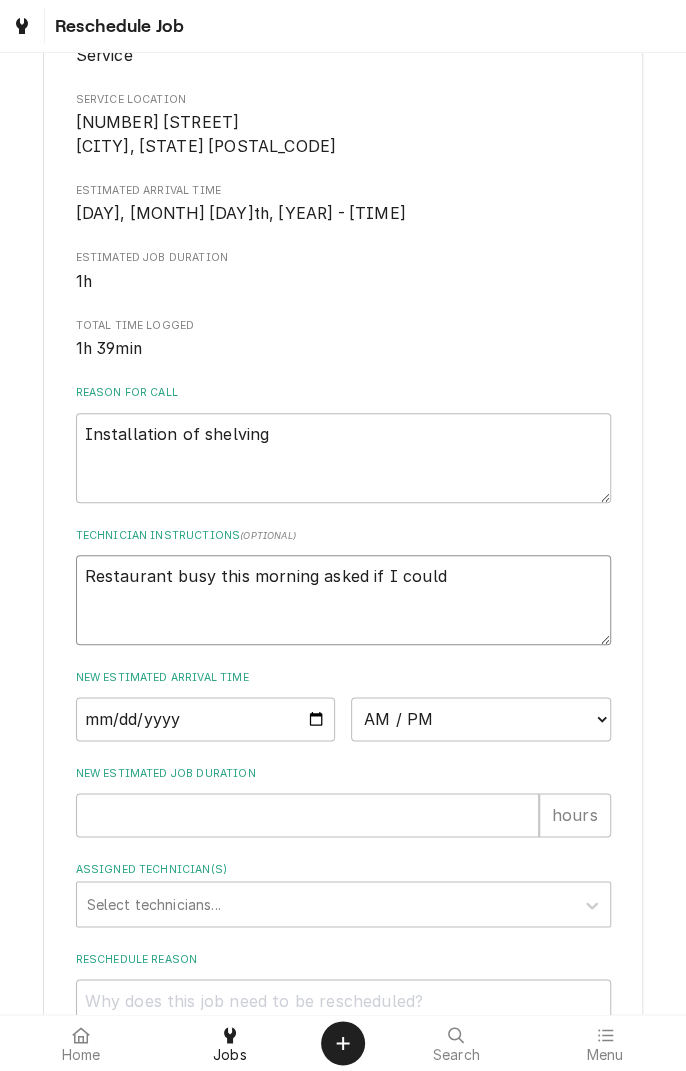 type on "x" 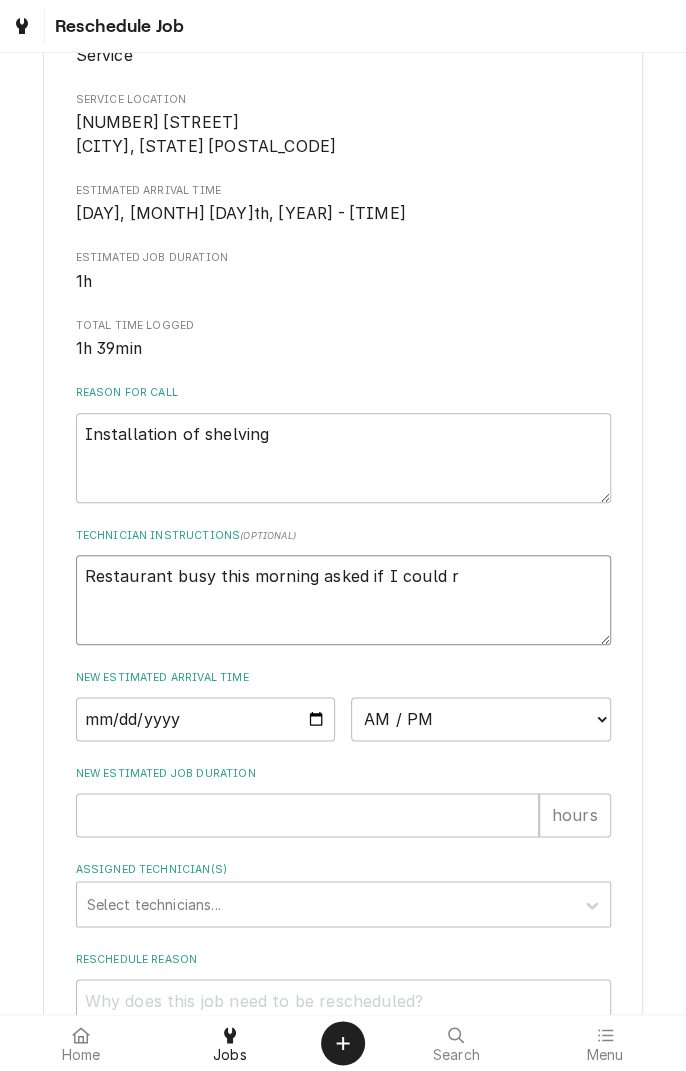 type on "x" 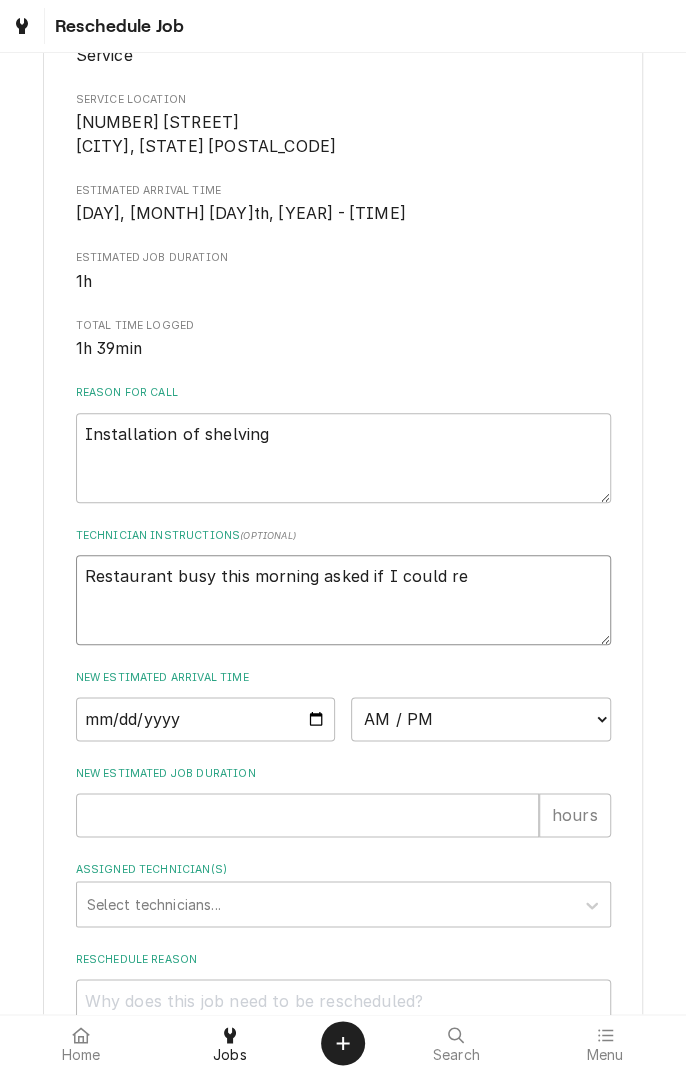 type on "x" 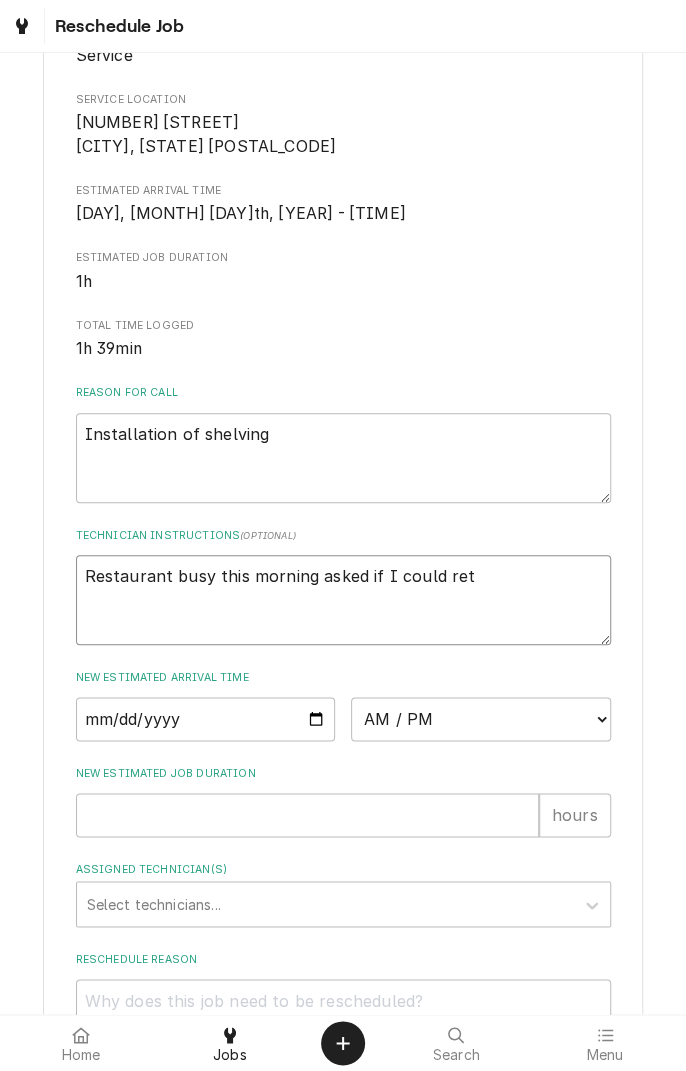 type on "x" 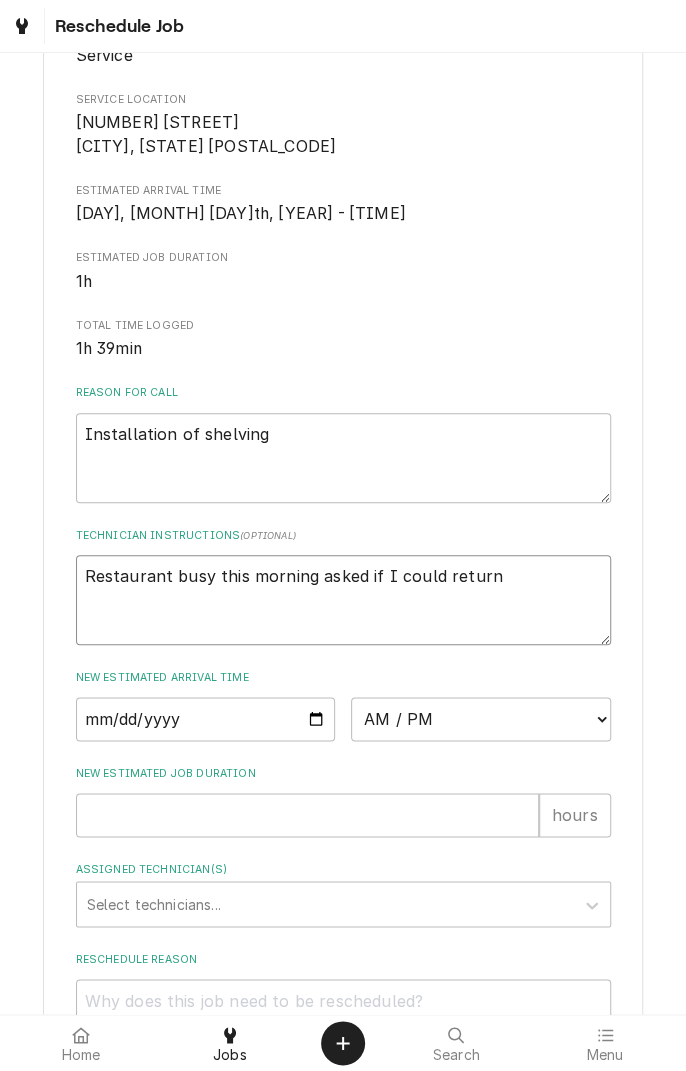 type on "x" 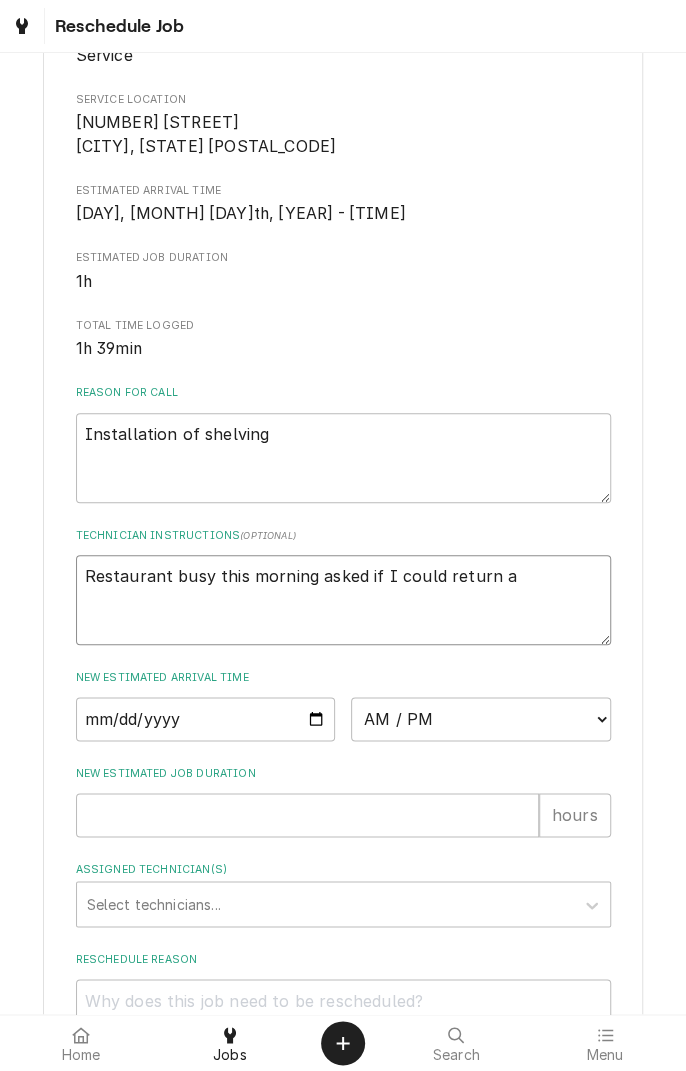 type on "x" 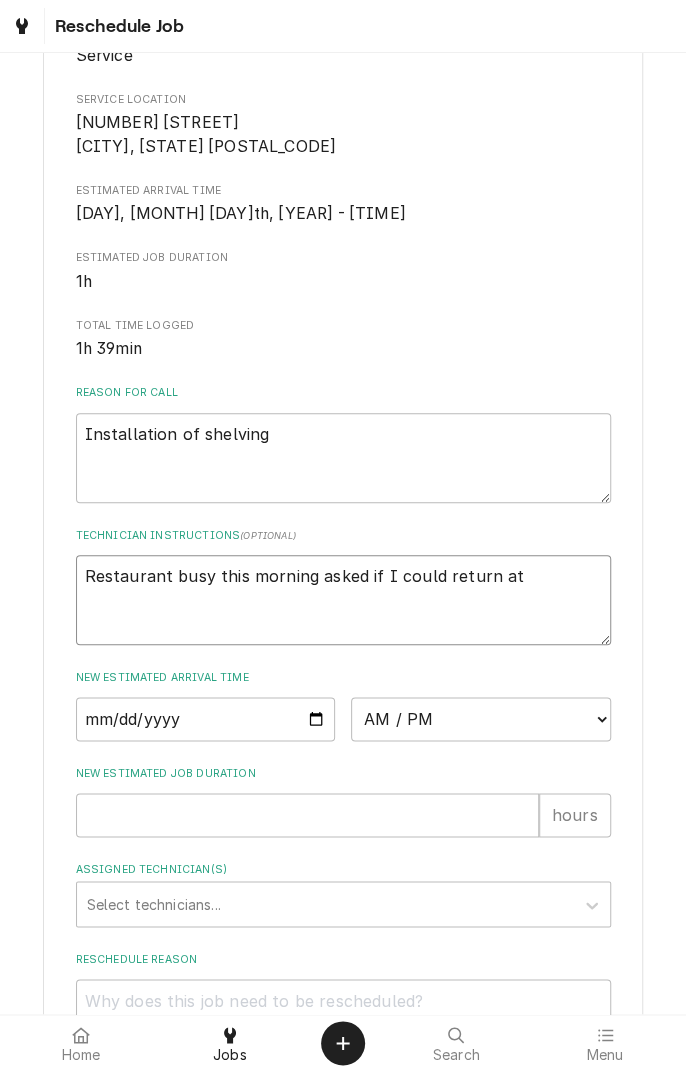 type on "x" 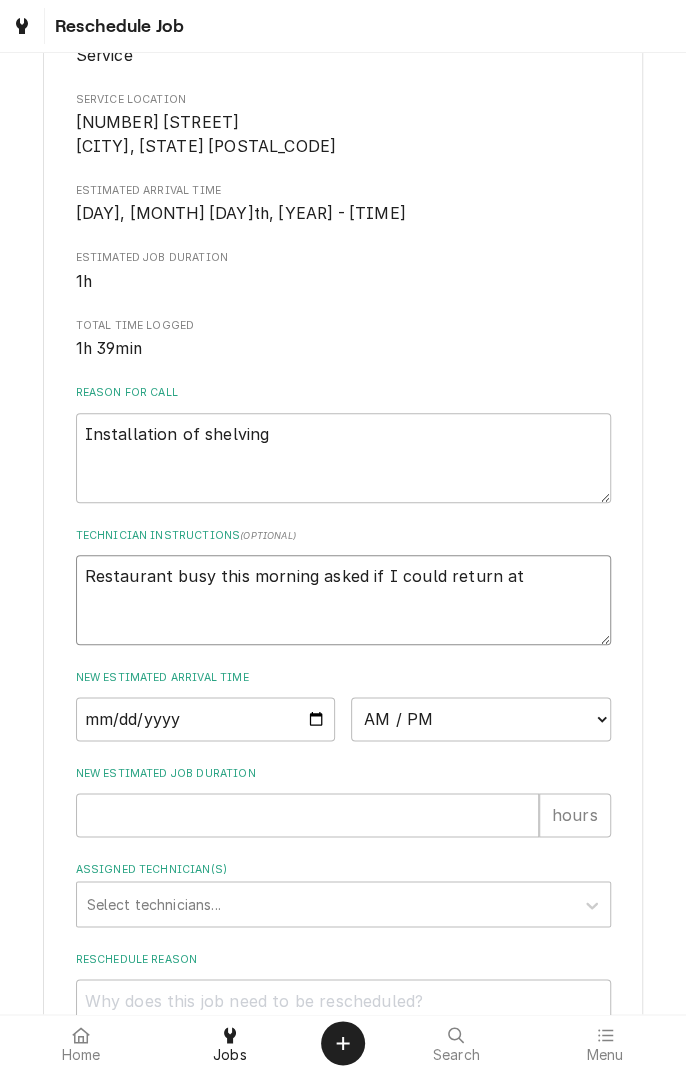 type on "Restaurant busy this morning asked if I could return at 4" 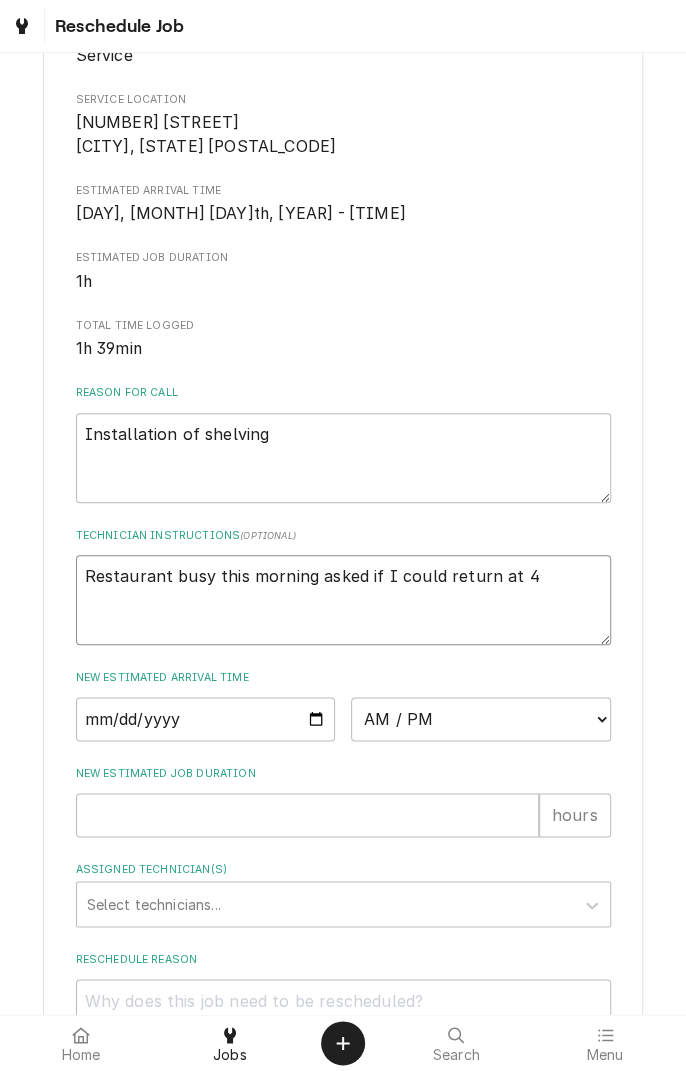 type on "x" 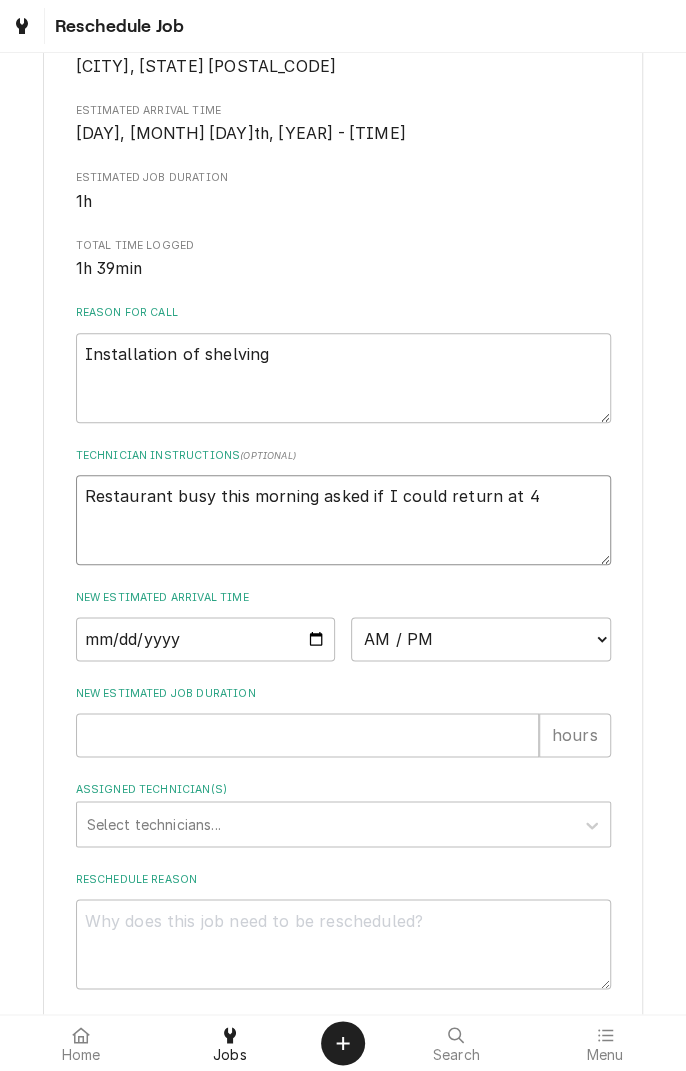 scroll, scrollTop: 453, scrollLeft: 0, axis: vertical 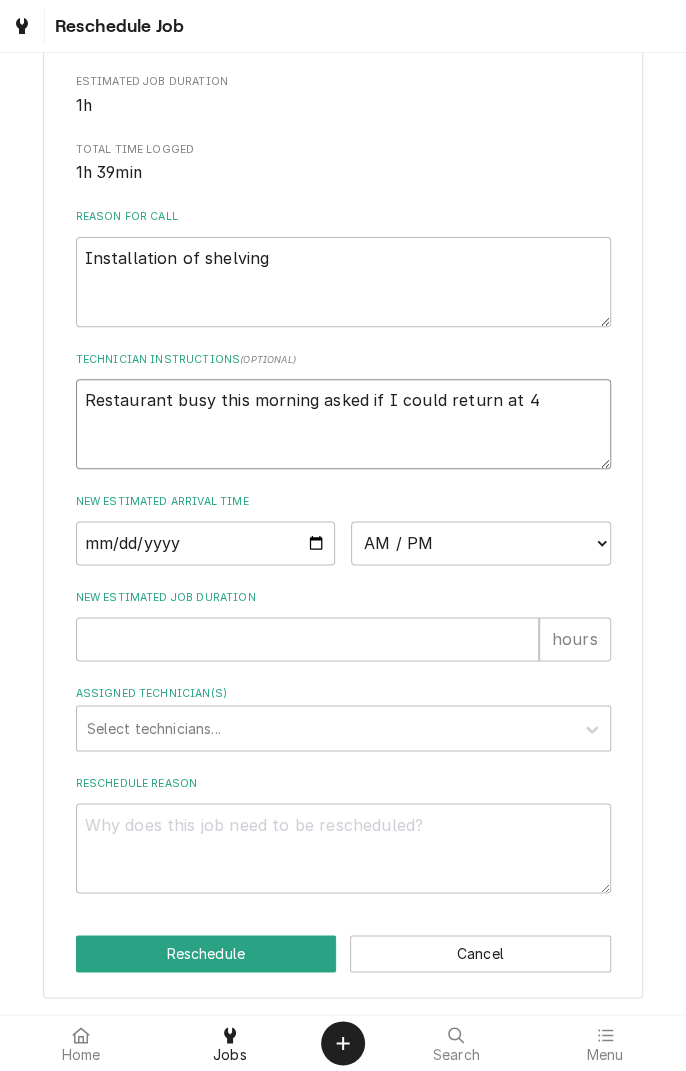 type on "Restaurant busy this morning asked if I could return at 4" 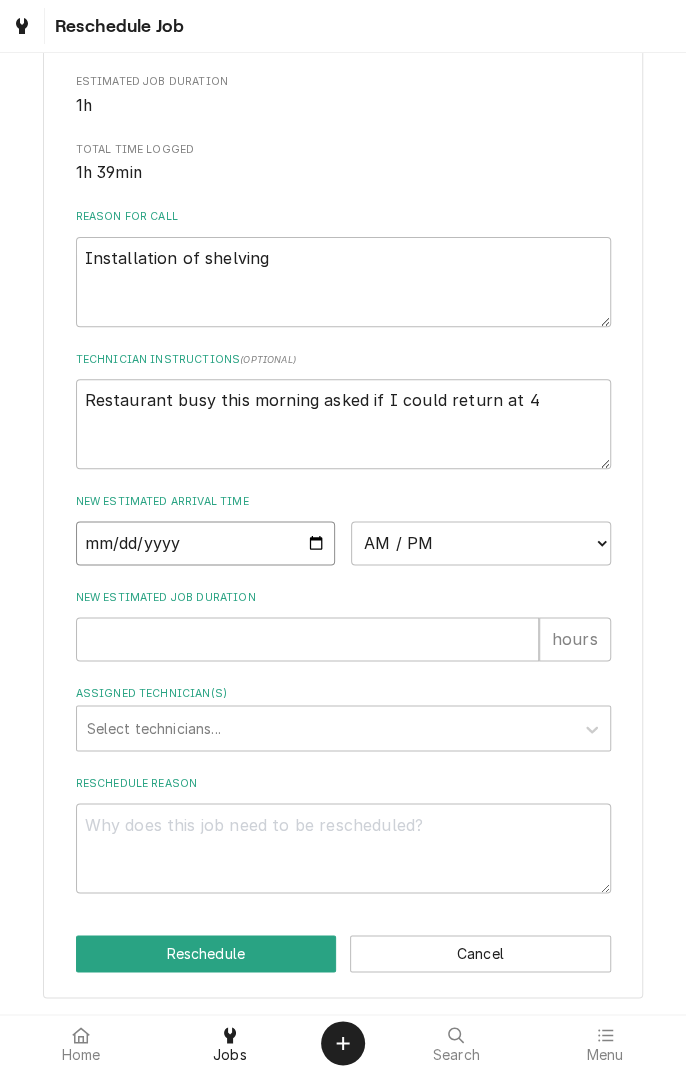 click at bounding box center (206, 543) 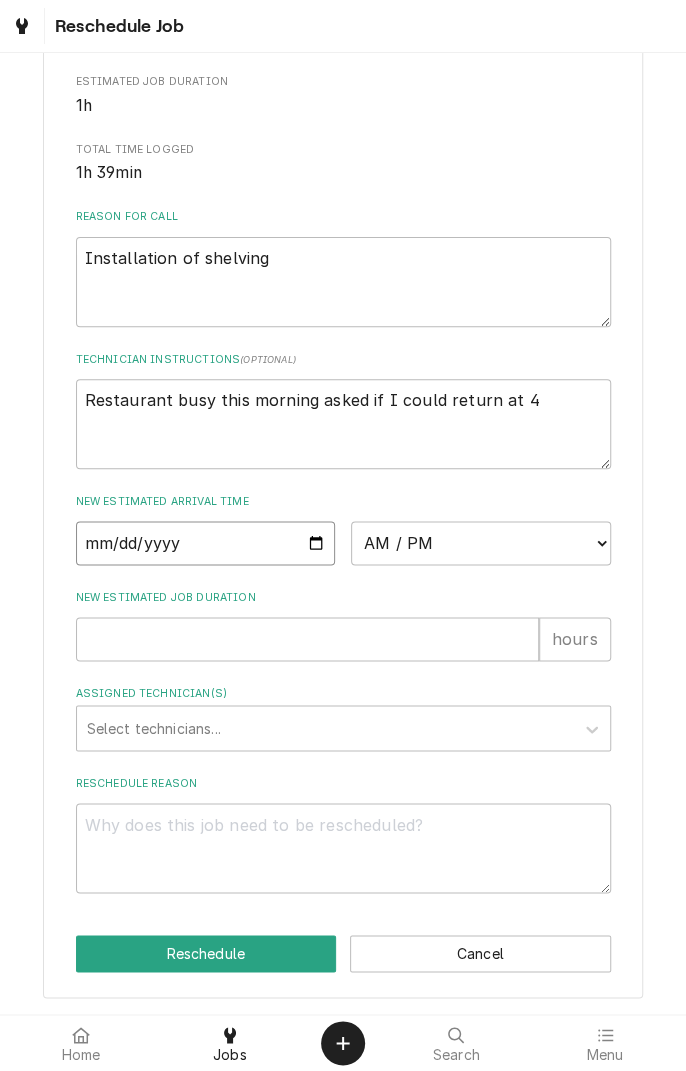 type on "2025-08-08" 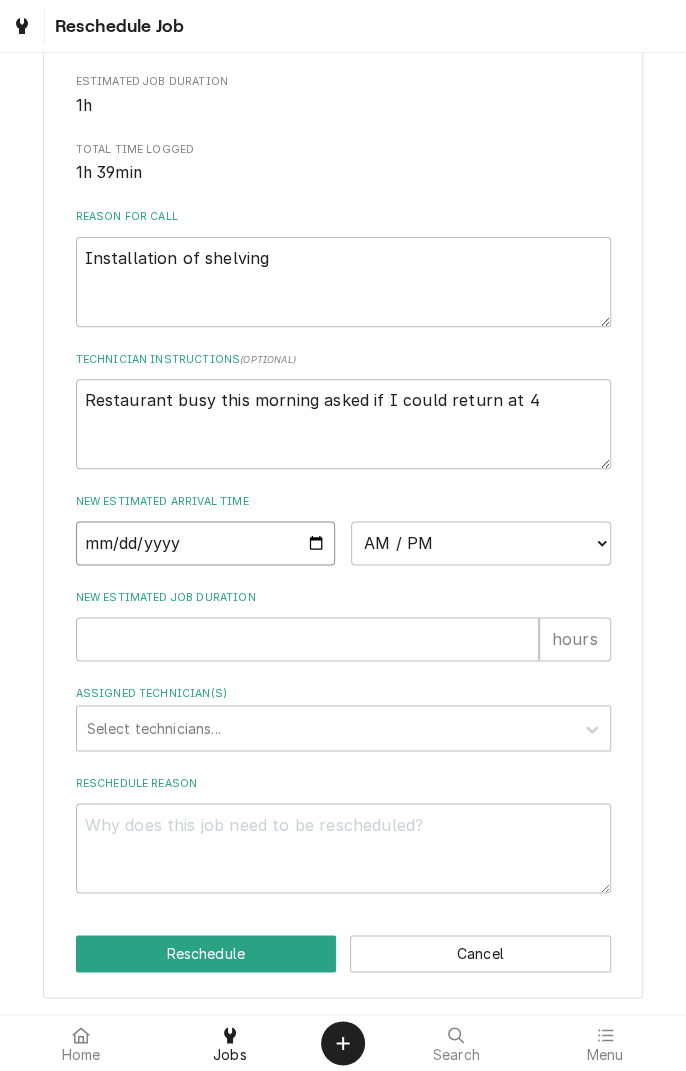 type on "x" 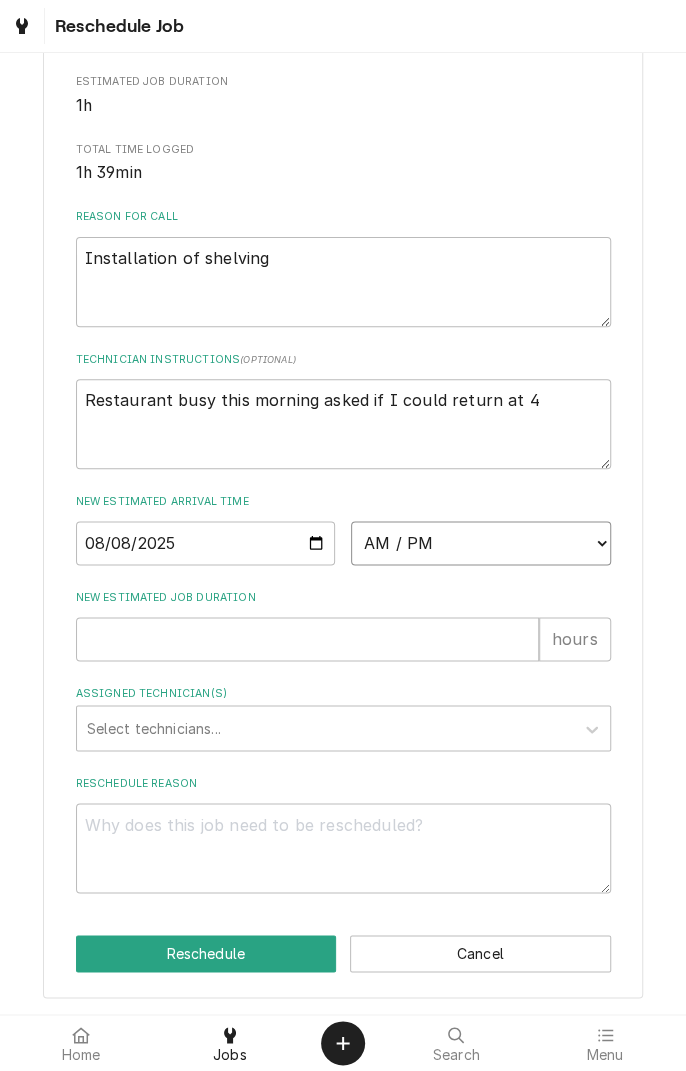 click on "AM / PM 6:00 AM 6:15 AM 6:30 AM 6:45 AM 7:00 AM 7:15 AM 7:30 AM 7:45 AM 8:00 AM 8:15 AM 8:30 AM 8:45 AM 9:00 AM 9:15 AM 9:30 AM 9:45 AM 10:00 AM 10:15 AM 10:30 AM 10:45 AM 11:00 AM 11:15 AM 11:30 AM 11:45 AM 12:00 PM 12:15 PM 12:30 PM 12:45 PM 1:00 PM 1:15 PM 1:30 PM 1:45 PM 2:00 PM 2:15 PM 2:30 PM 2:45 PM 3:00 PM 3:15 PM 3:30 PM 3:45 PM 4:00 PM 4:15 PM 4:30 PM 4:45 PM 5:00 PM 5:15 PM 5:30 PM 5:45 PM 6:00 PM 6:15 PM 6:30 PM 6:45 PM 7:00 PM 7:15 PM 7:30 PM 7:45 PM 8:00 PM 8:15 PM 8:30 PM 8:45 PM 9:00 PM 9:15 PM 9:30 PM 9:45 PM 10:00 PM 10:15 PM 10:30 PM 10:45 PM 11:00 PM 11:15 PM 11:30 PM 11:45 PM 12:00 AM 12:15 AM 12:30 AM 12:45 AM 1:00 AM 1:15 AM 1:30 AM 1:45 AM 2:00 AM 2:15 AM 2:30 AM 2:45 AM 3:00 AM 3:15 AM 3:30 AM 3:45 AM 4:00 AM 4:15 AM 4:30 AM 4:45 AM 5:00 AM 5:15 AM 5:30 AM 5:45 AM" at bounding box center (481, 543) 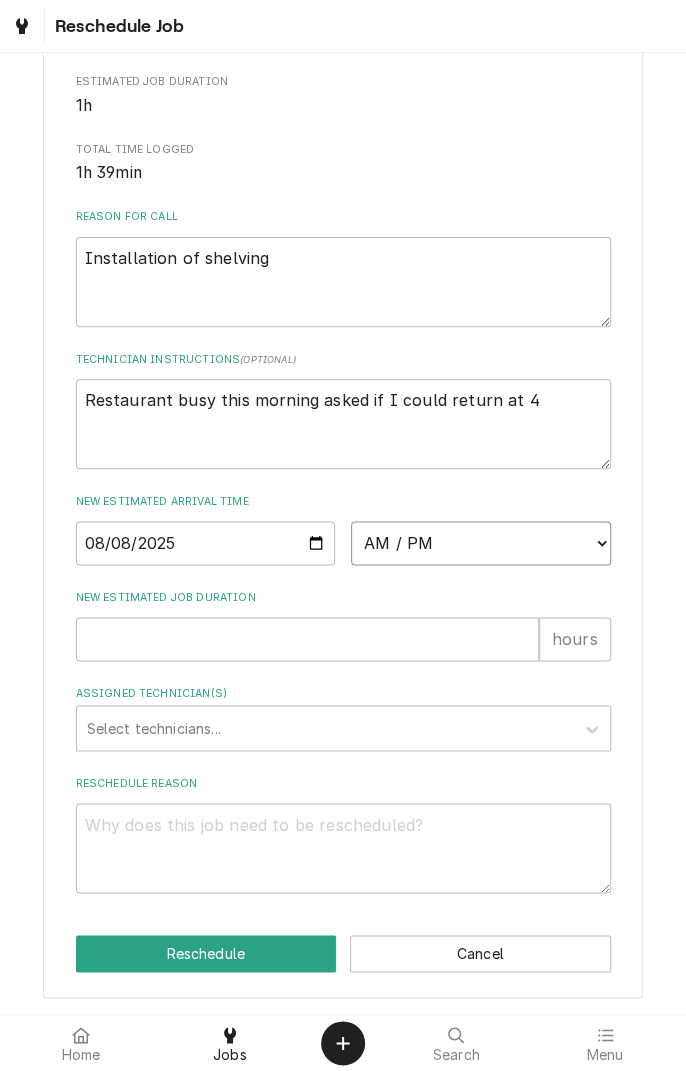 select on "16:00:00" 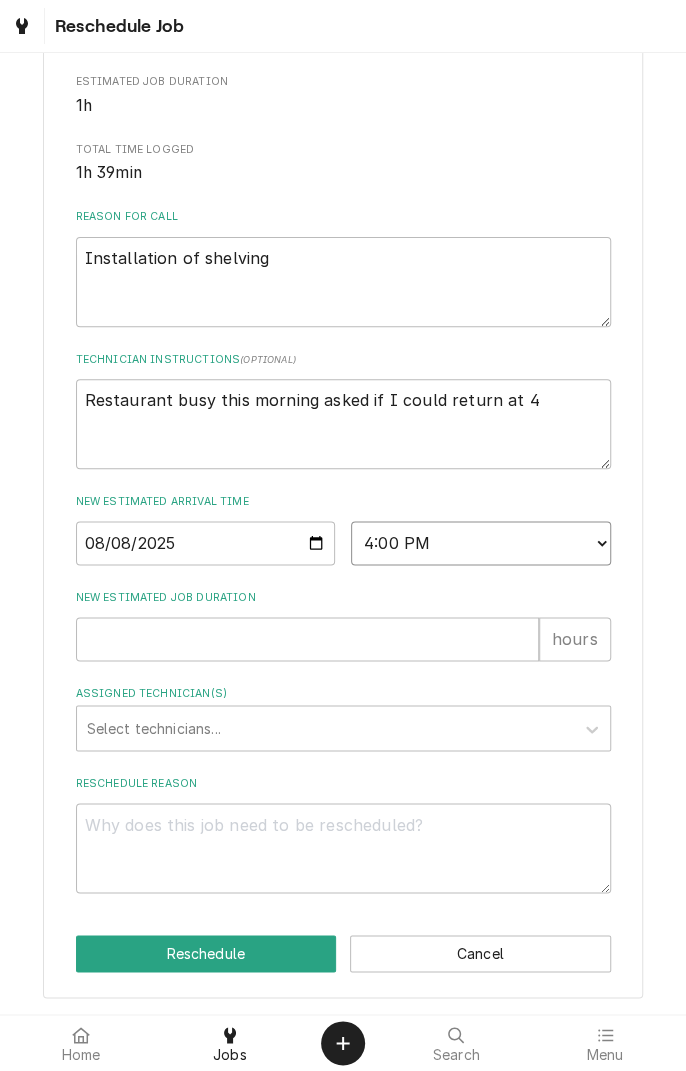 click on "AM / PM 6:00 AM 6:15 AM 6:30 AM 6:45 AM 7:00 AM 7:15 AM 7:30 AM 7:45 AM 8:00 AM 8:15 AM 8:30 AM 8:45 AM 9:00 AM 9:15 AM 9:30 AM 9:45 AM 10:00 AM 10:15 AM 10:30 AM 10:45 AM 11:00 AM 11:15 AM 11:30 AM 11:45 AM 12:00 PM 12:15 PM 12:30 PM 12:45 PM 1:00 PM 1:15 PM 1:30 PM 1:45 PM 2:00 PM 2:15 PM 2:30 PM 2:45 PM 3:00 PM 3:15 PM 3:30 PM 3:45 PM 4:00 PM 4:15 PM 4:30 PM 4:45 PM 5:00 PM 5:15 PM 5:30 PM 5:45 PM 6:00 PM 6:15 PM 6:30 PM 6:45 PM 7:00 PM 7:15 PM 7:30 PM 7:45 PM 8:00 PM 8:15 PM 8:30 PM 8:45 PM 9:00 PM 9:15 PM 9:30 PM 9:45 PM 10:00 PM 10:15 PM 10:30 PM 10:45 PM 11:00 PM 11:15 PM 11:30 PM 11:45 PM 12:00 AM 12:15 AM 12:30 AM 12:45 AM 1:00 AM 1:15 AM 1:30 AM 1:45 AM 2:00 AM 2:15 AM 2:30 AM 2:45 AM 3:00 AM 3:15 AM 3:30 AM 3:45 AM 4:00 AM 4:15 AM 4:30 AM 4:45 AM 5:00 AM 5:15 AM 5:30 AM 5:45 AM" at bounding box center [481, 543] 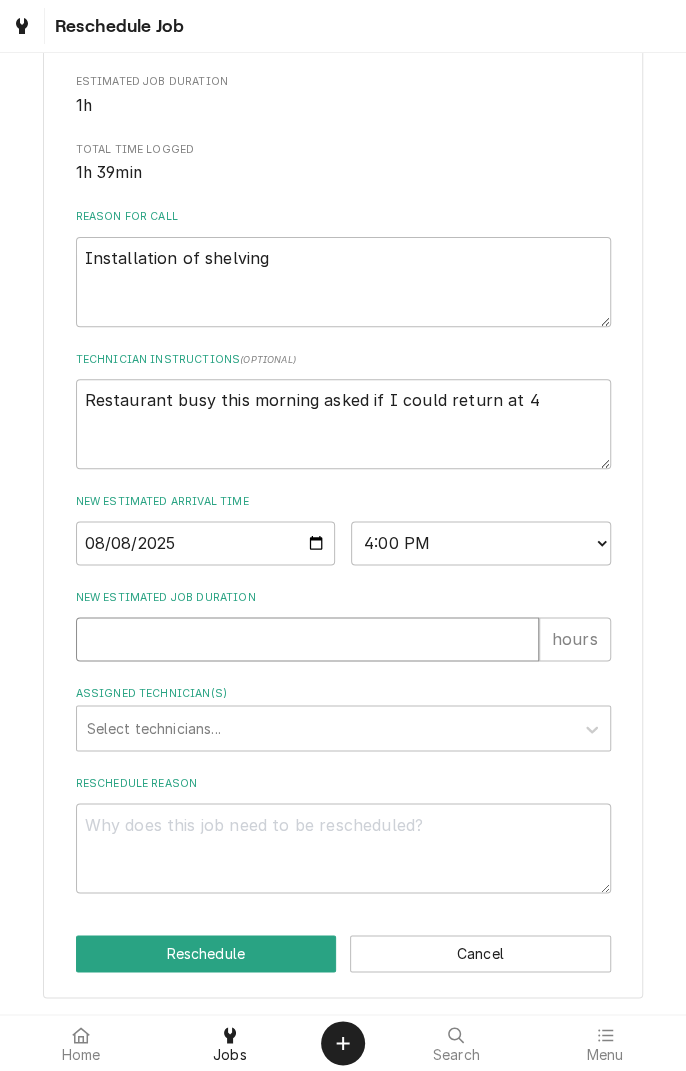 click on "New Estimated Job Duration" at bounding box center (307, 639) 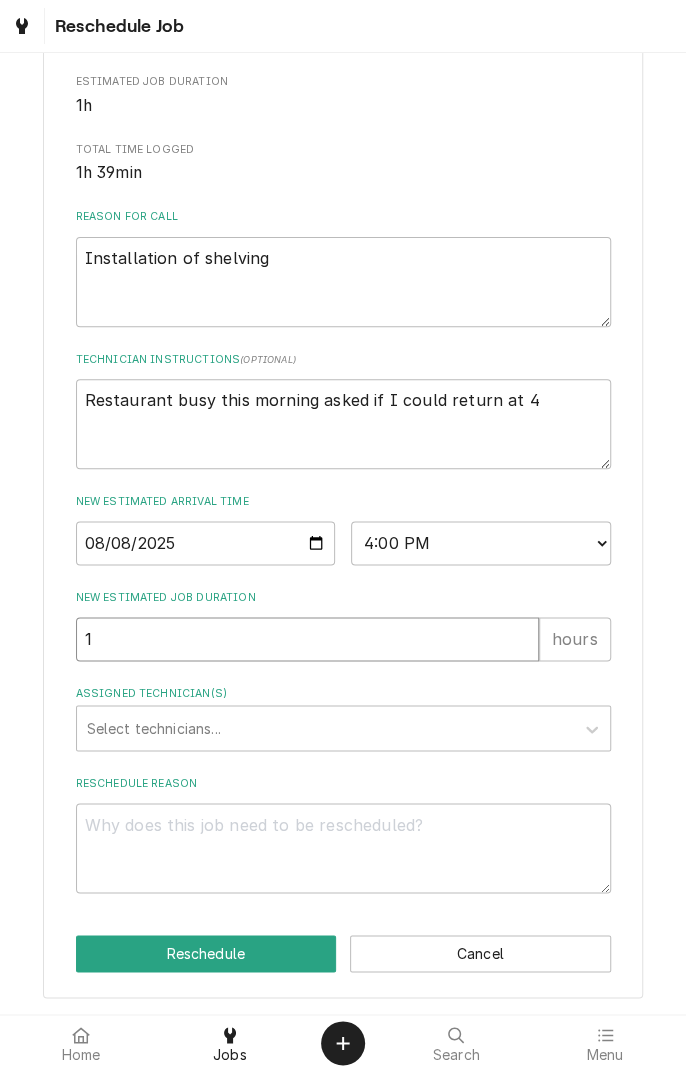 type on "x" 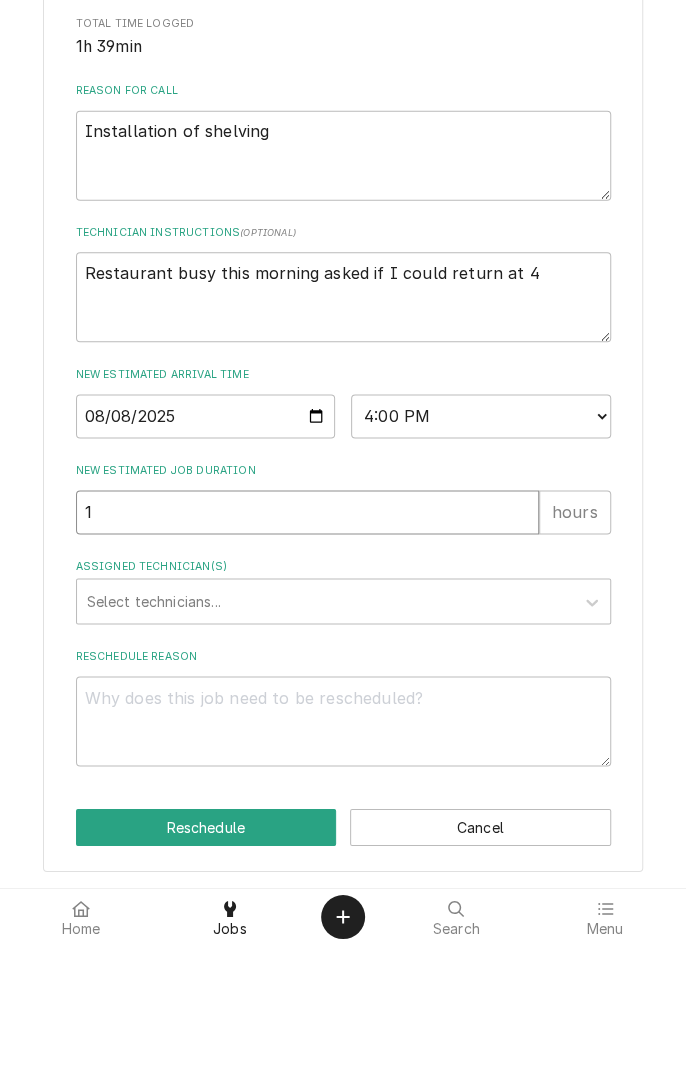 type on "1" 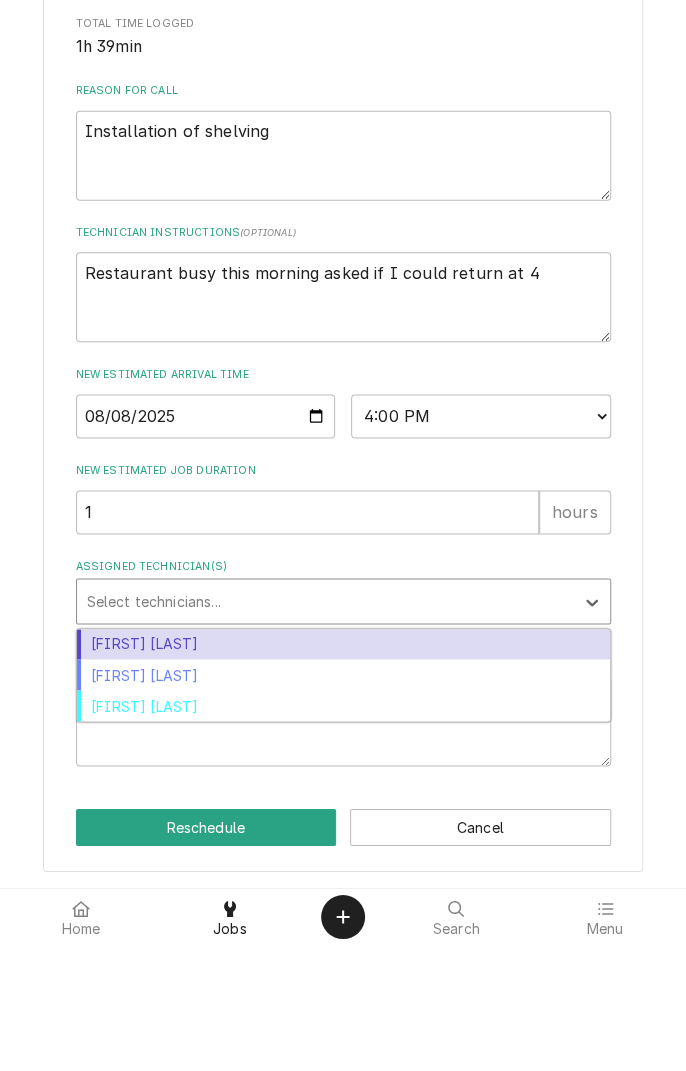 click on "Jason Marroquin" at bounding box center [343, 771] 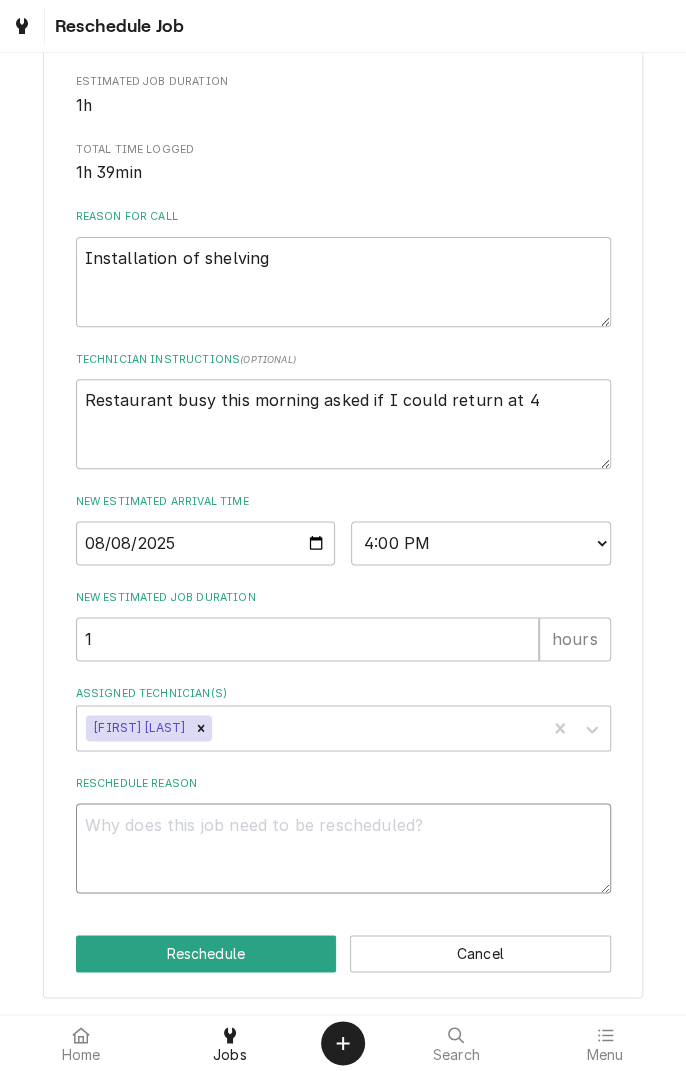 click on "Reschedule Reason" at bounding box center [343, 848] 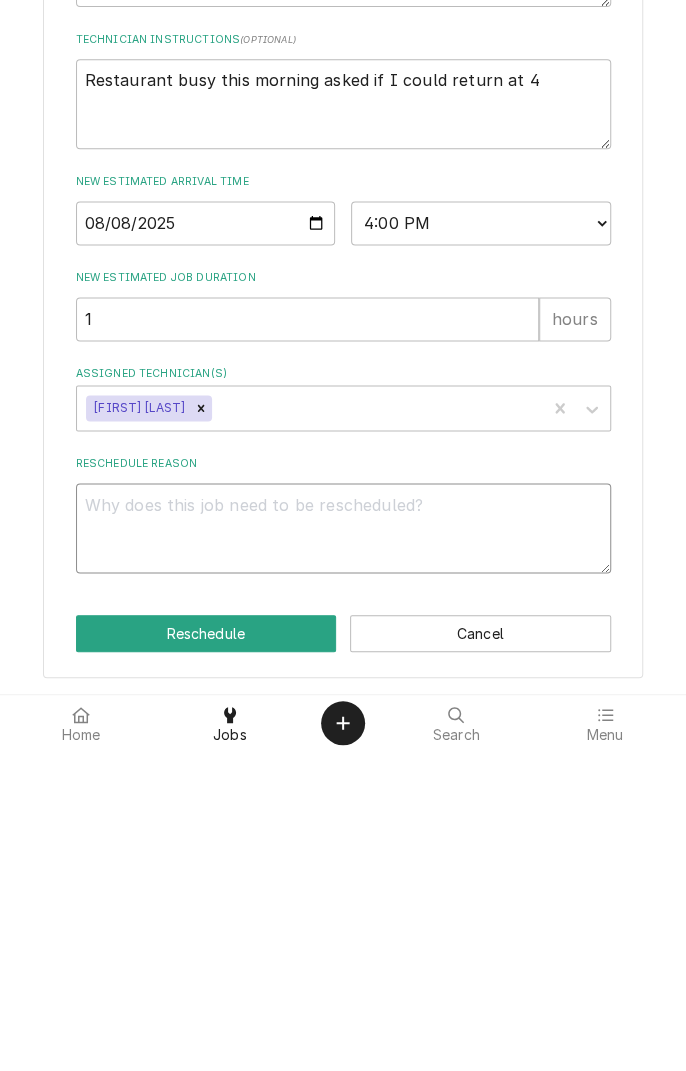 type on "B" 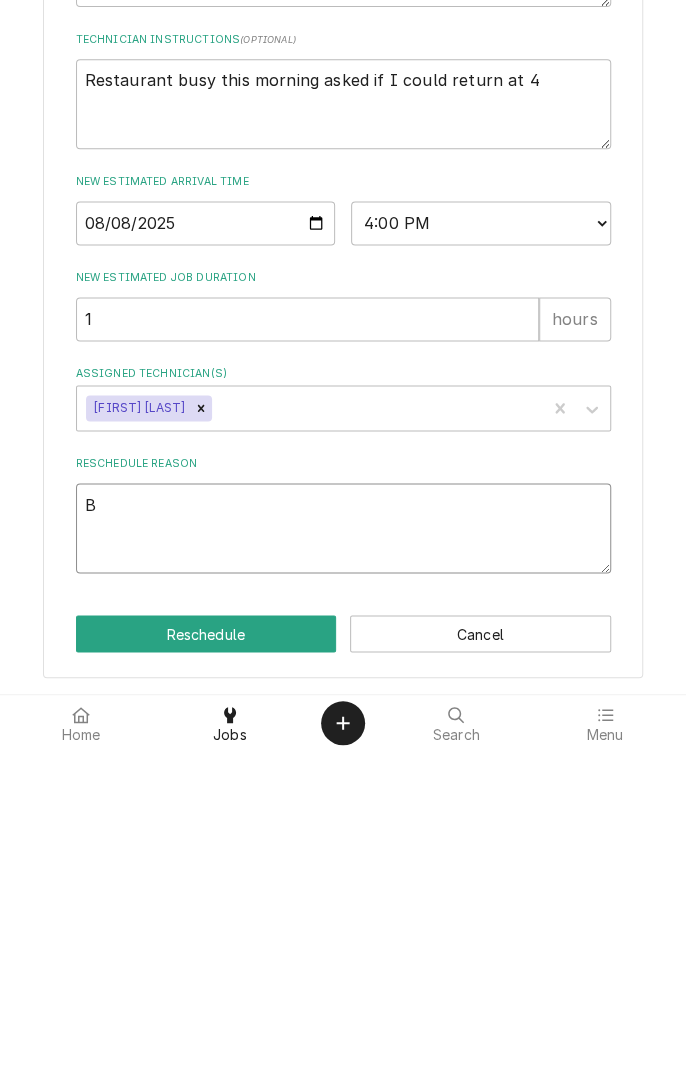 type on "x" 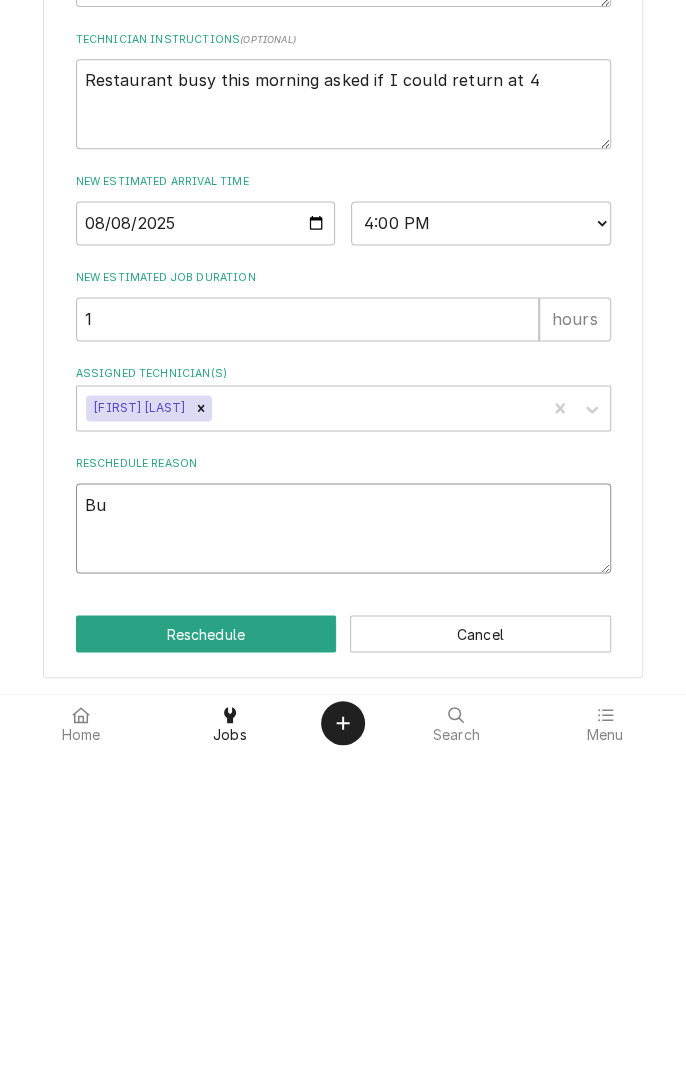 type on "x" 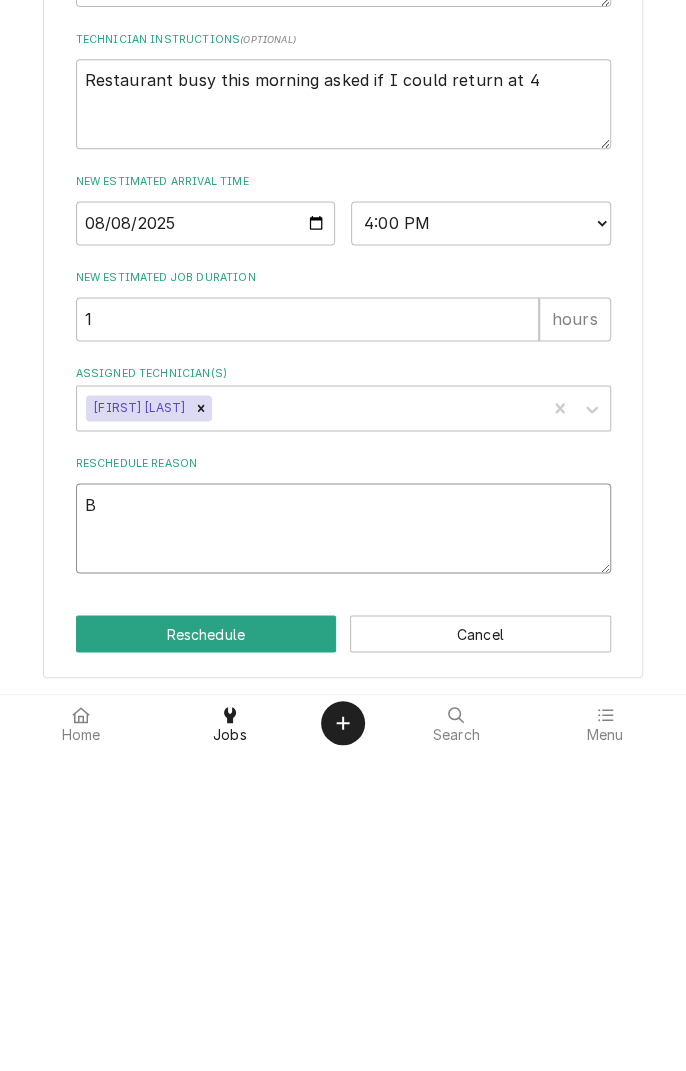 type on "x" 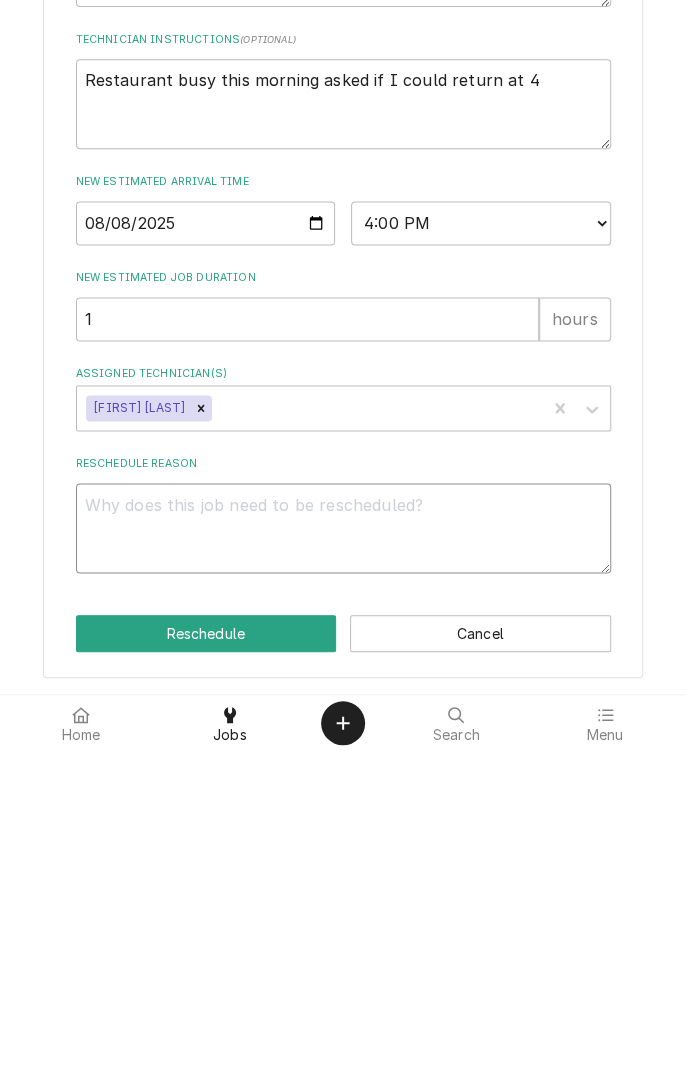 type on "x" 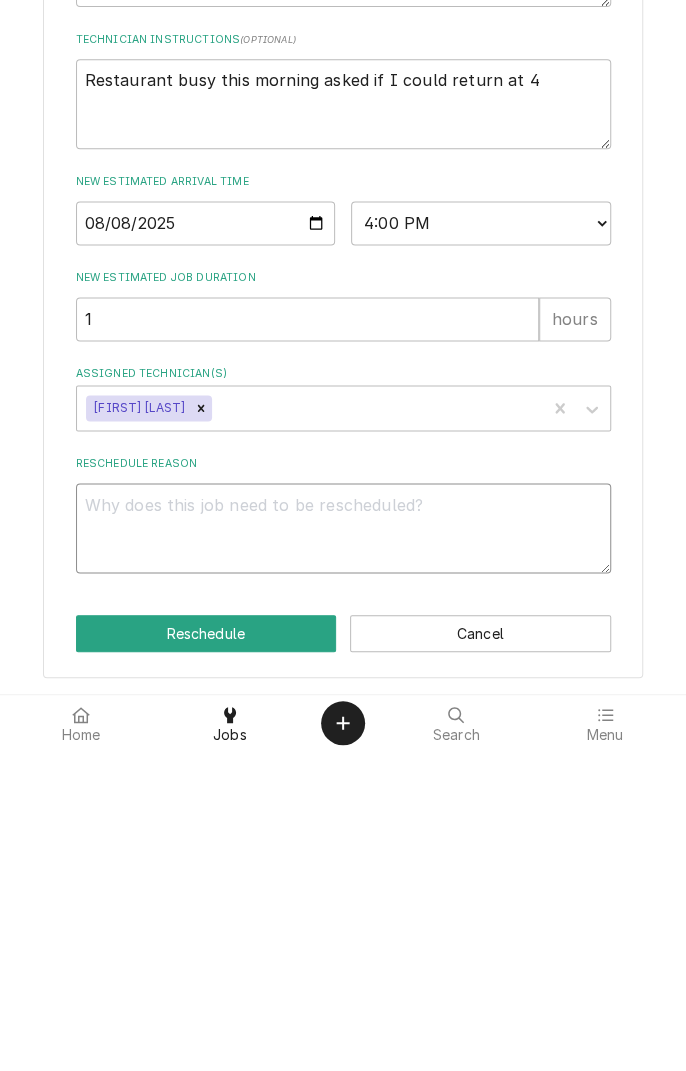 type on "G" 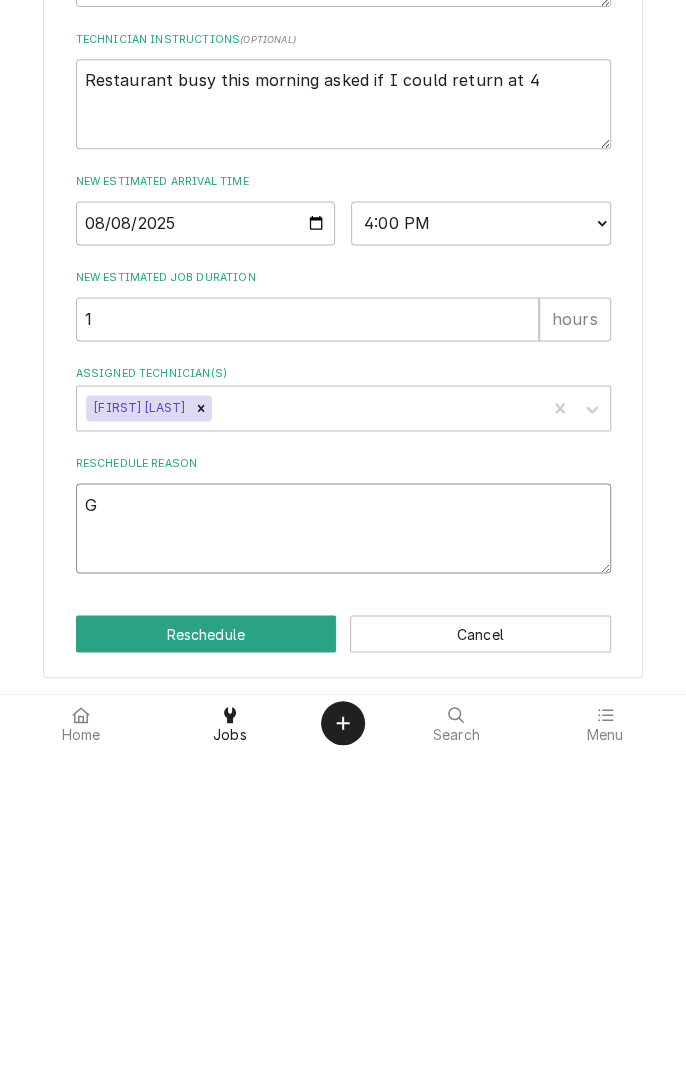 type on "x" 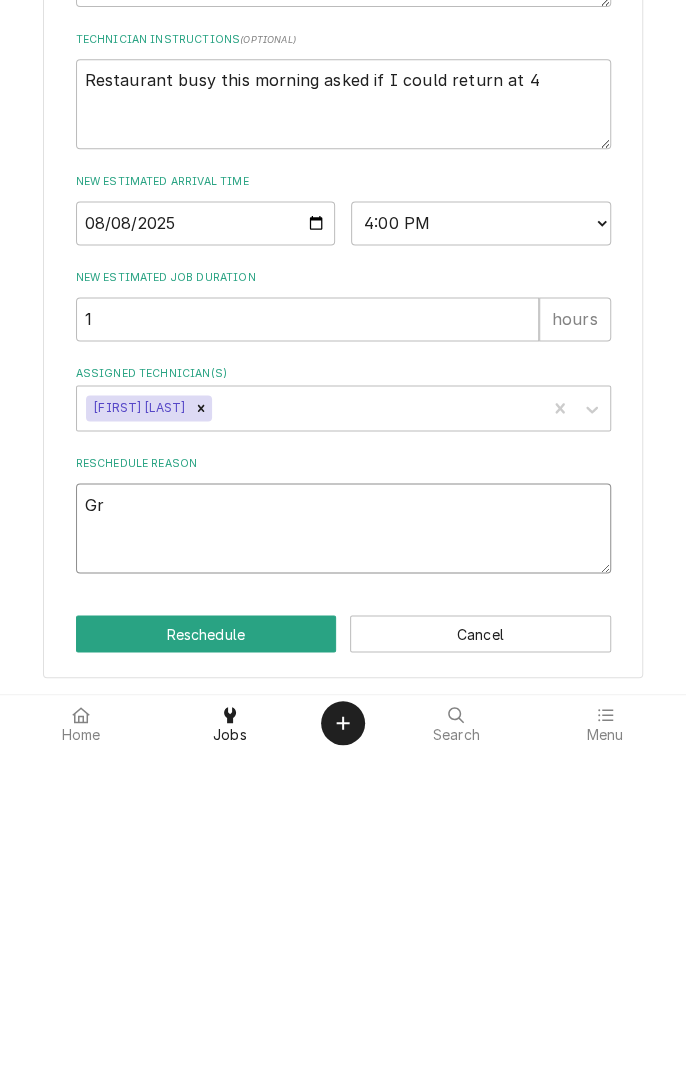 type on "x" 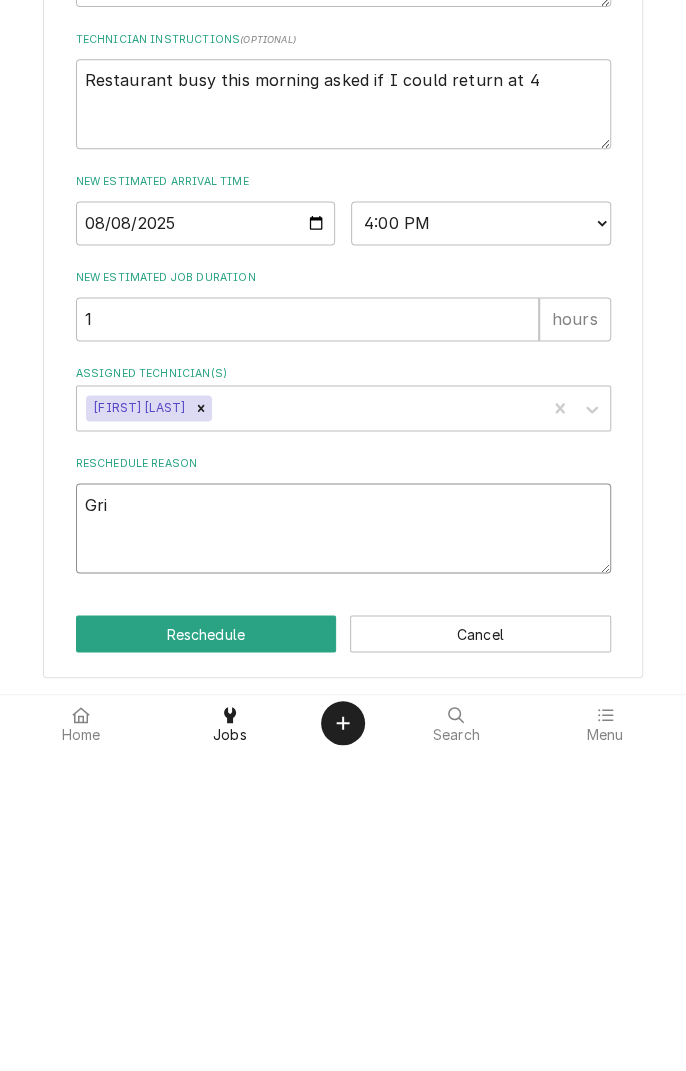 type on "x" 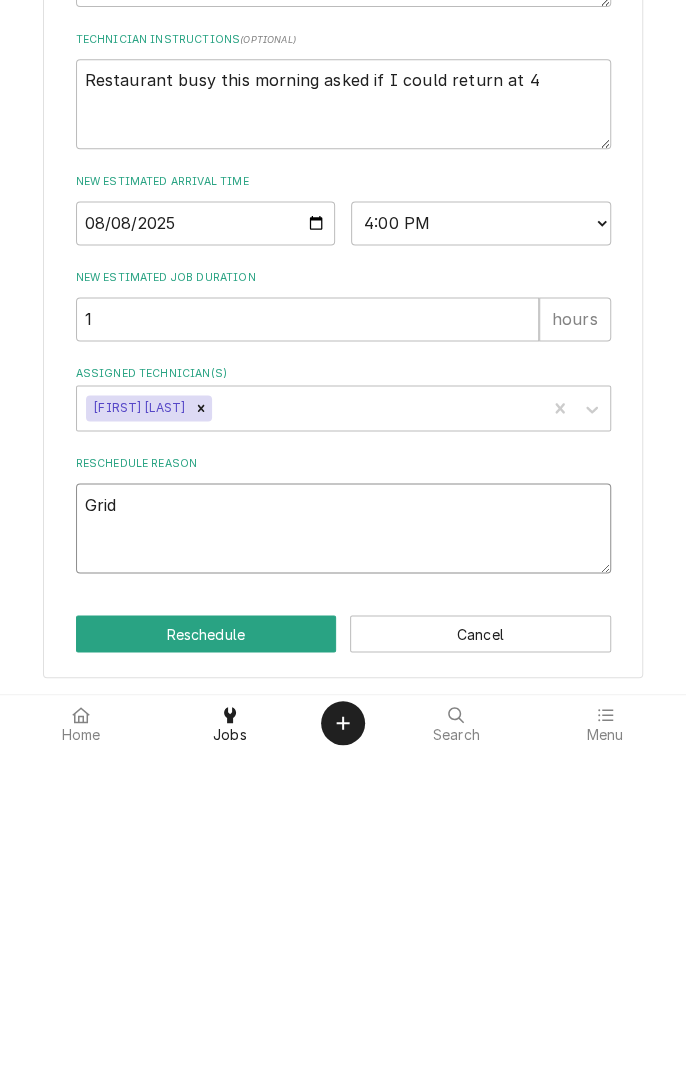 type on "x" 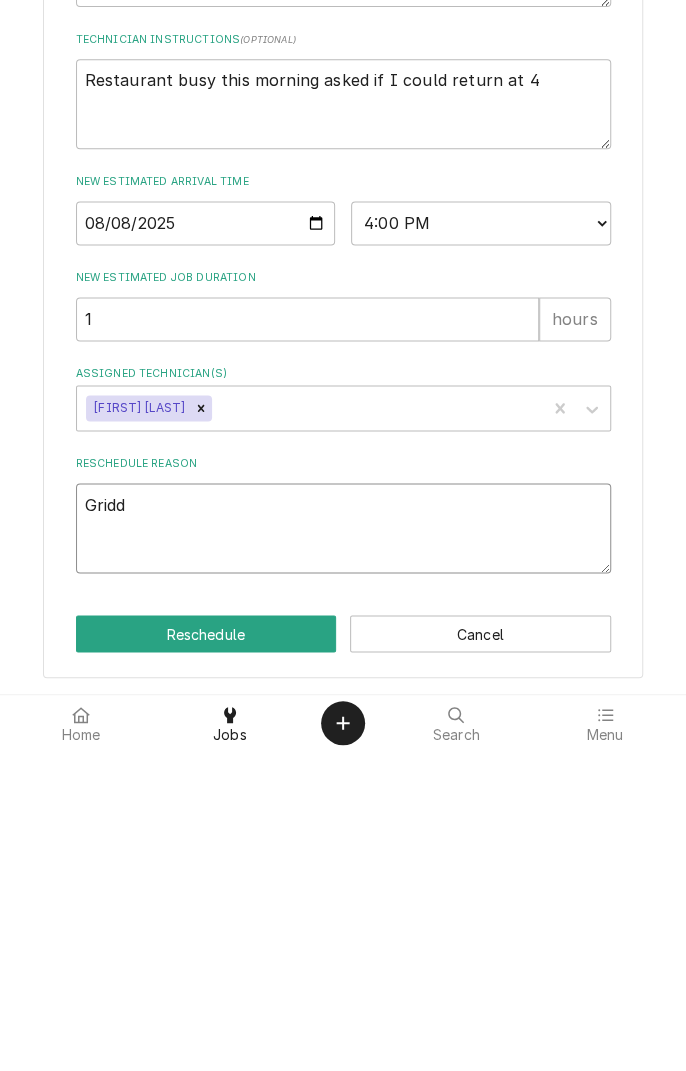 type on "x" 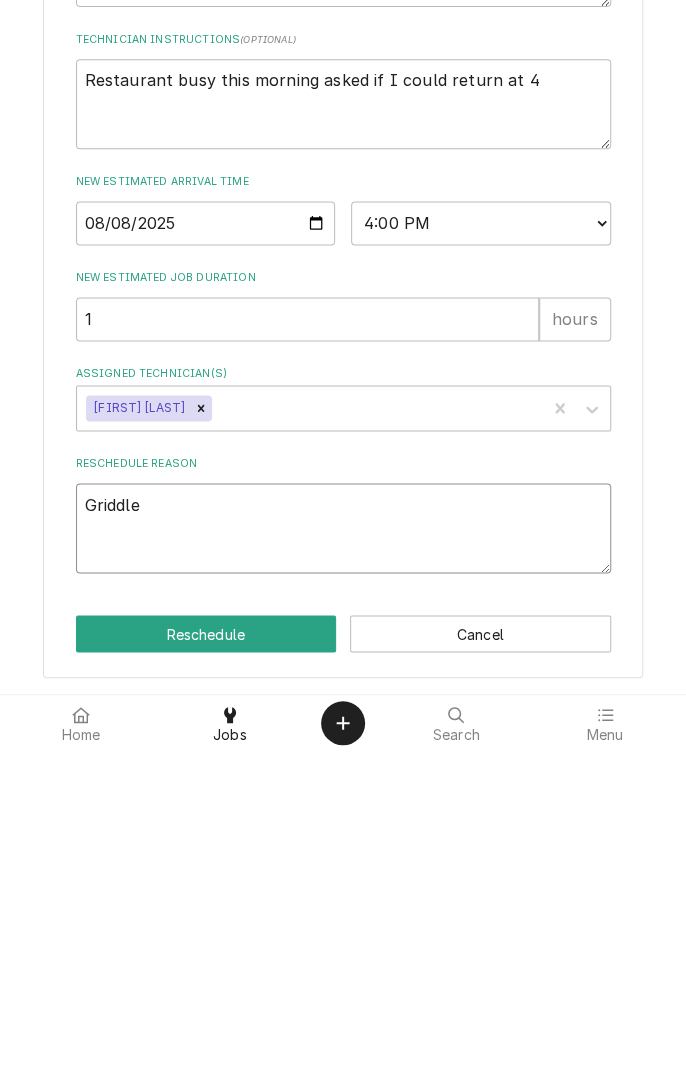 type on "x" 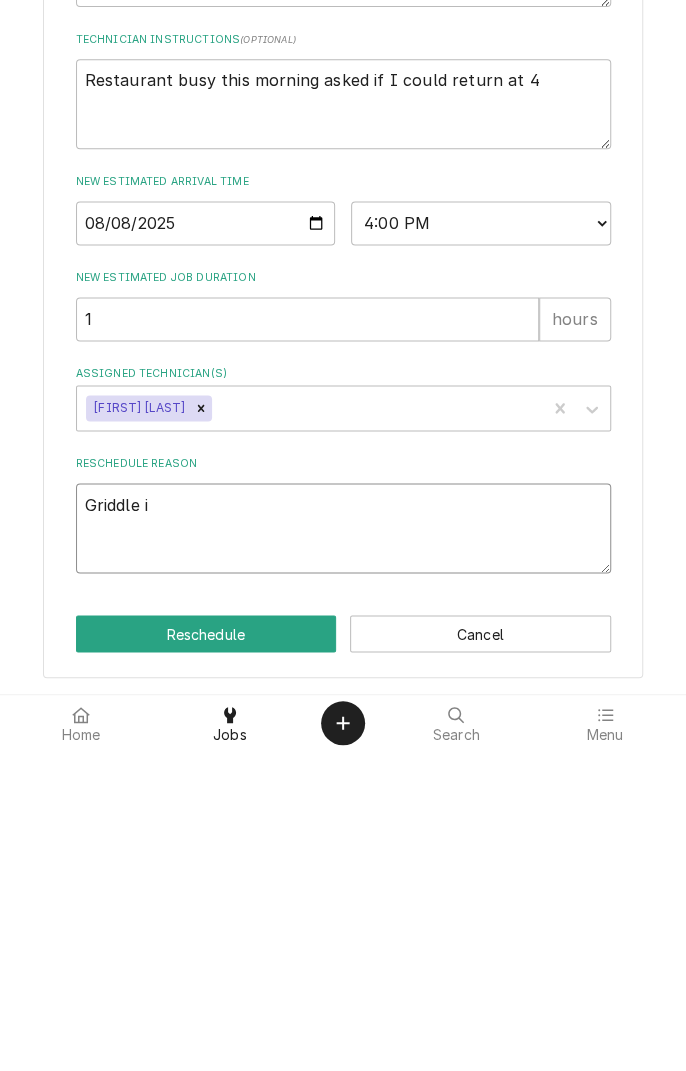 type on "x" 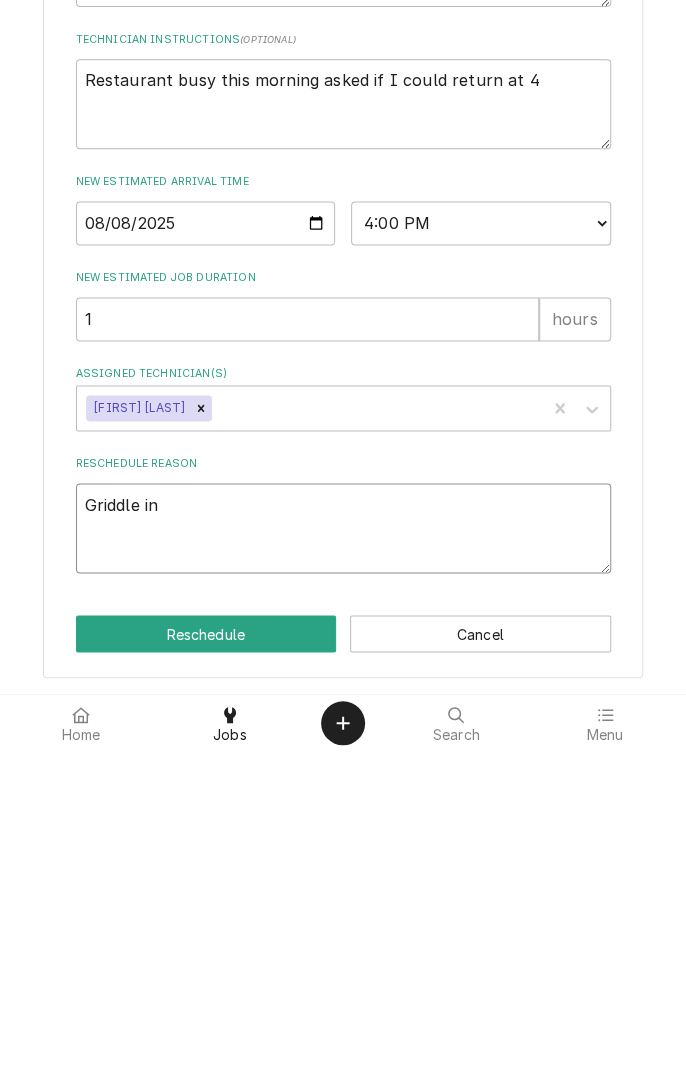 type on "x" 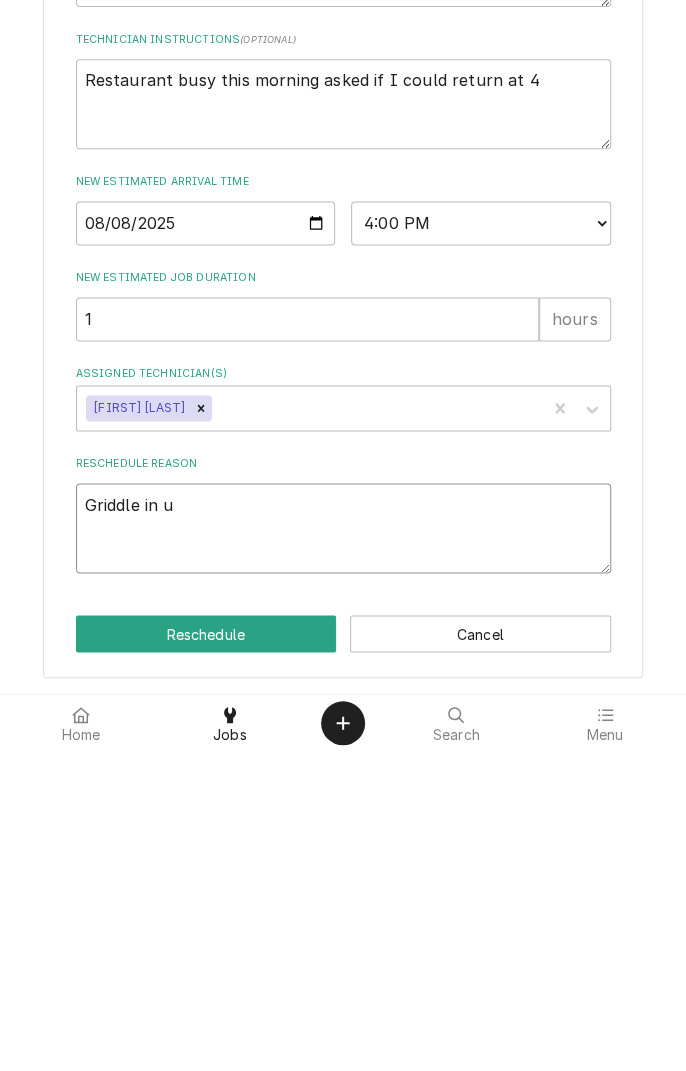 type on "x" 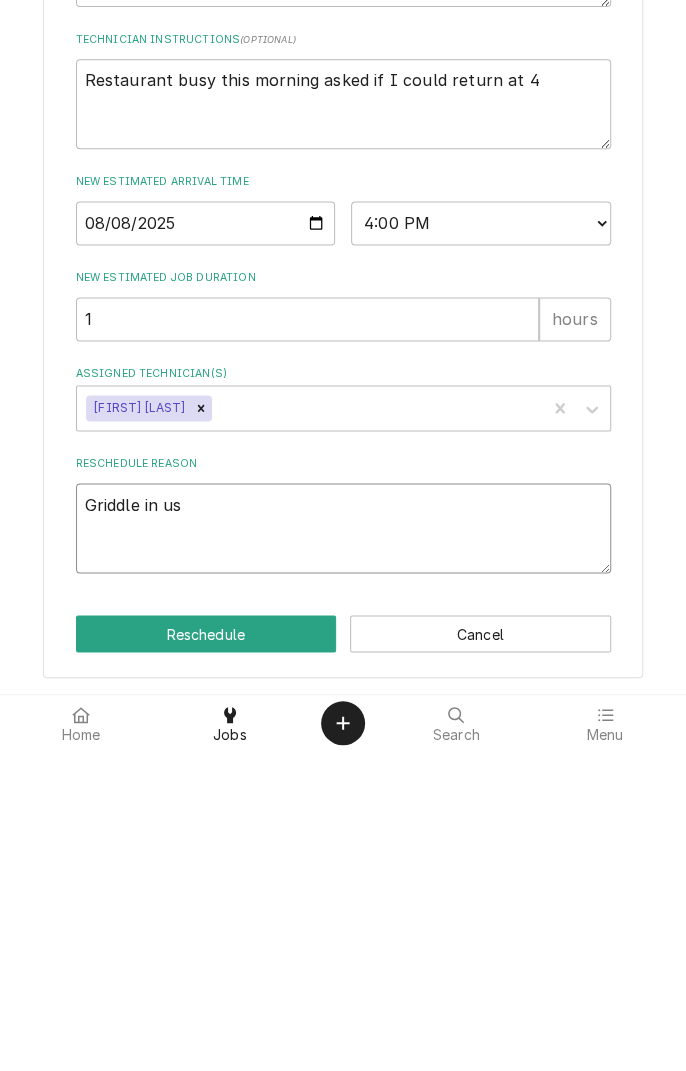 type on "x" 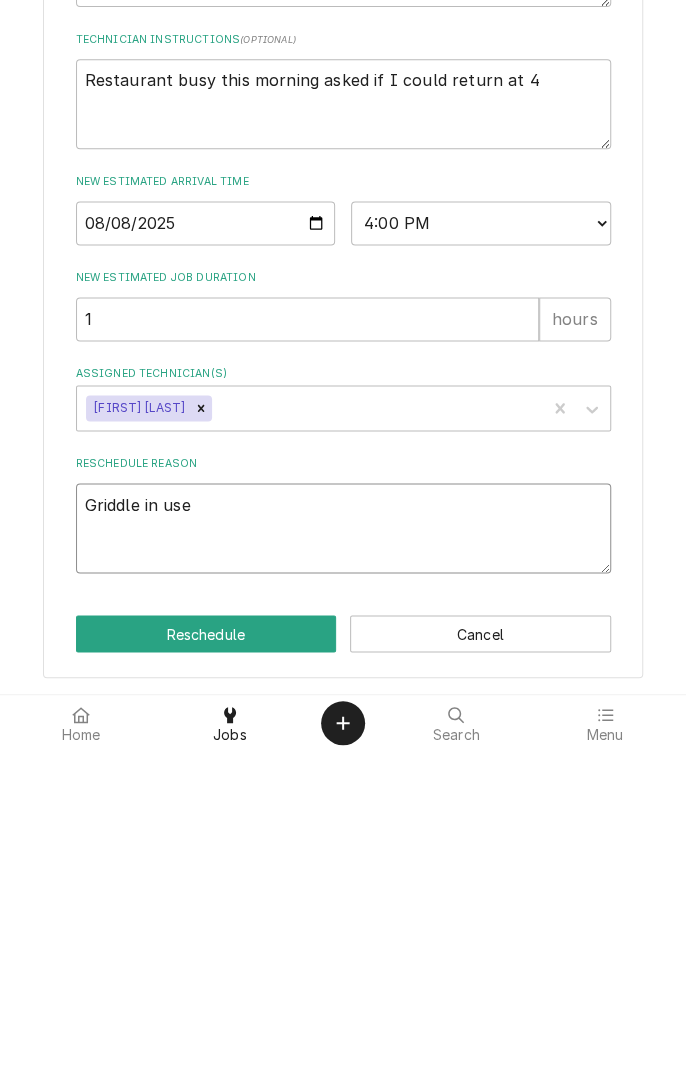 type on "x" 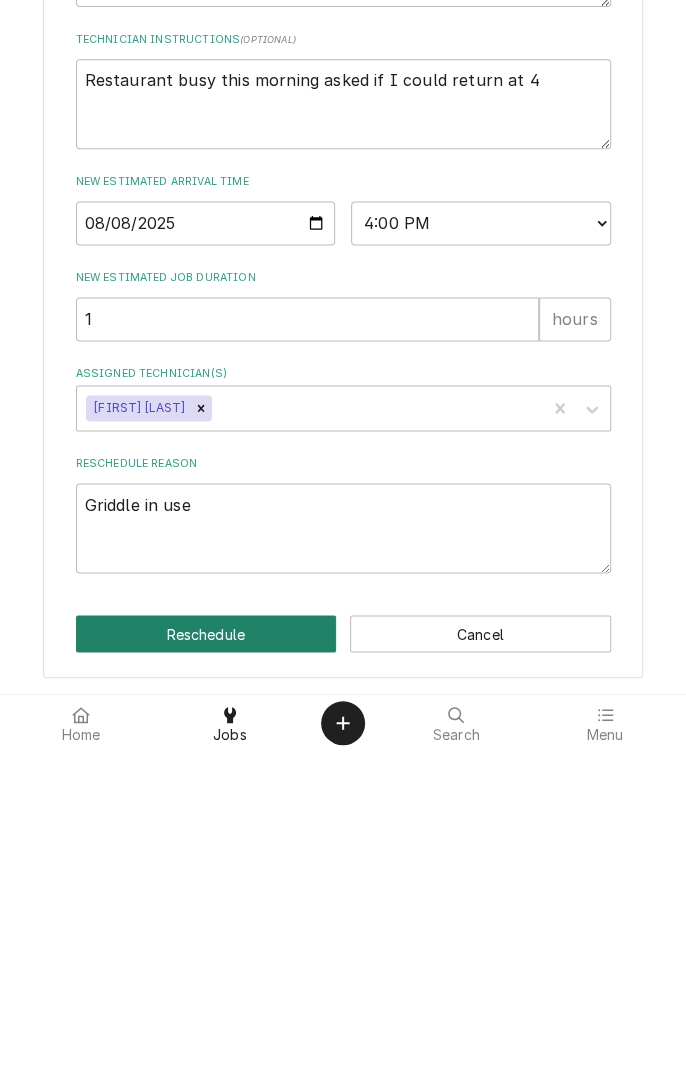 click on "Reschedule" at bounding box center [206, 953] 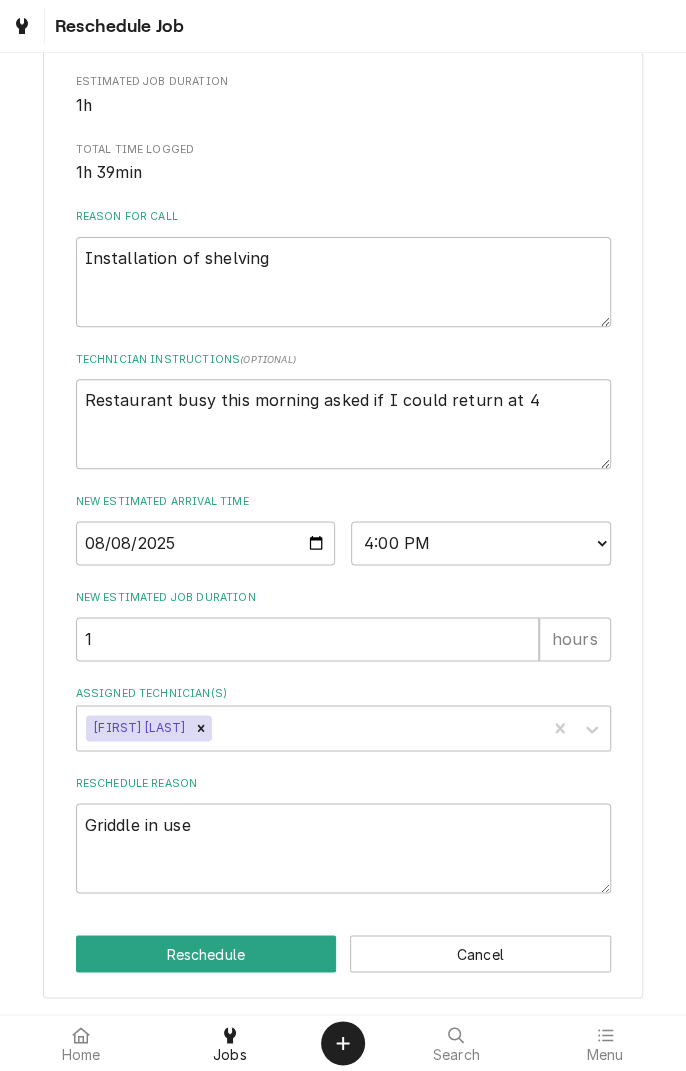 type on "x" 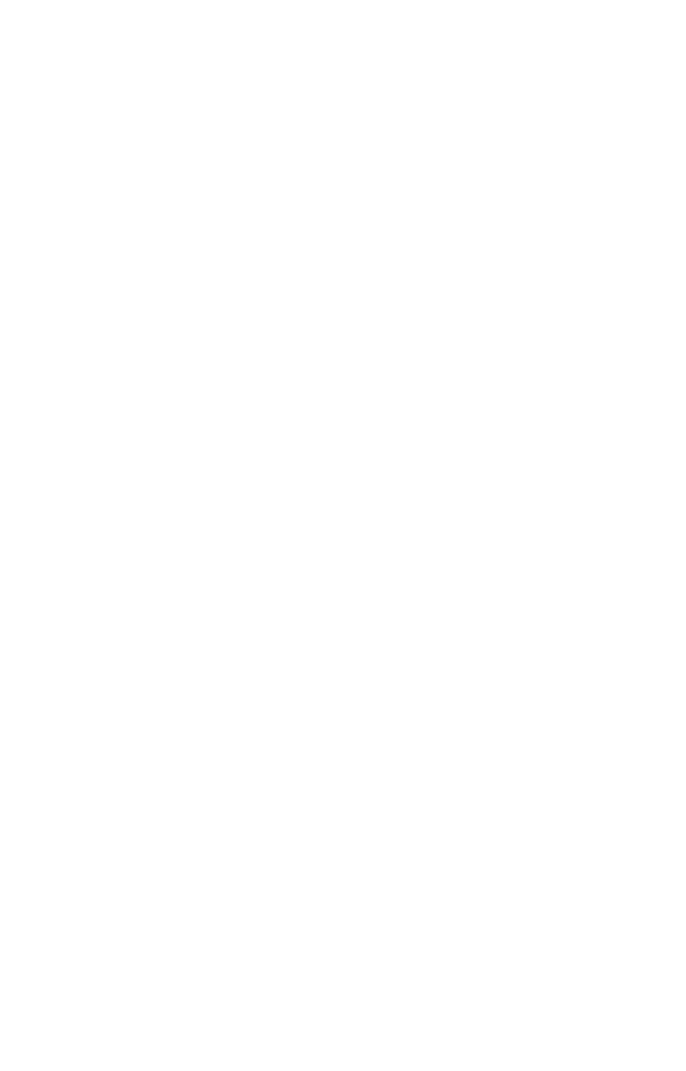 scroll, scrollTop: 0, scrollLeft: 0, axis: both 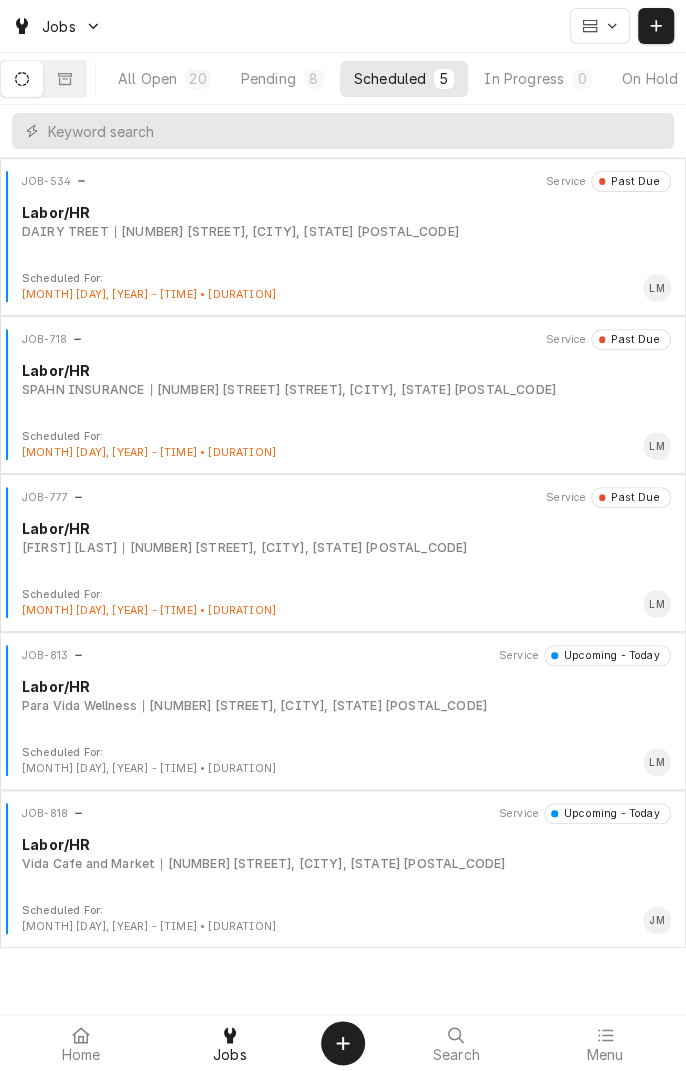 click 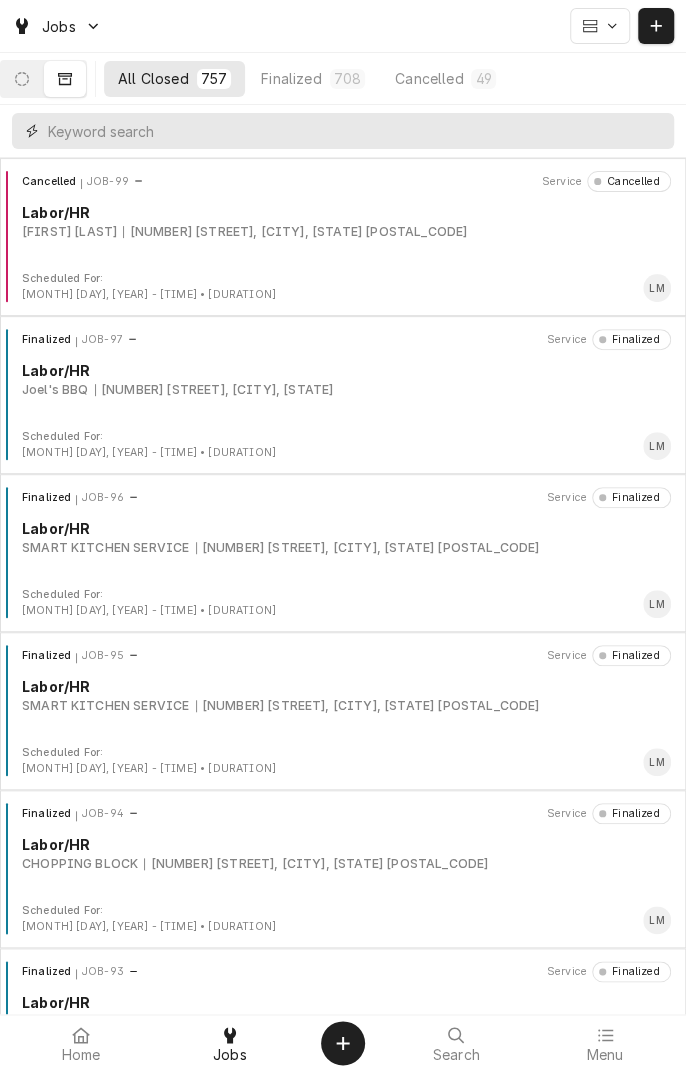 click at bounding box center [356, 131] 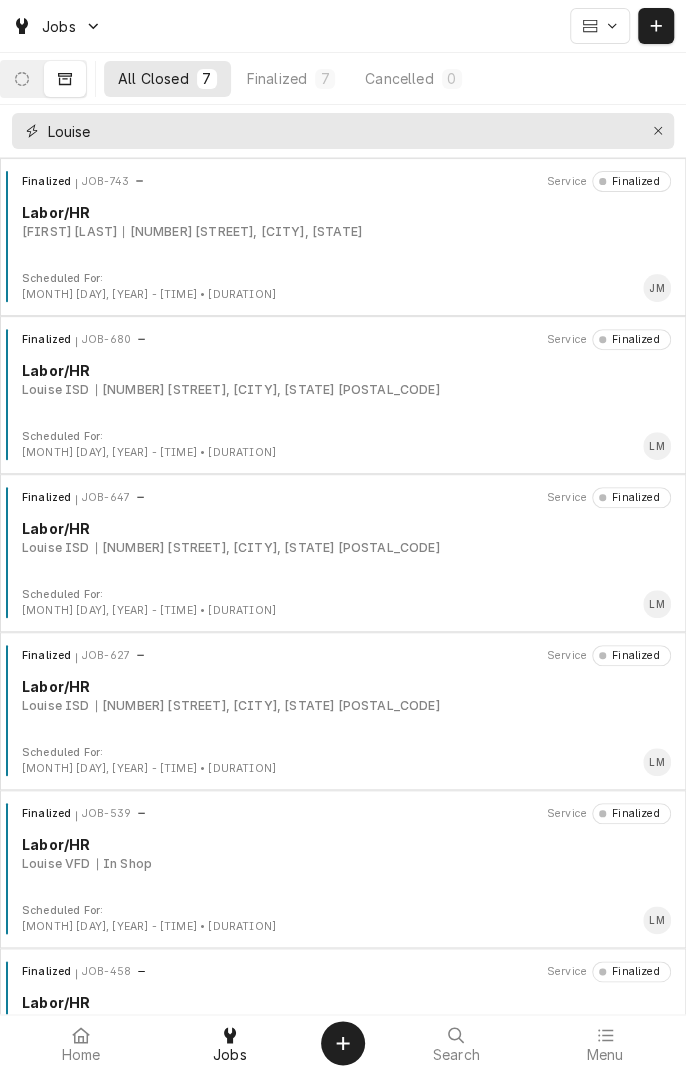 type on "Louise" 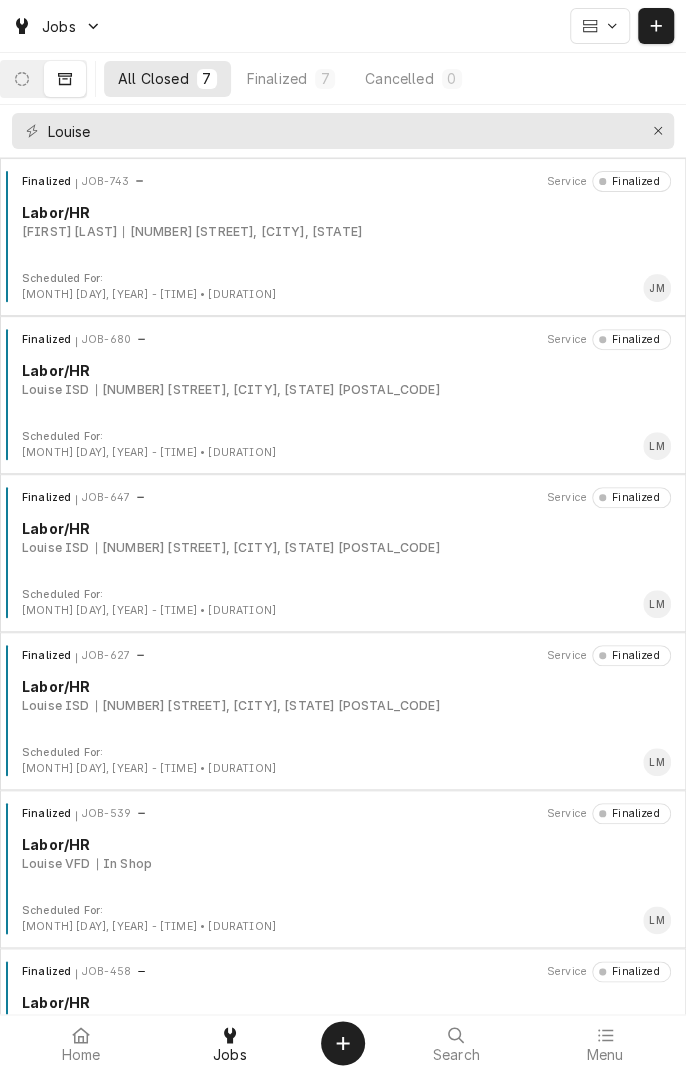 click on "Finalized JOB-743 Service Finalized Labor/HR Marieli Duvara 4659 FM 1160, Louise, TX" at bounding box center [343, 221] 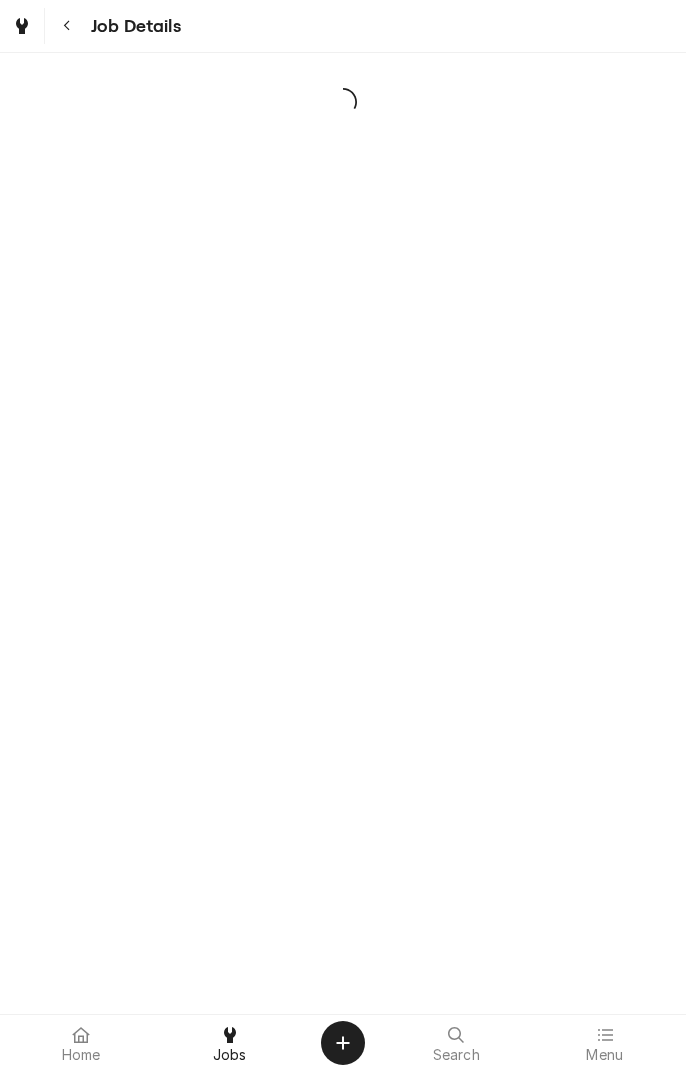 scroll, scrollTop: 0, scrollLeft: 0, axis: both 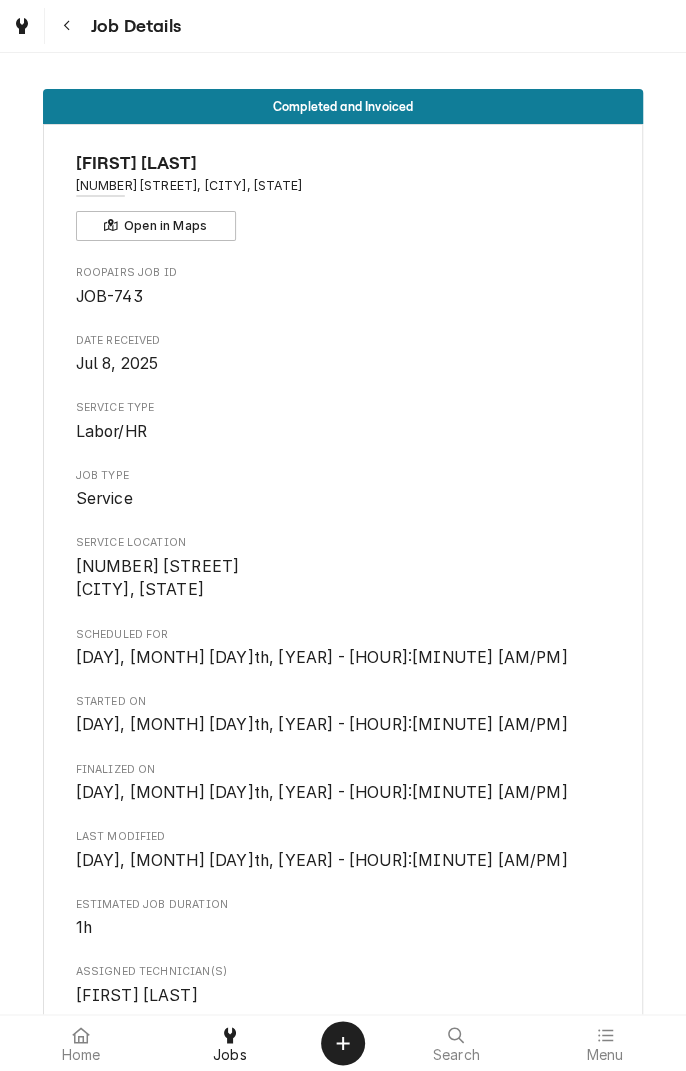 click 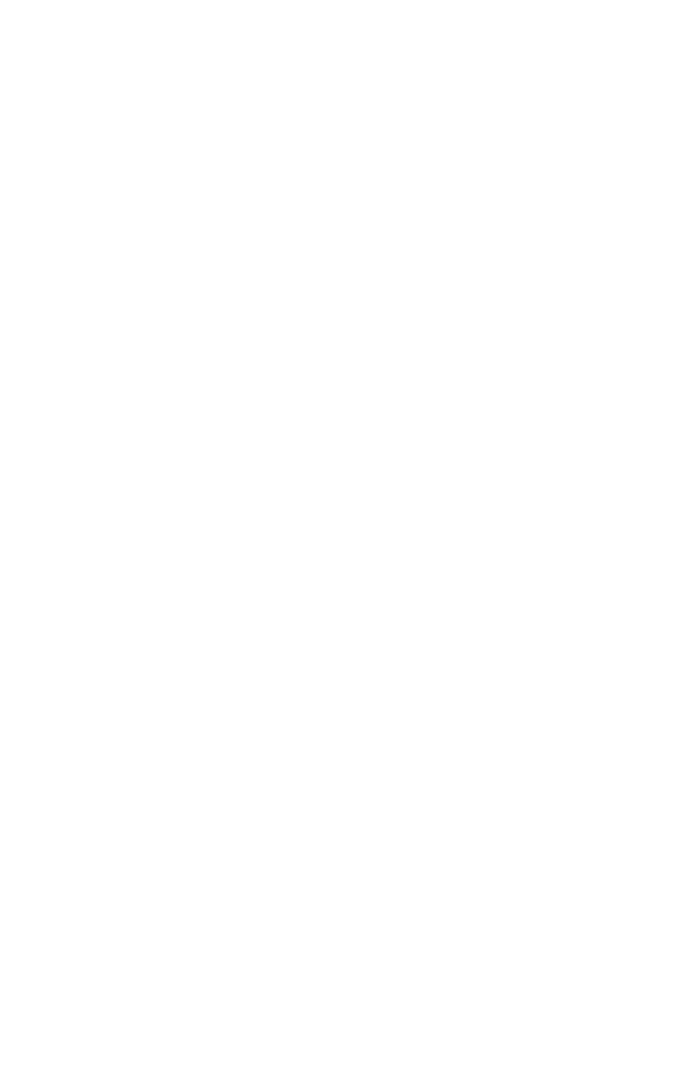 scroll, scrollTop: 0, scrollLeft: 0, axis: both 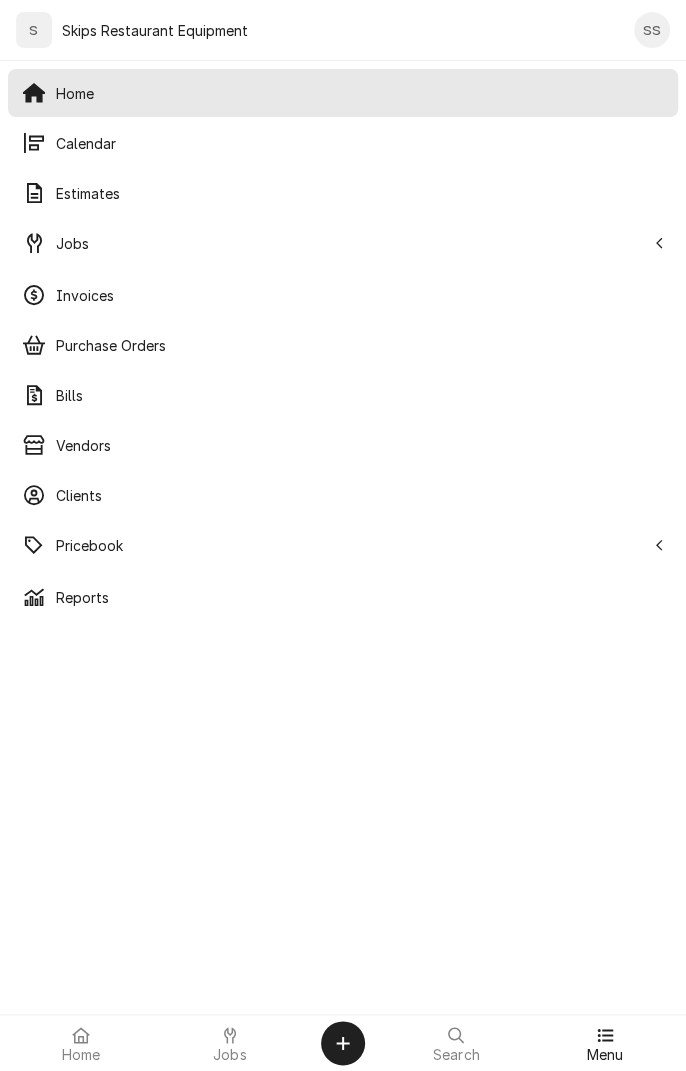 click on "Pricebook" at bounding box center [350, 545] 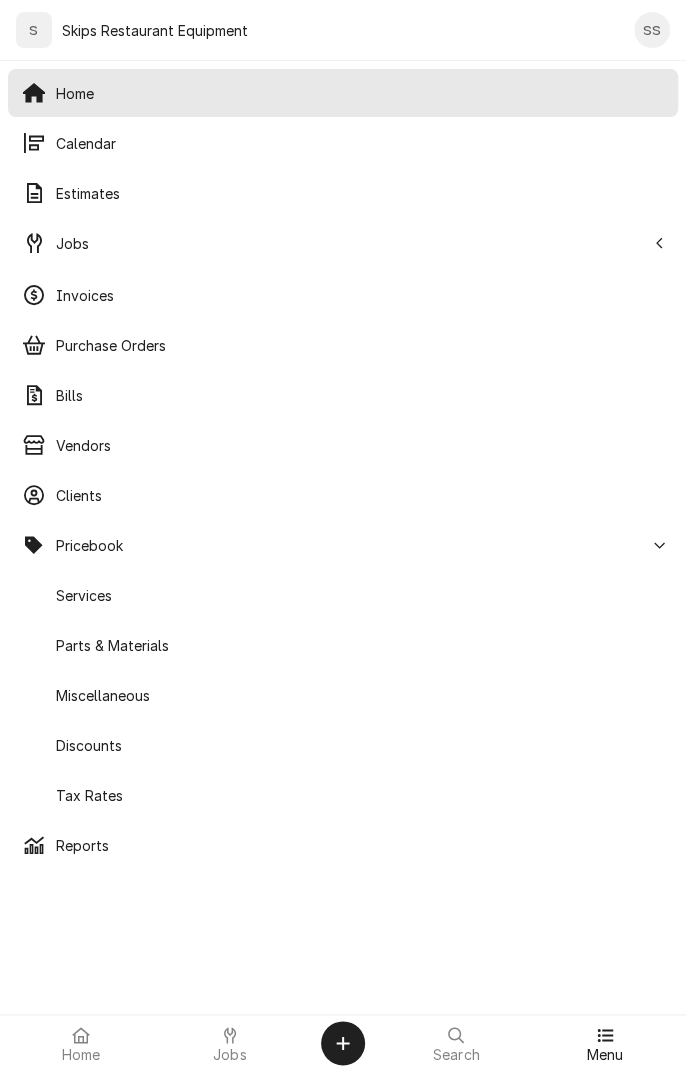 click on "Parts & Materials" at bounding box center (343, 645) 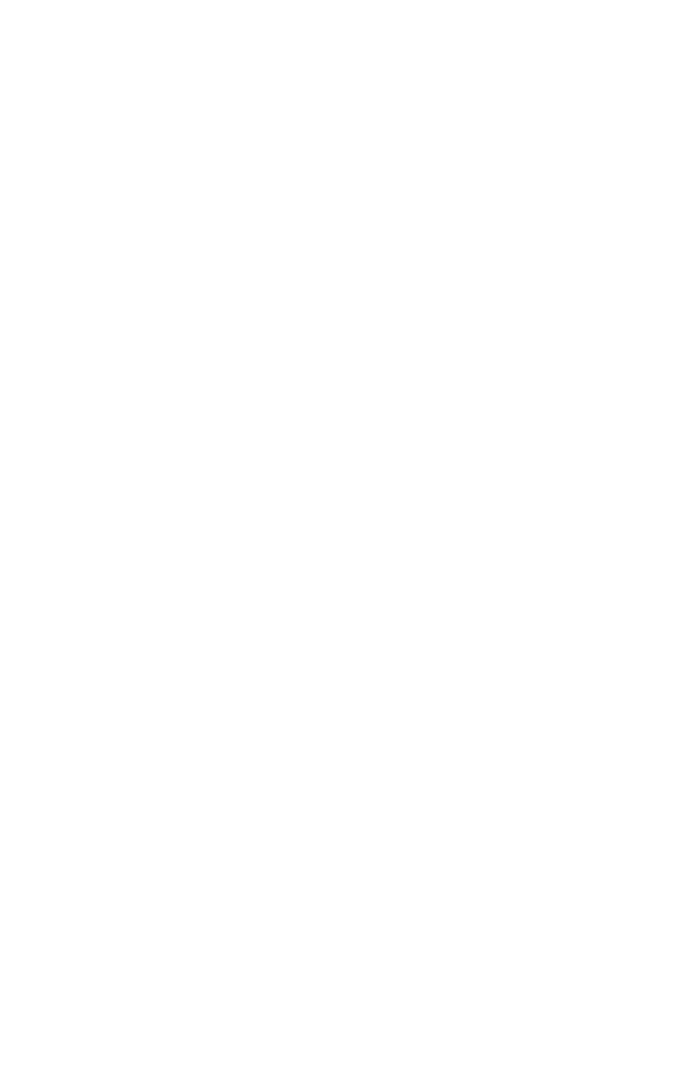 scroll, scrollTop: 0, scrollLeft: 0, axis: both 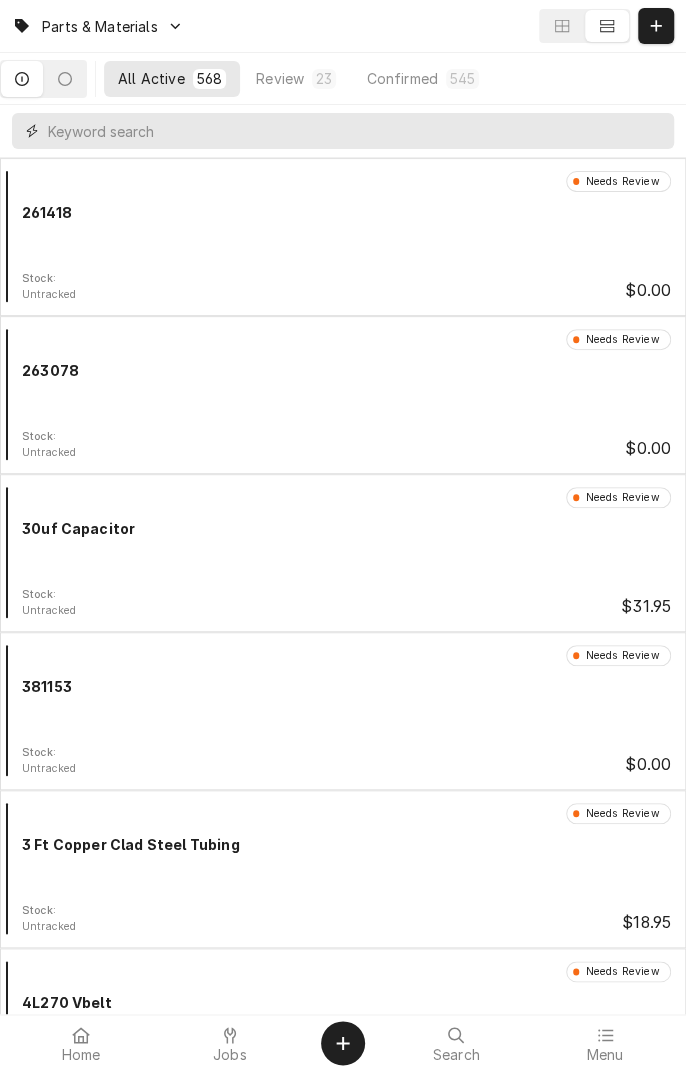 click at bounding box center (356, 131) 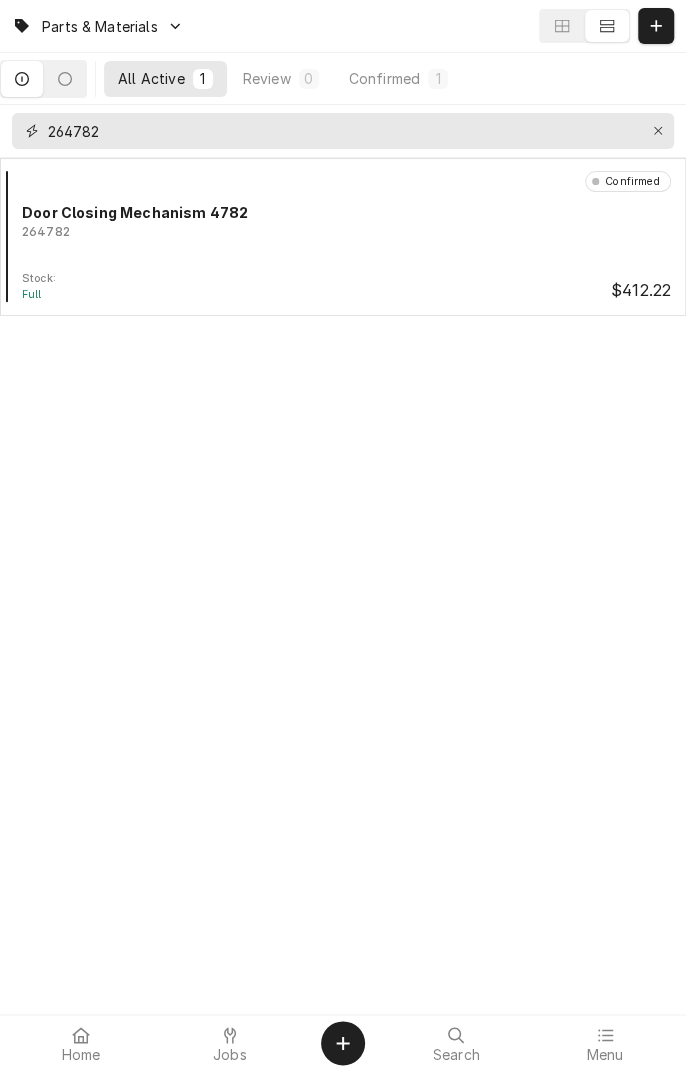 type on "264782" 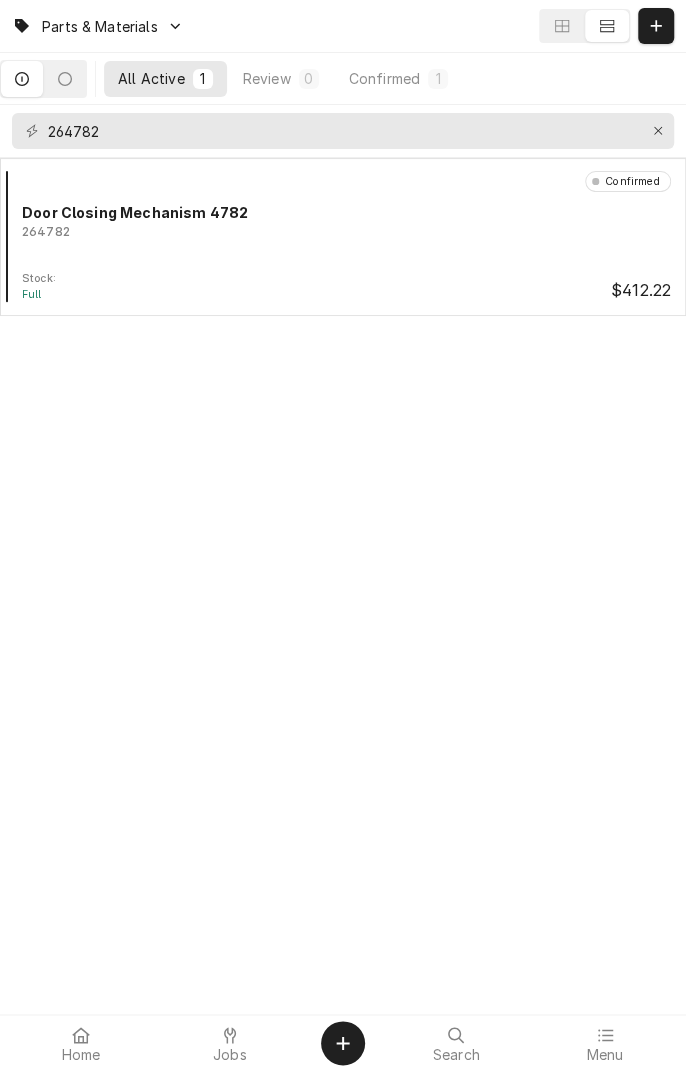 click on "264782" at bounding box center [346, 232] 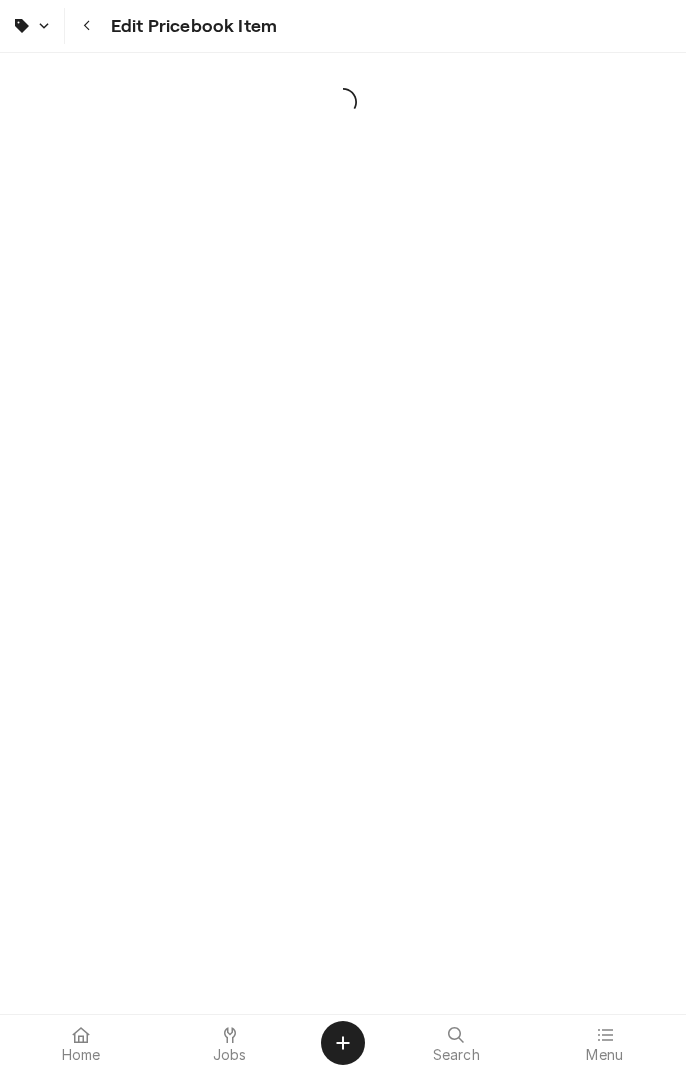 scroll, scrollTop: 0, scrollLeft: 0, axis: both 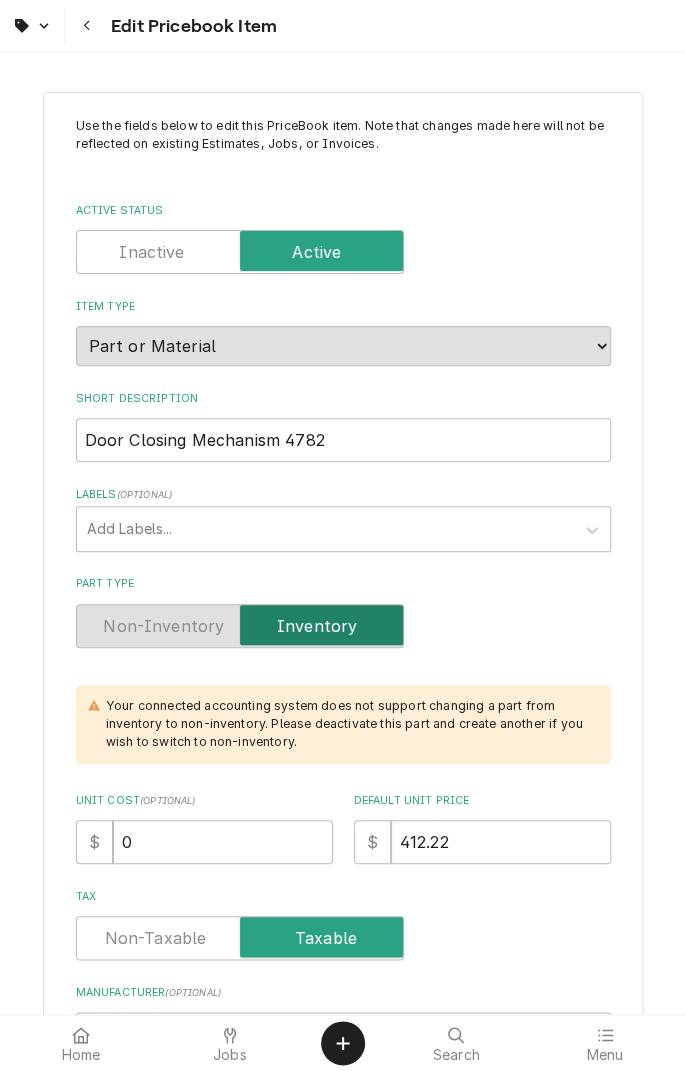 click at bounding box center (87, 26) 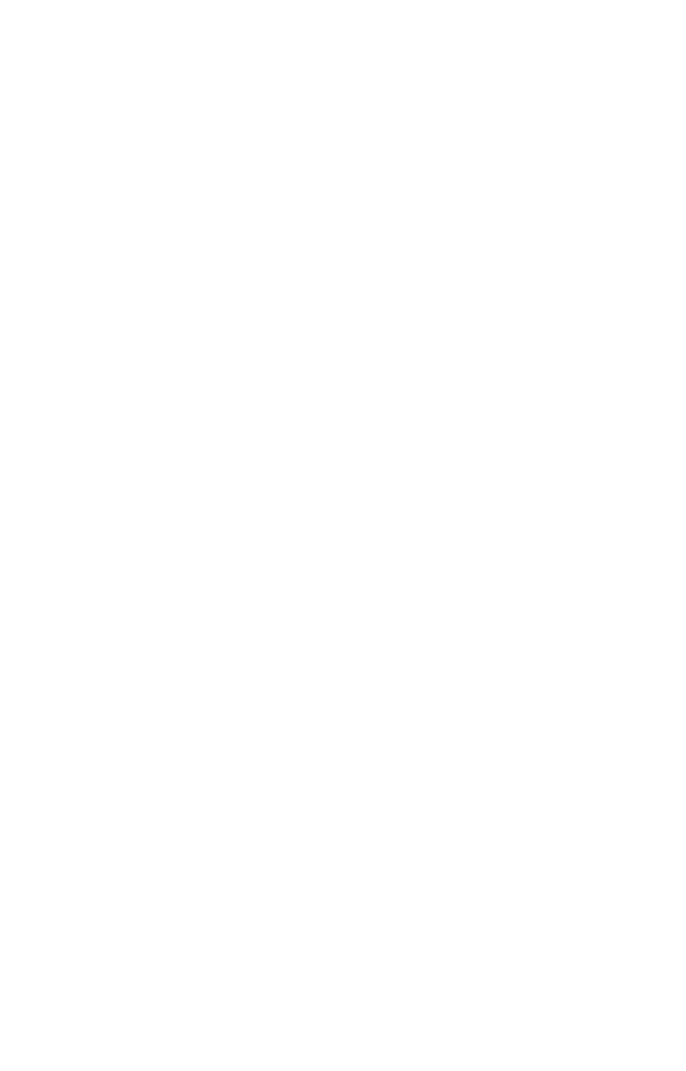 scroll, scrollTop: 0, scrollLeft: 0, axis: both 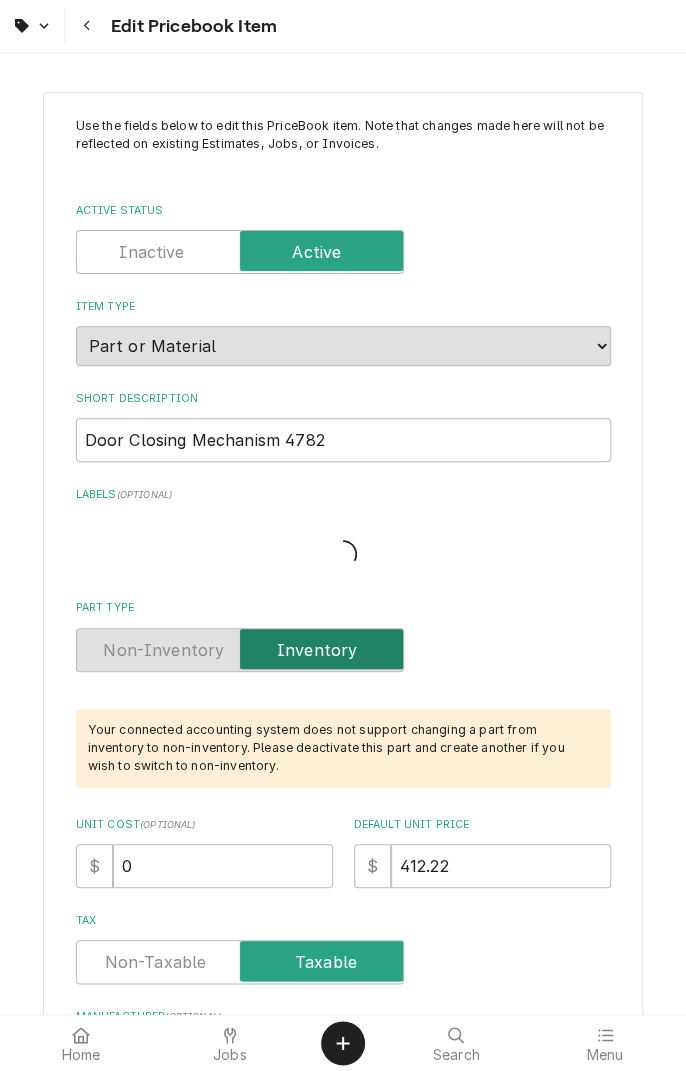 type on "x" 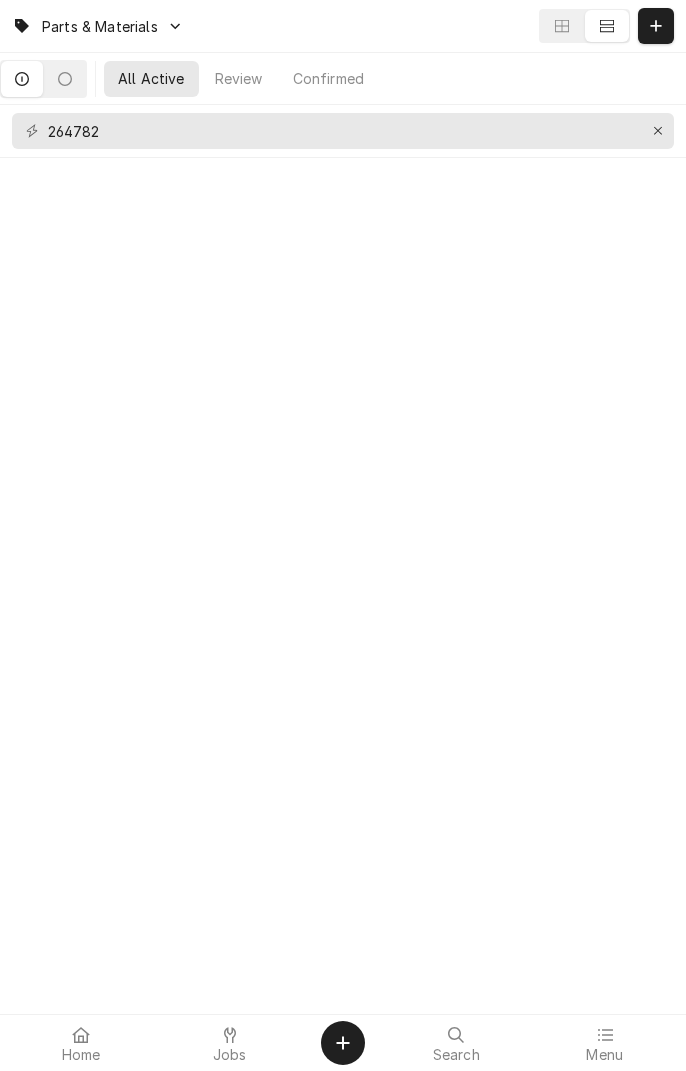 scroll, scrollTop: 0, scrollLeft: 0, axis: both 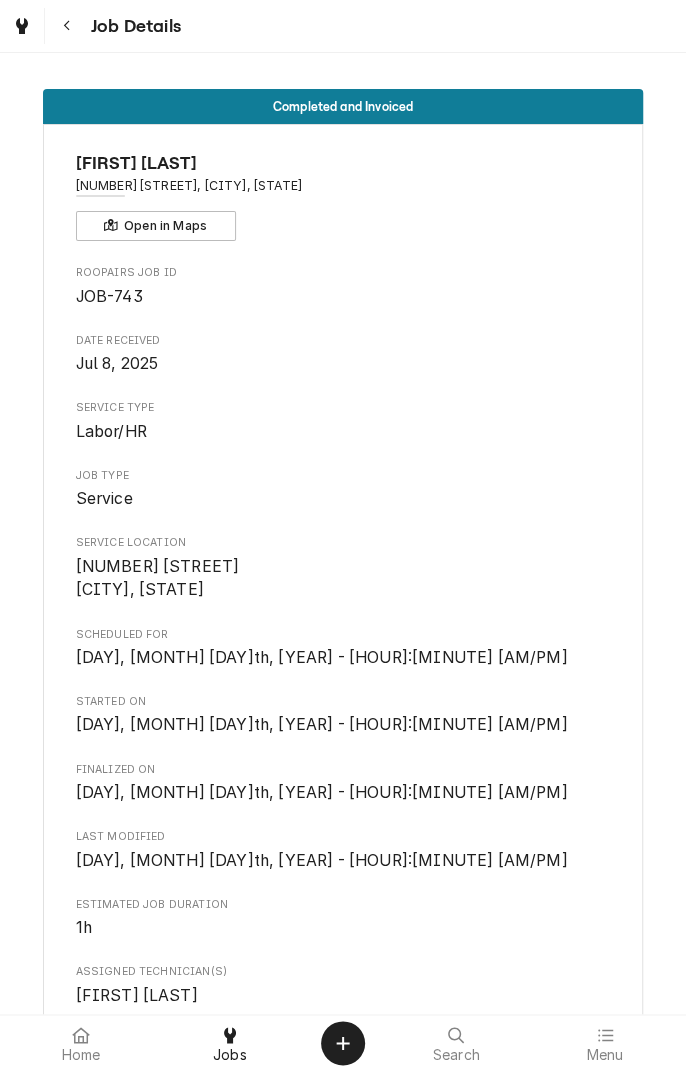 click on "Job Details" at bounding box center [133, 26] 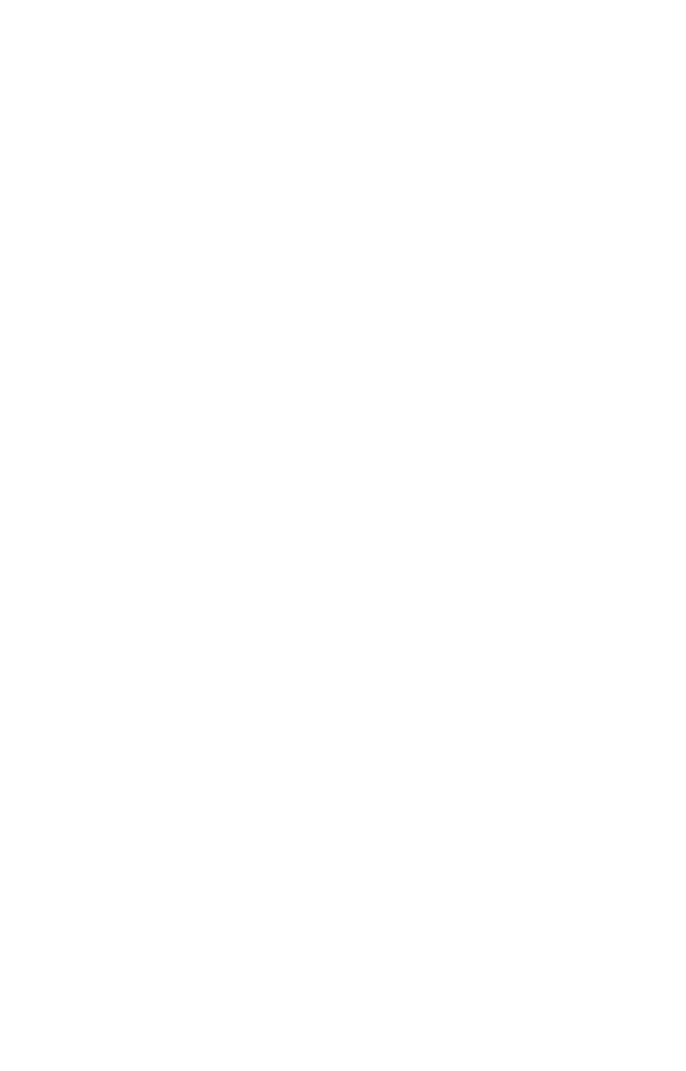 click at bounding box center [343, 535] 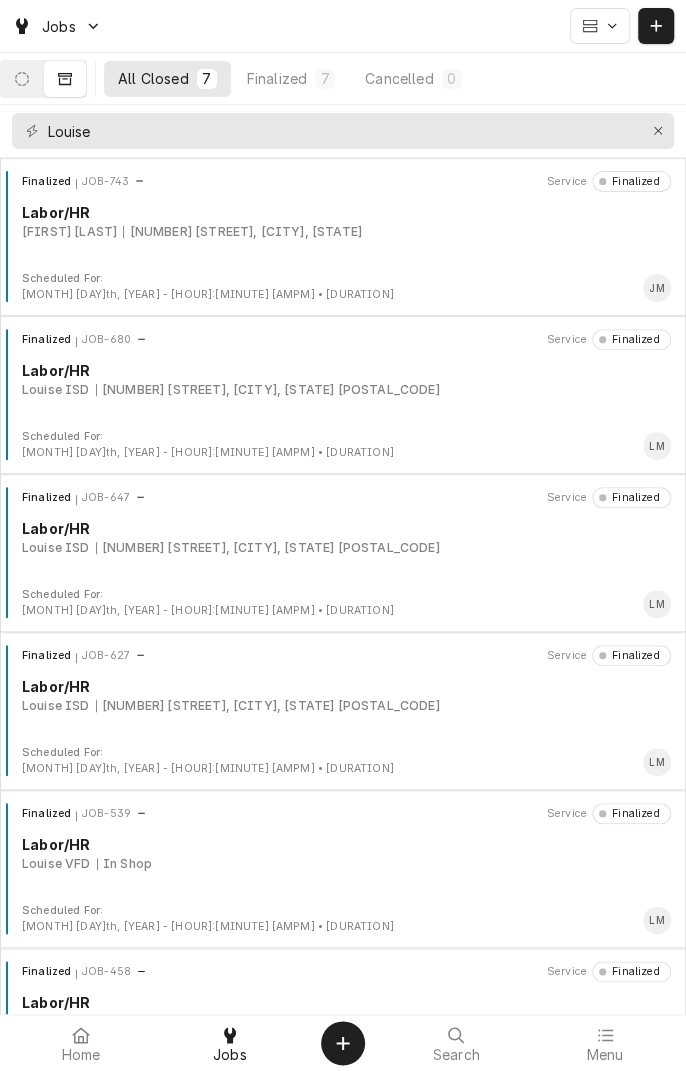 click at bounding box center [656, 26] 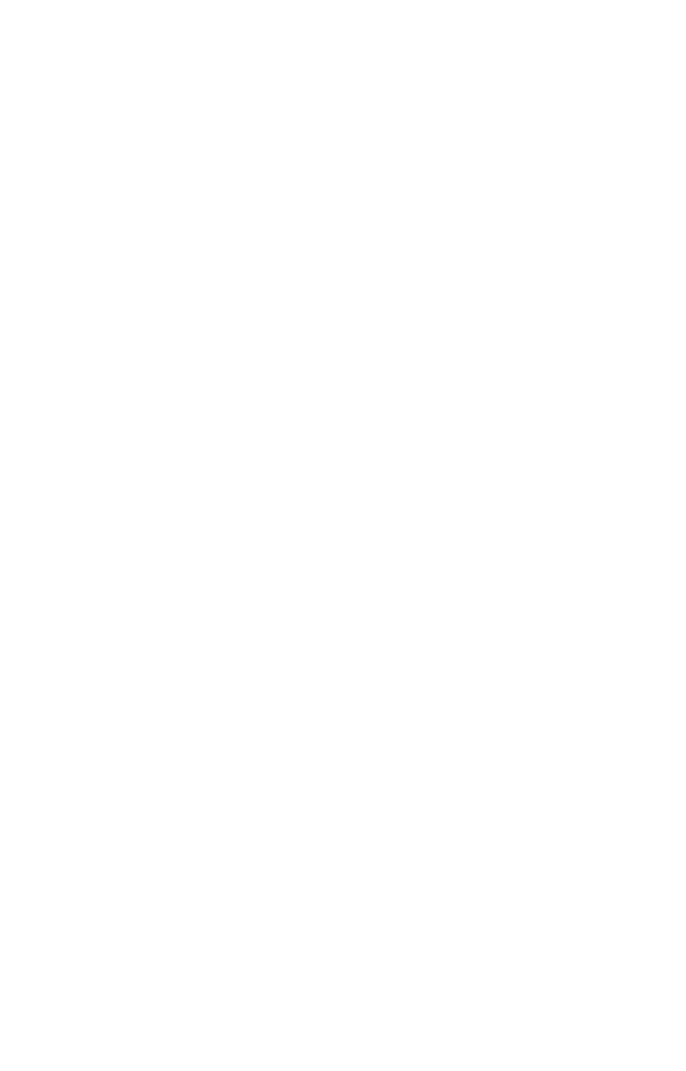 scroll, scrollTop: 0, scrollLeft: 0, axis: both 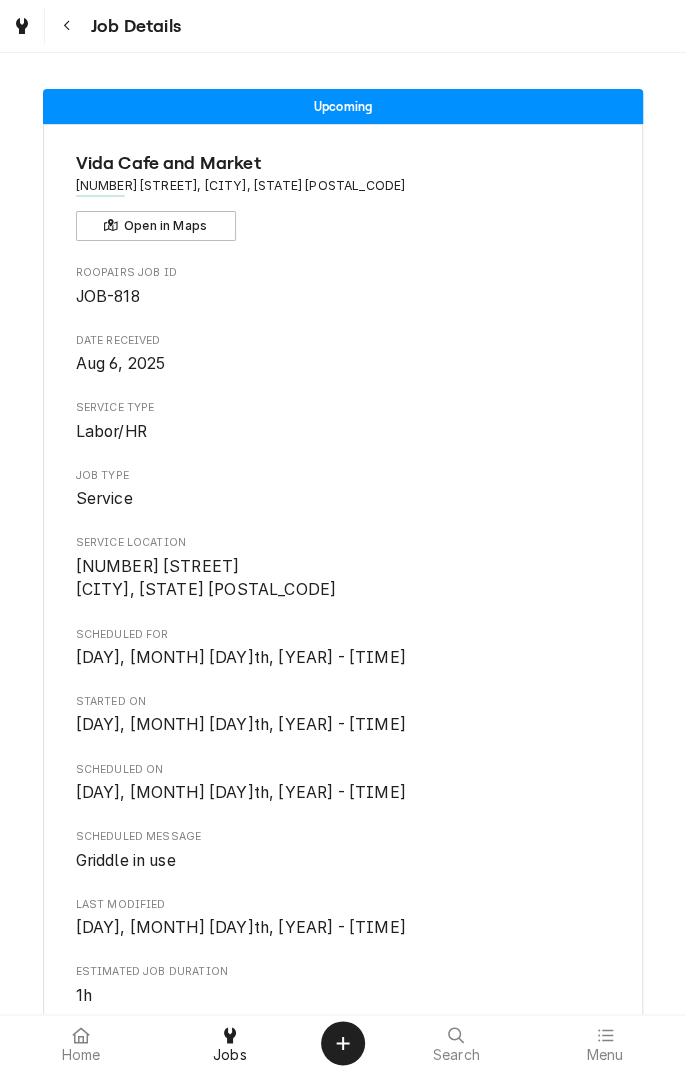 click at bounding box center [67, 26] 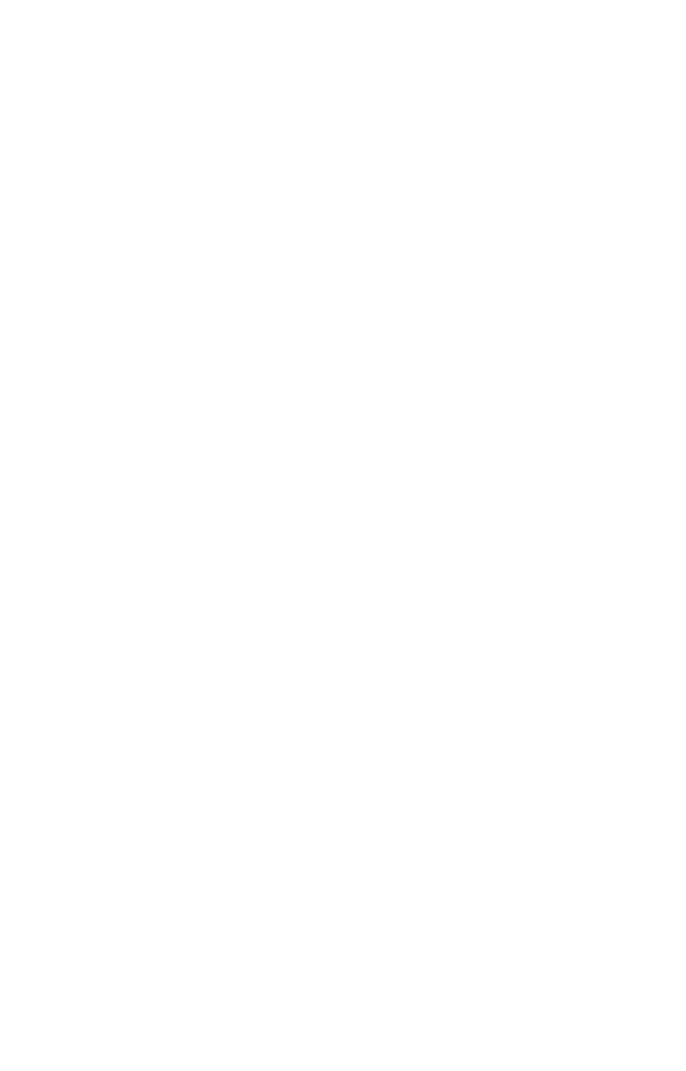 scroll, scrollTop: 0, scrollLeft: 0, axis: both 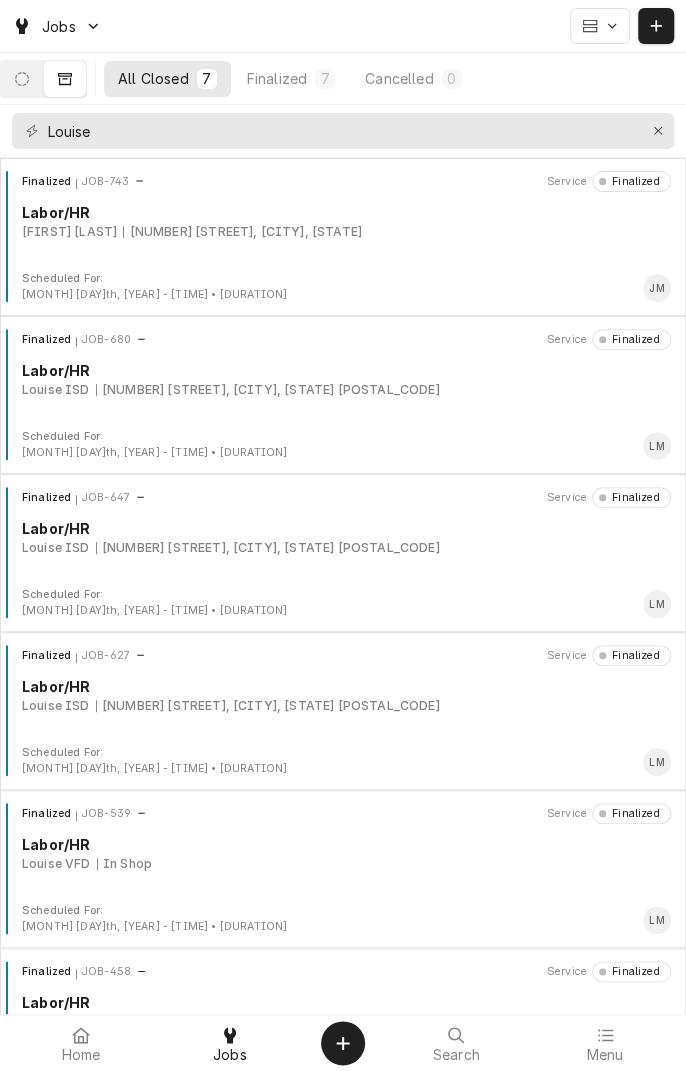 click 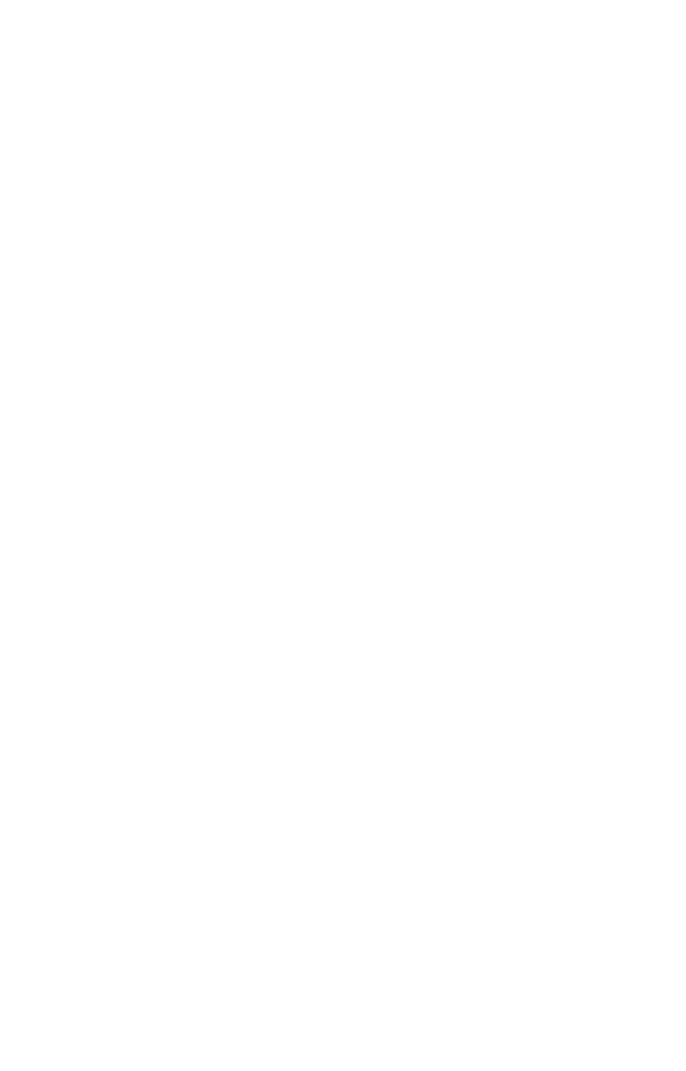 scroll, scrollTop: 0, scrollLeft: 0, axis: both 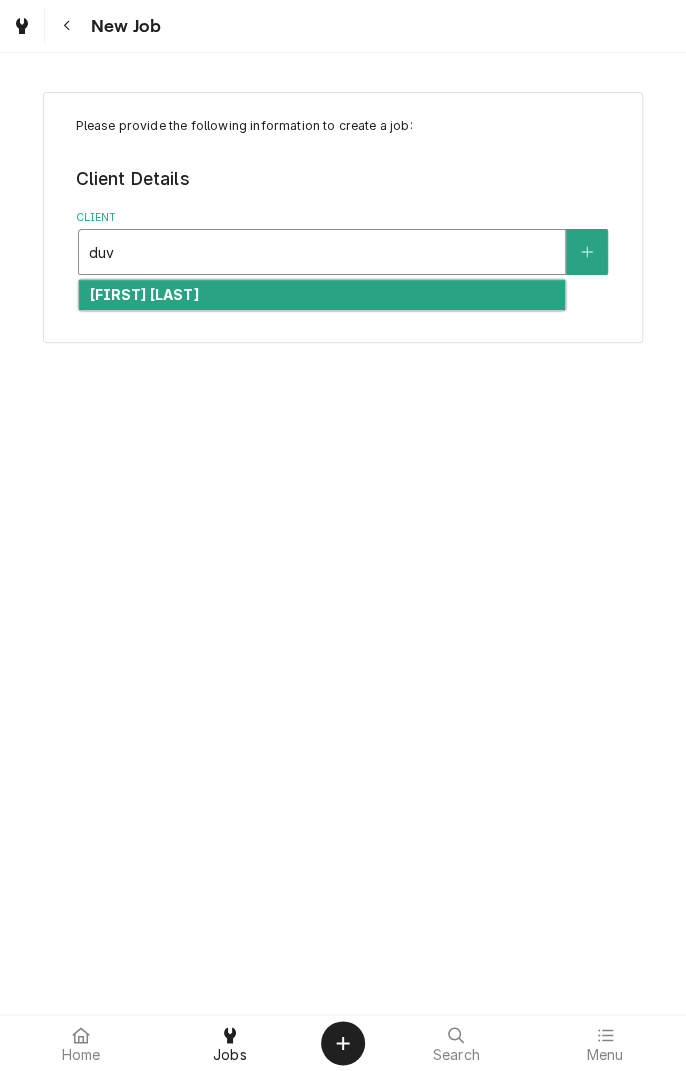 click on "[FIRST] [LAST]" at bounding box center (143, 294) 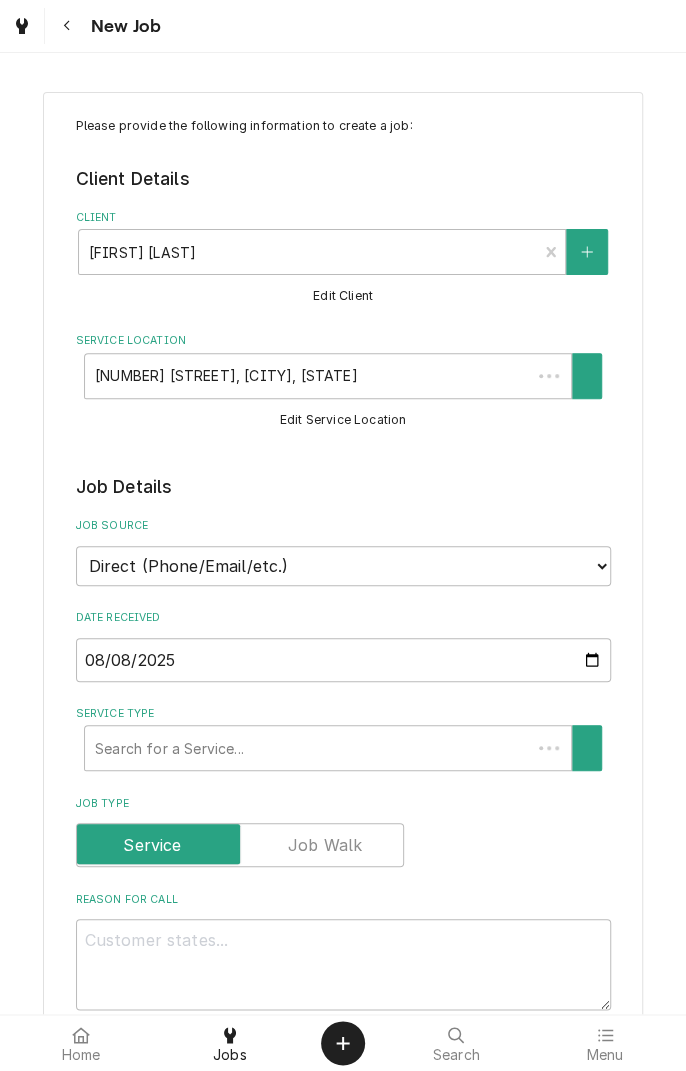 type on "x" 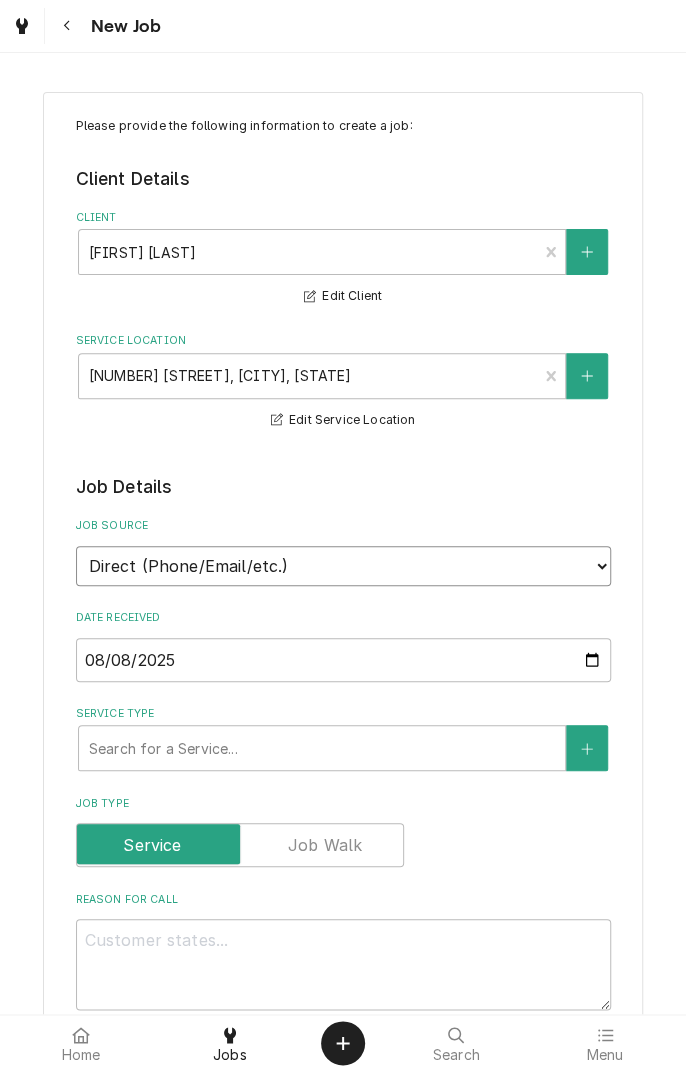click on "Direct (Phone/Email/etc.) Service Channel Other" at bounding box center (343, 566) 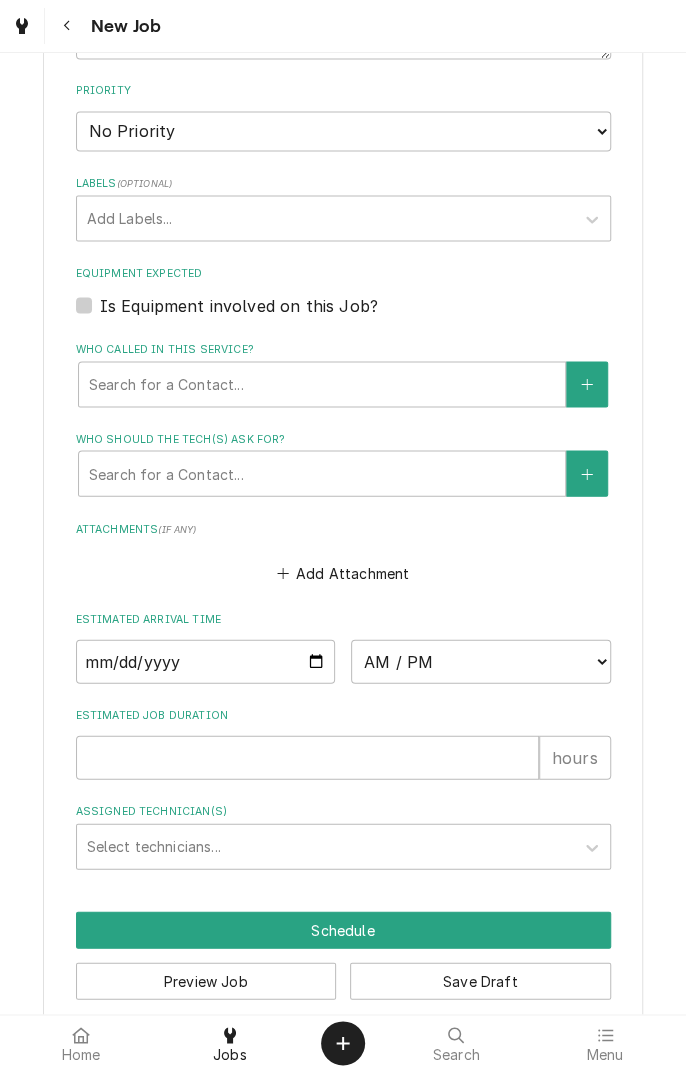 scroll, scrollTop: 1120, scrollLeft: 0, axis: vertical 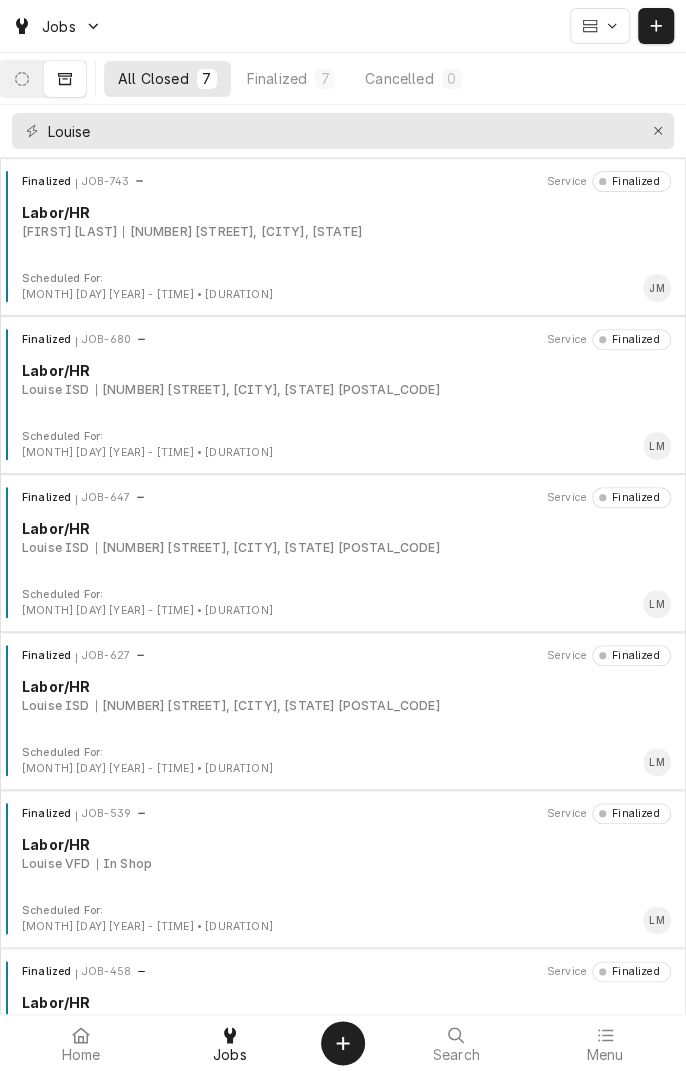 click on "Labor/HR" at bounding box center [346, 212] 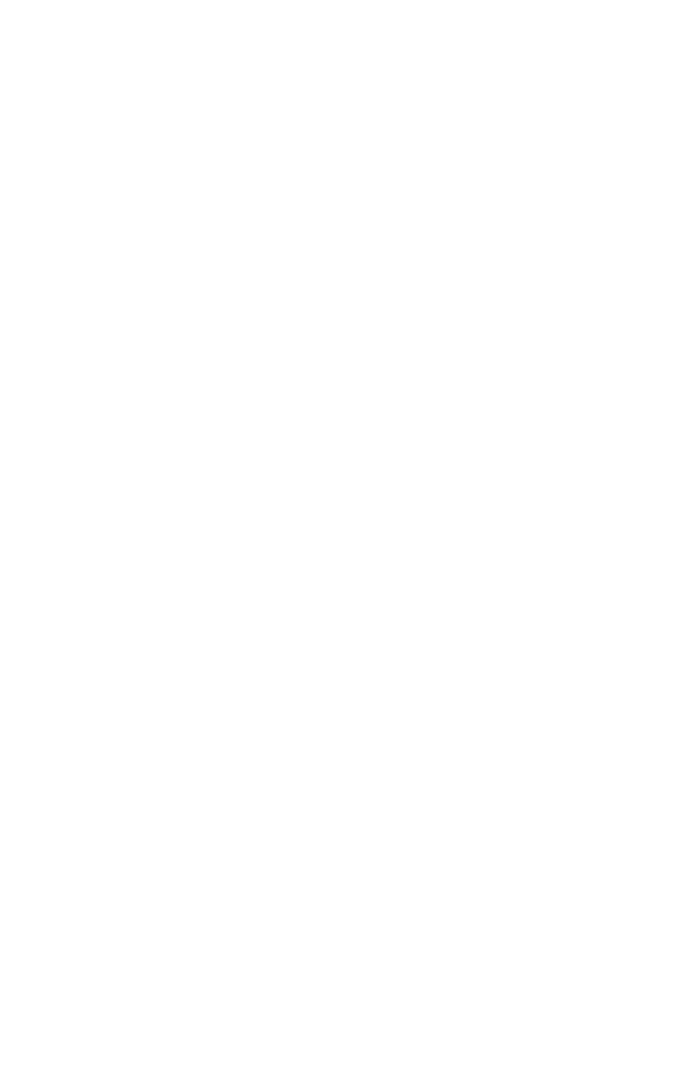 scroll, scrollTop: 0, scrollLeft: 0, axis: both 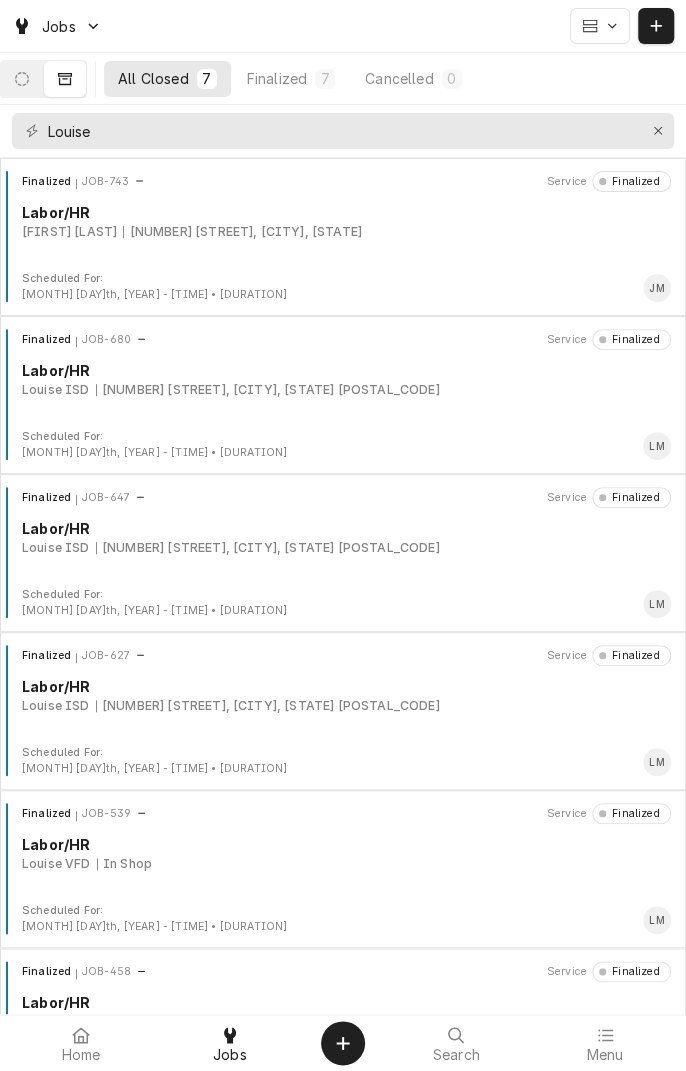 click 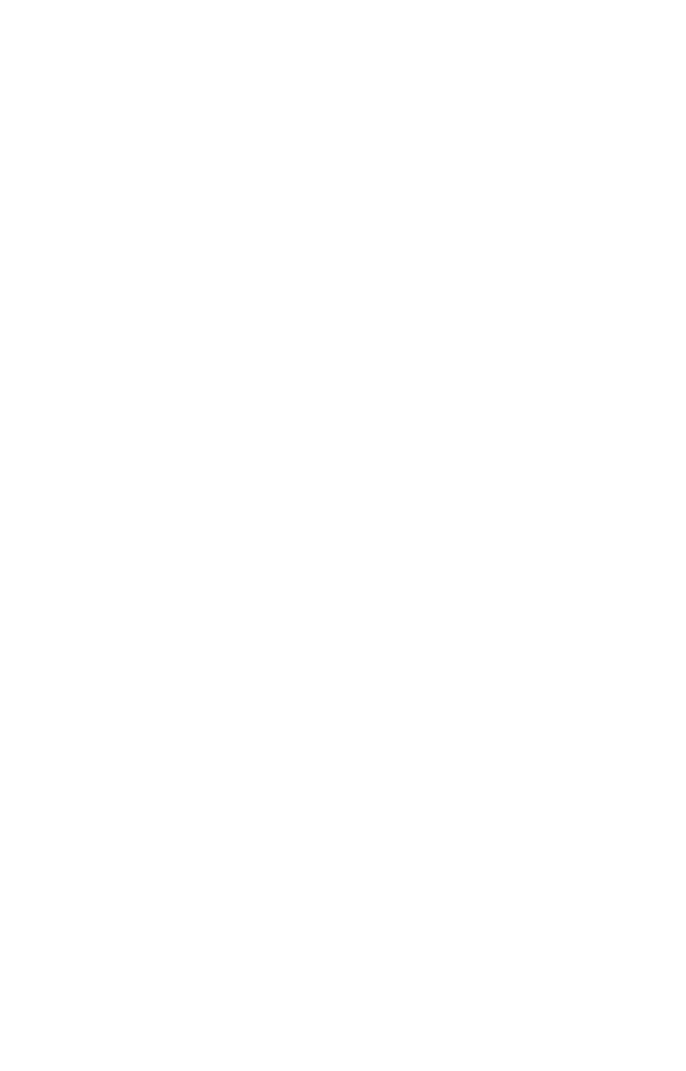 scroll, scrollTop: 0, scrollLeft: 0, axis: both 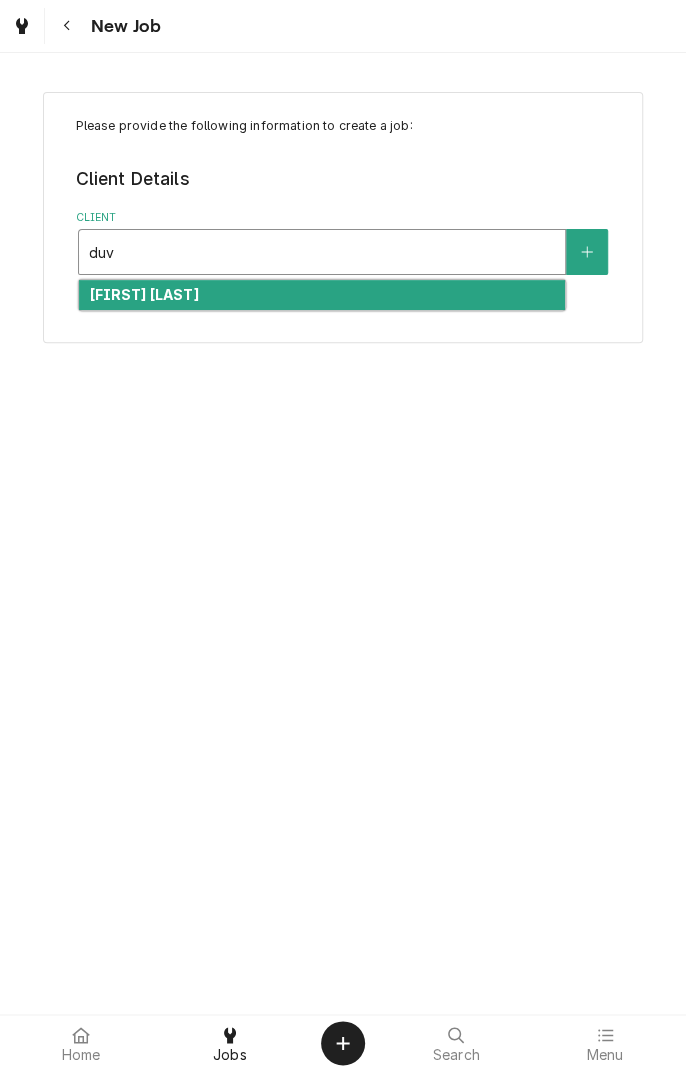 click on "[FIRST] [LAST]" at bounding box center (143, 294) 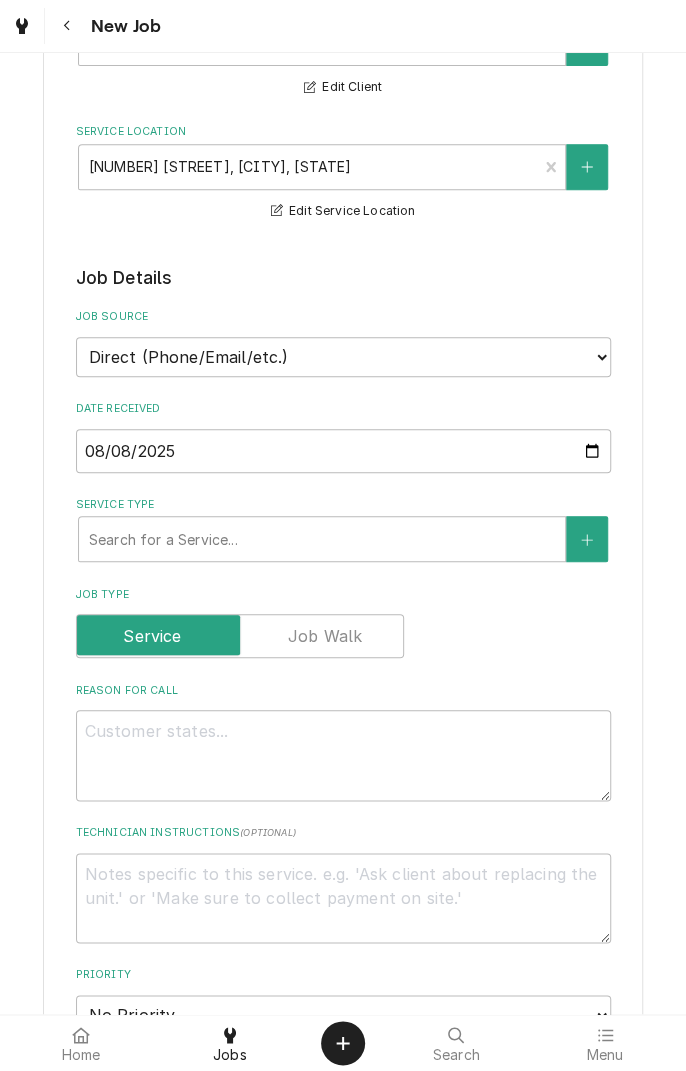 scroll, scrollTop: 212, scrollLeft: 0, axis: vertical 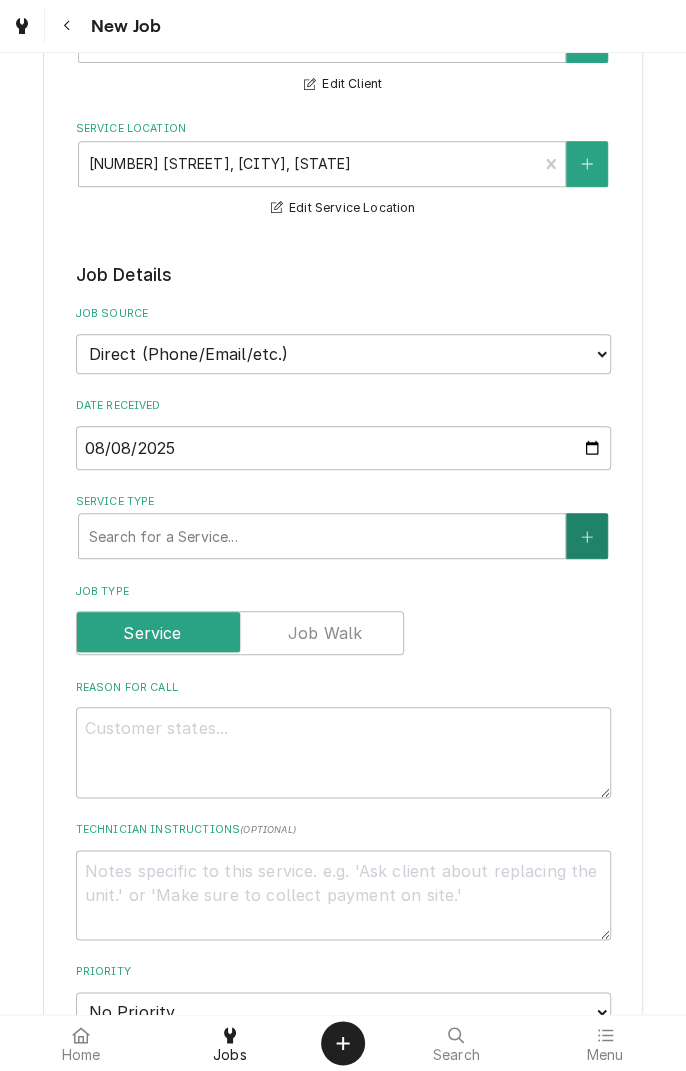 click 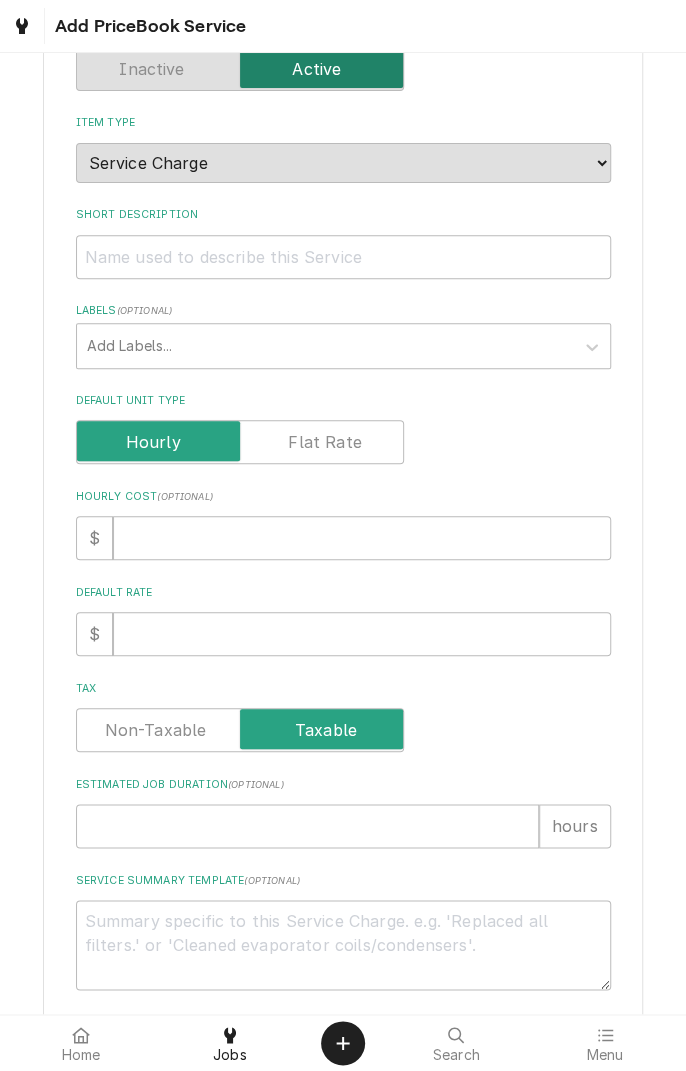 scroll, scrollTop: 0, scrollLeft: 0, axis: both 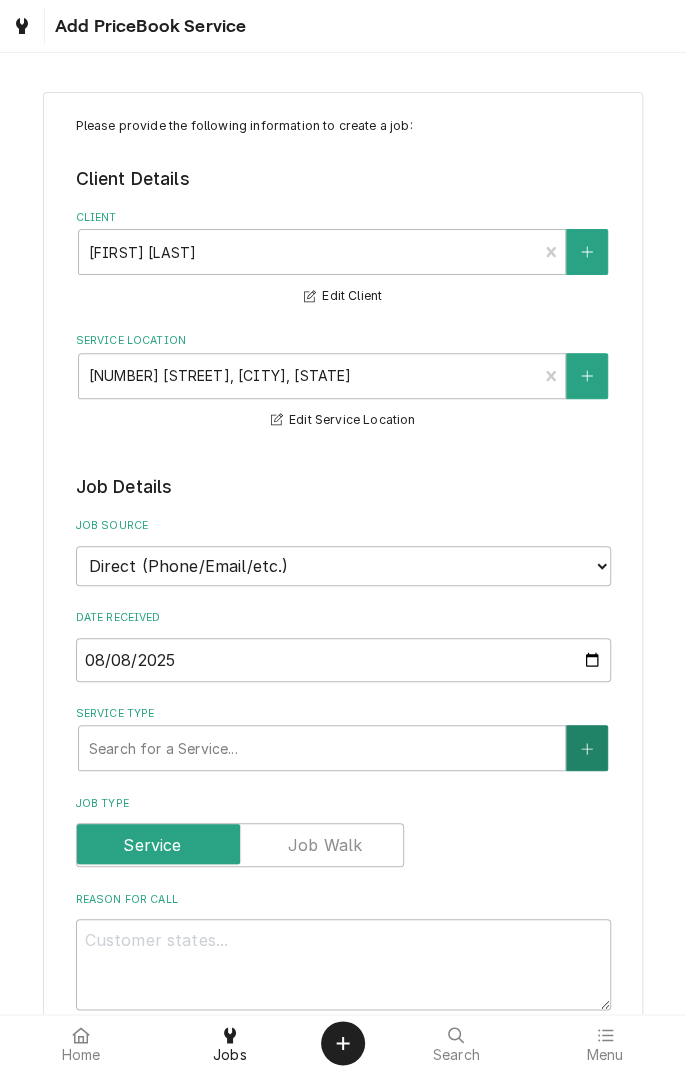 click 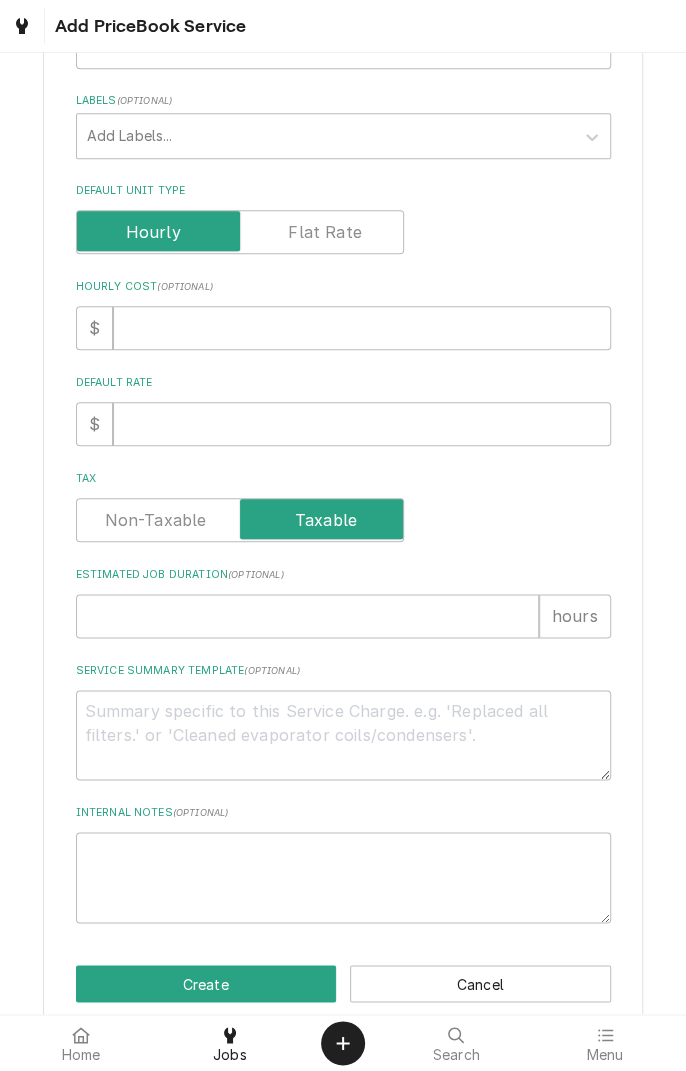 scroll, scrollTop: 404, scrollLeft: 0, axis: vertical 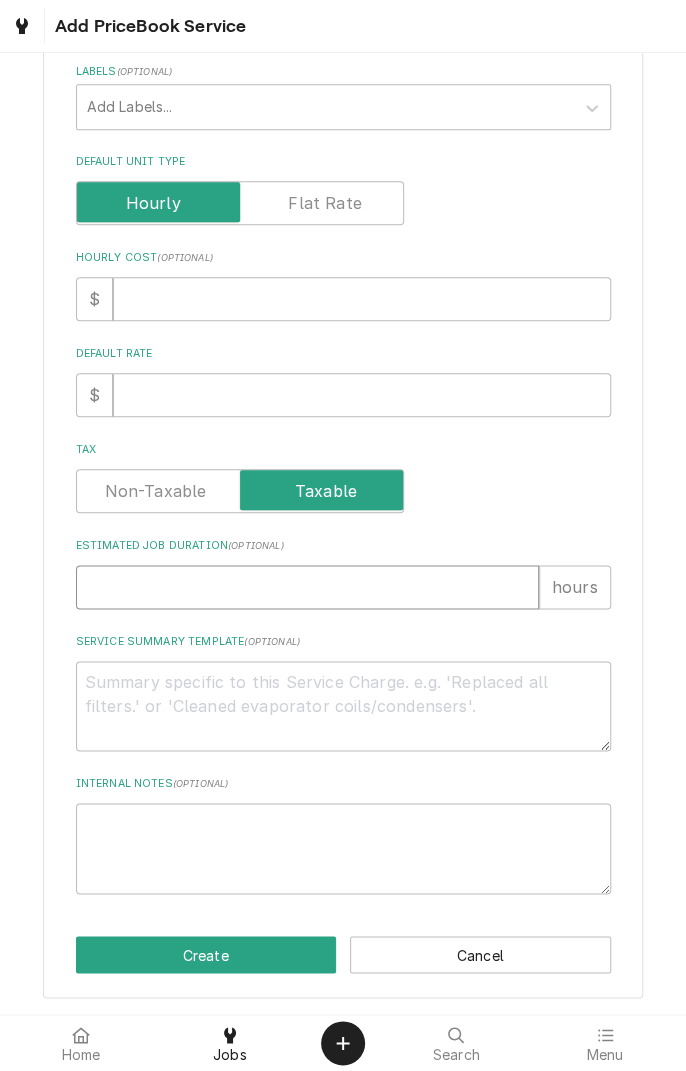 click on "Estimated Job Duration  ( optional )" at bounding box center (307, 587) 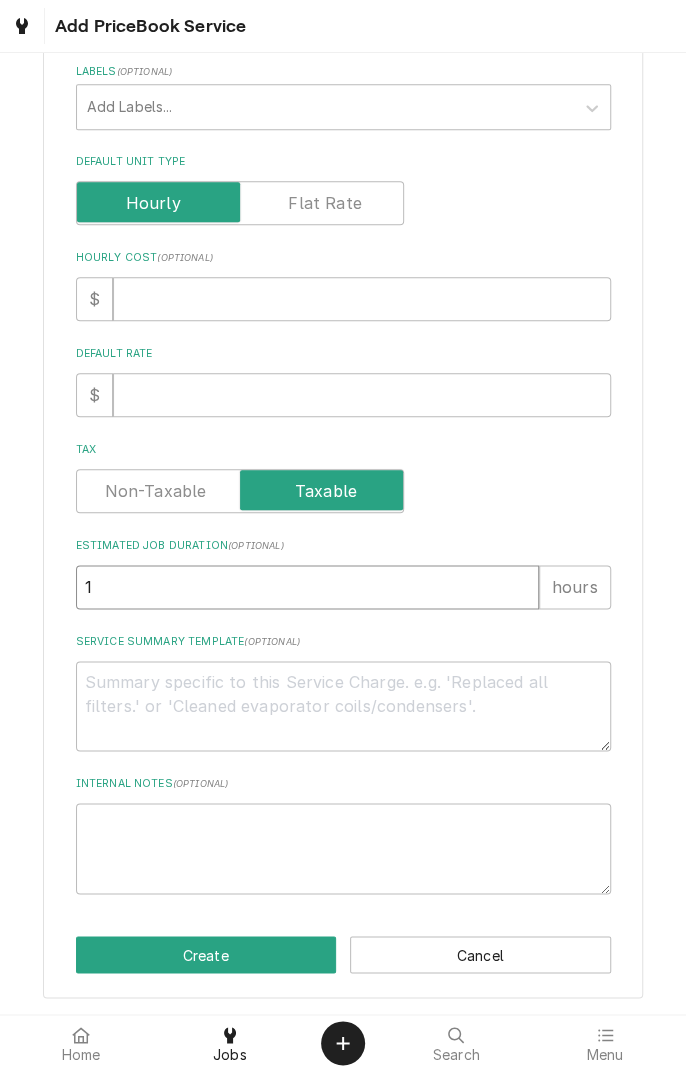 type on "x" 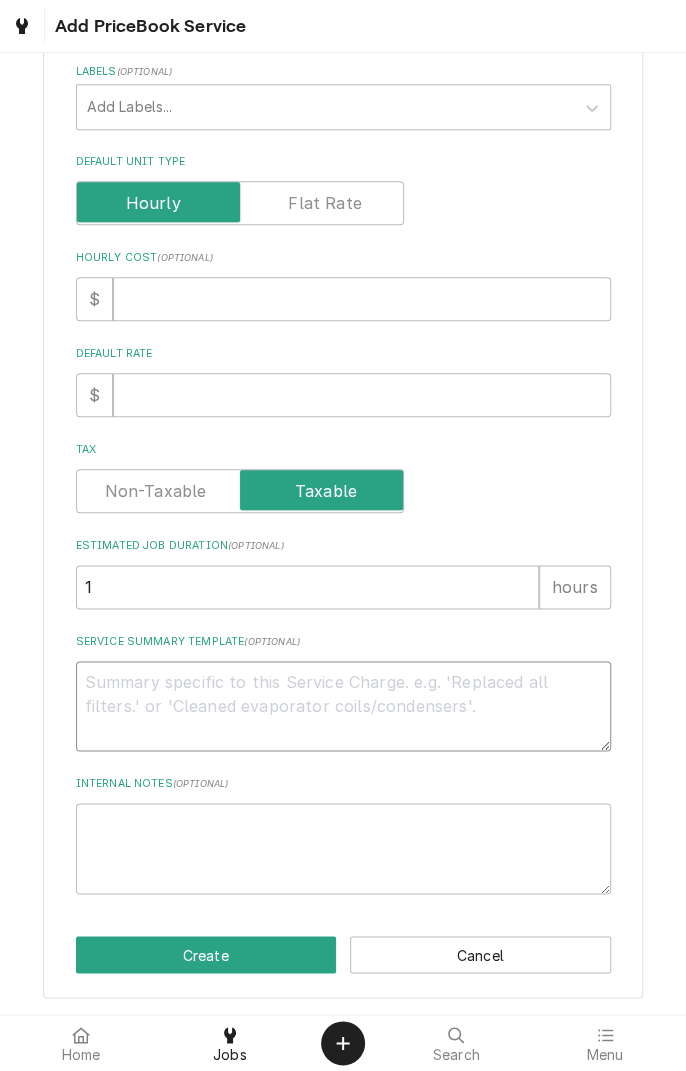 click on "Service Summary Template  ( optional )" at bounding box center (343, 706) 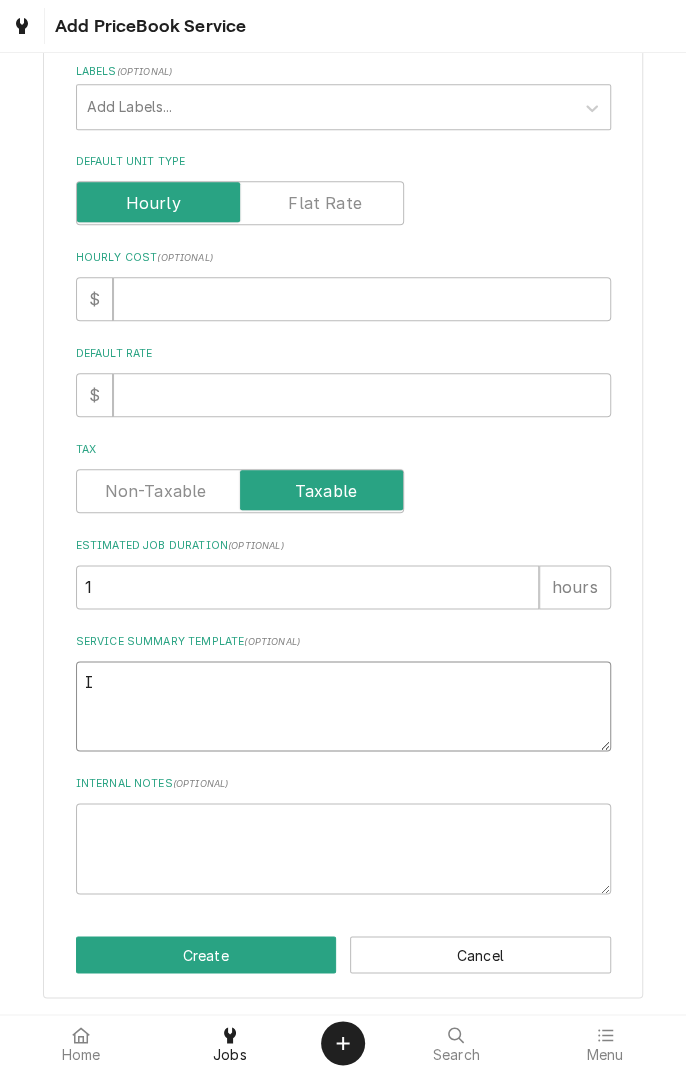 type on "x" 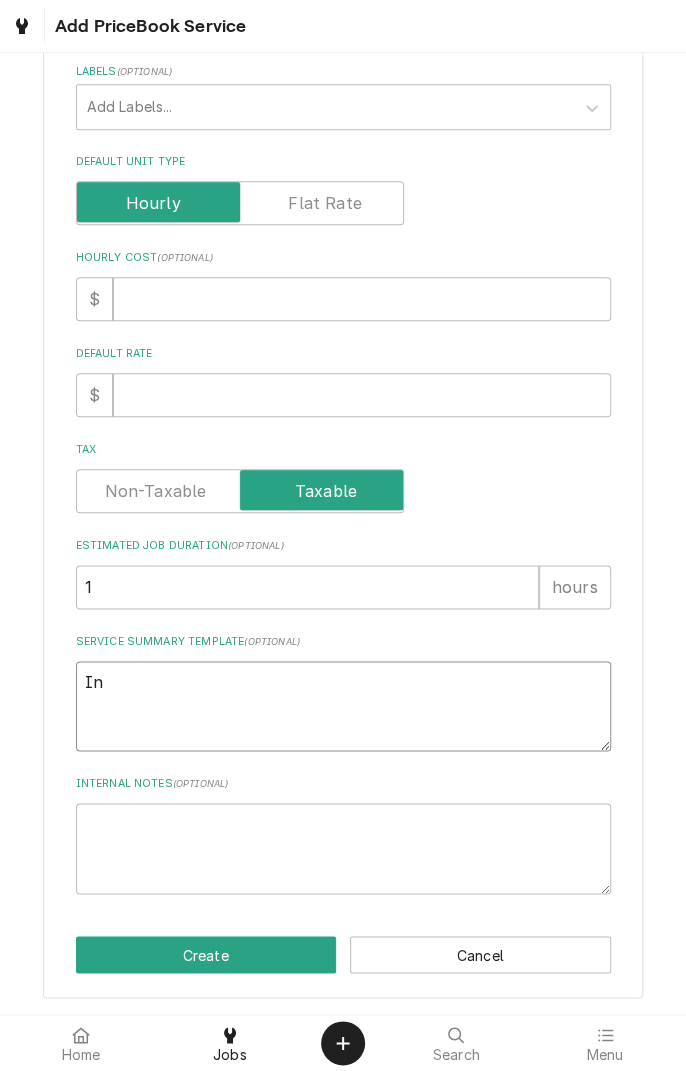 type on "x" 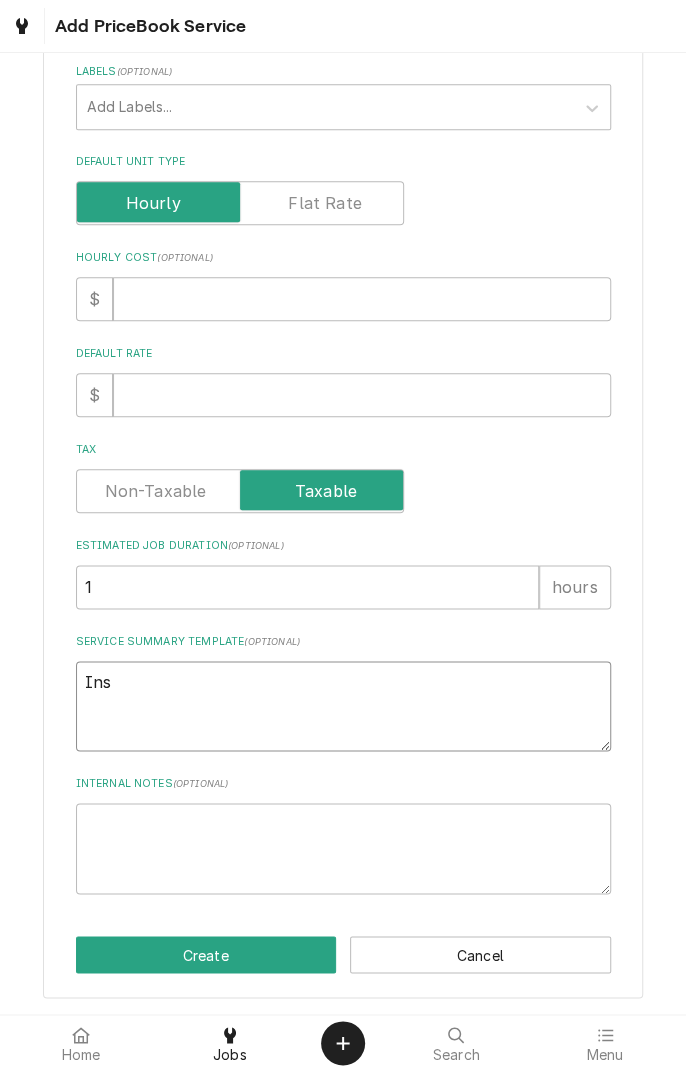 type on "x" 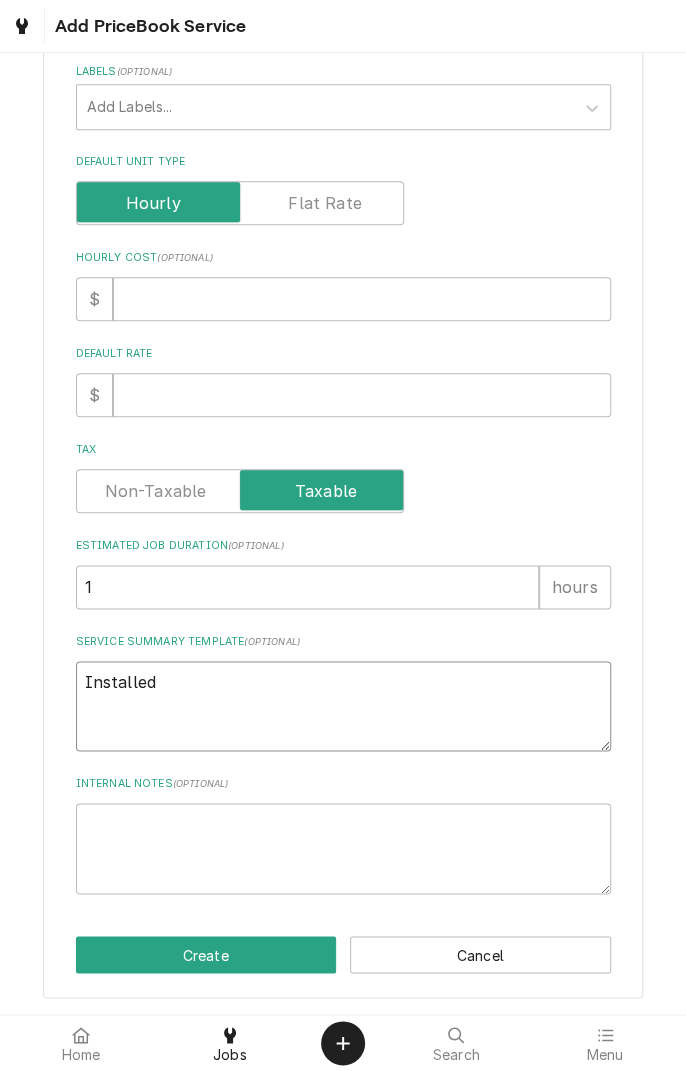 type on "x" 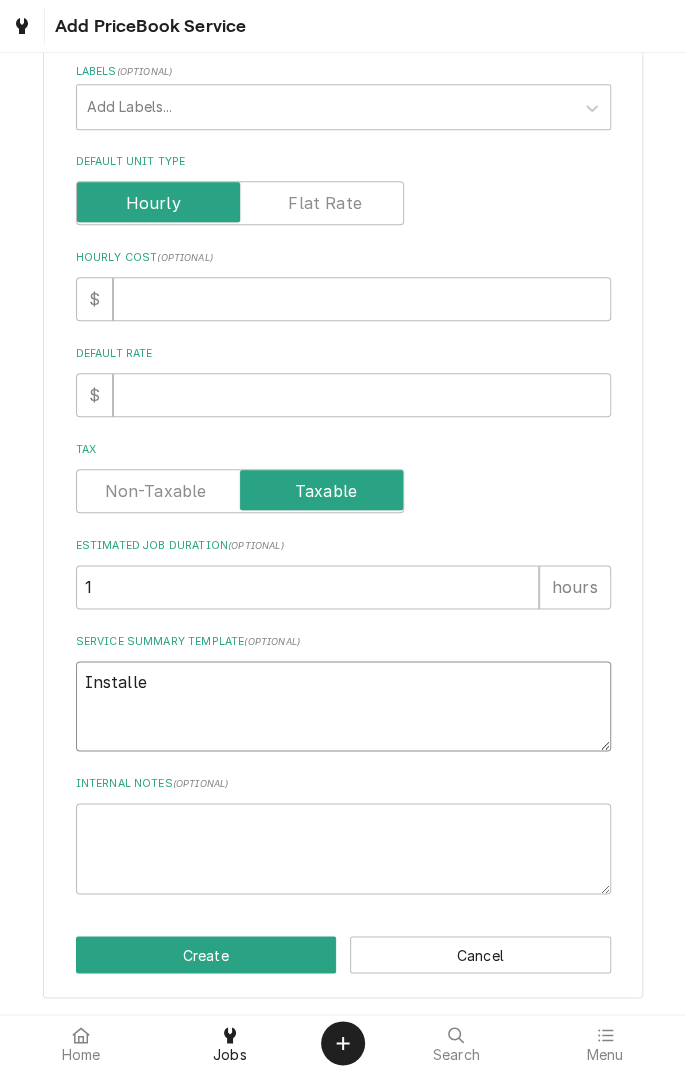 type on "x" 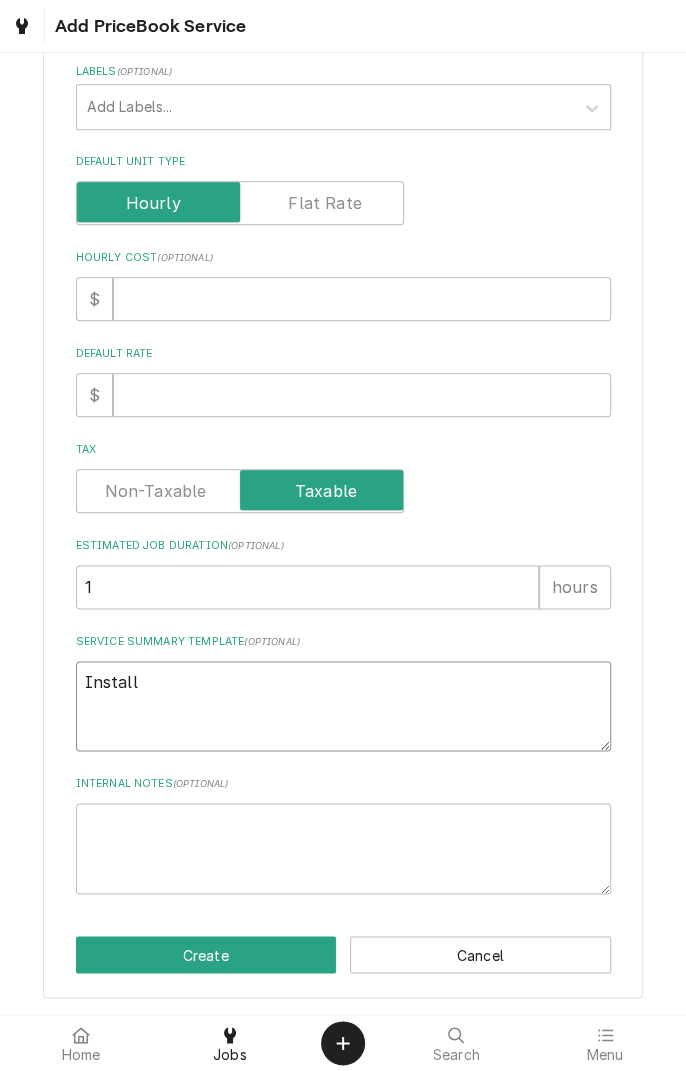 type on "x" 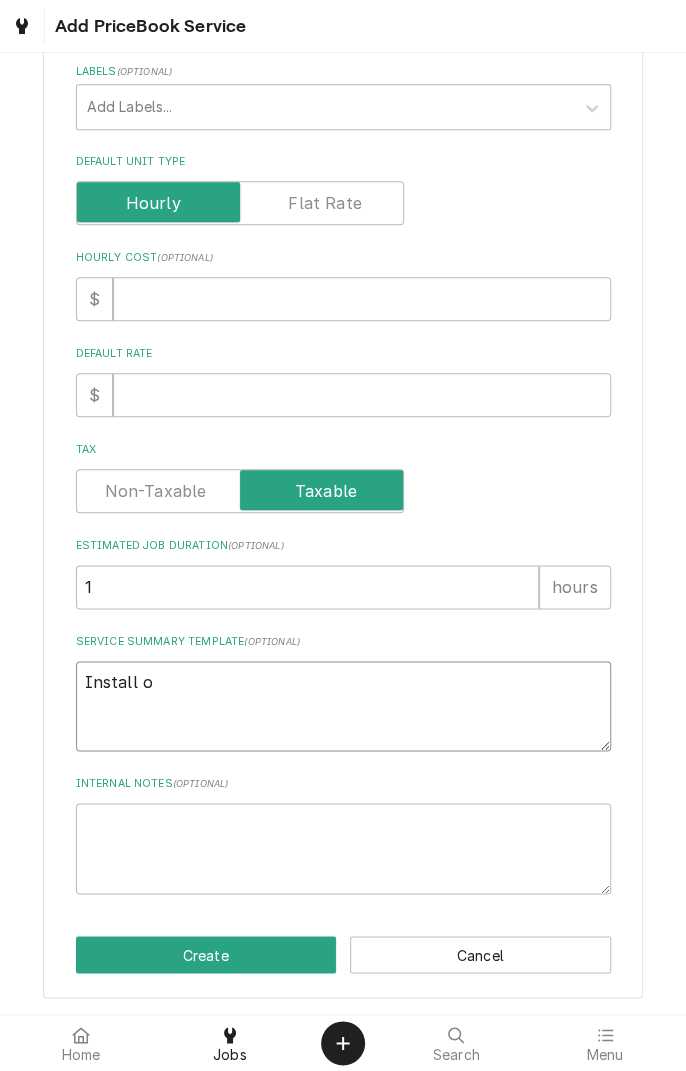 type on "x" 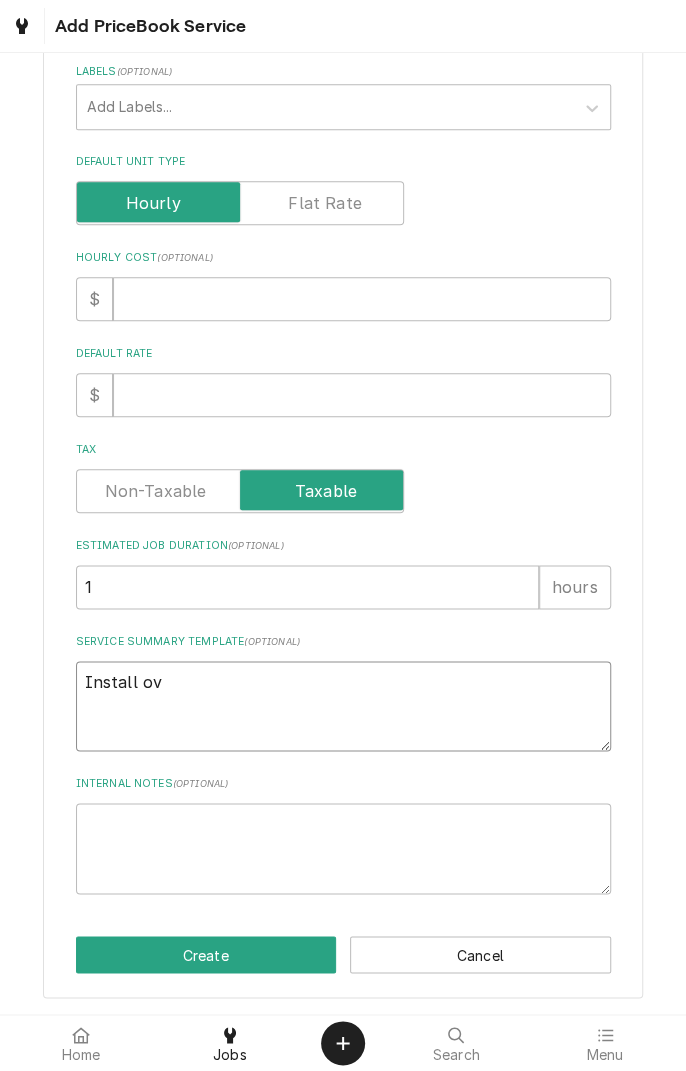 type on "x" 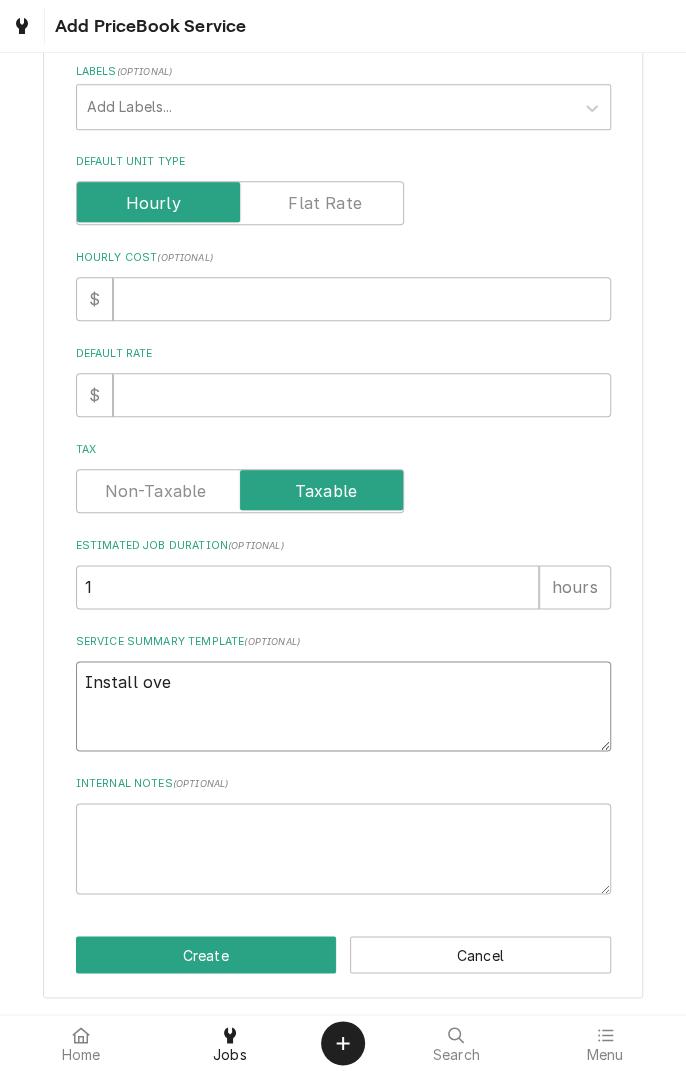 type on "x" 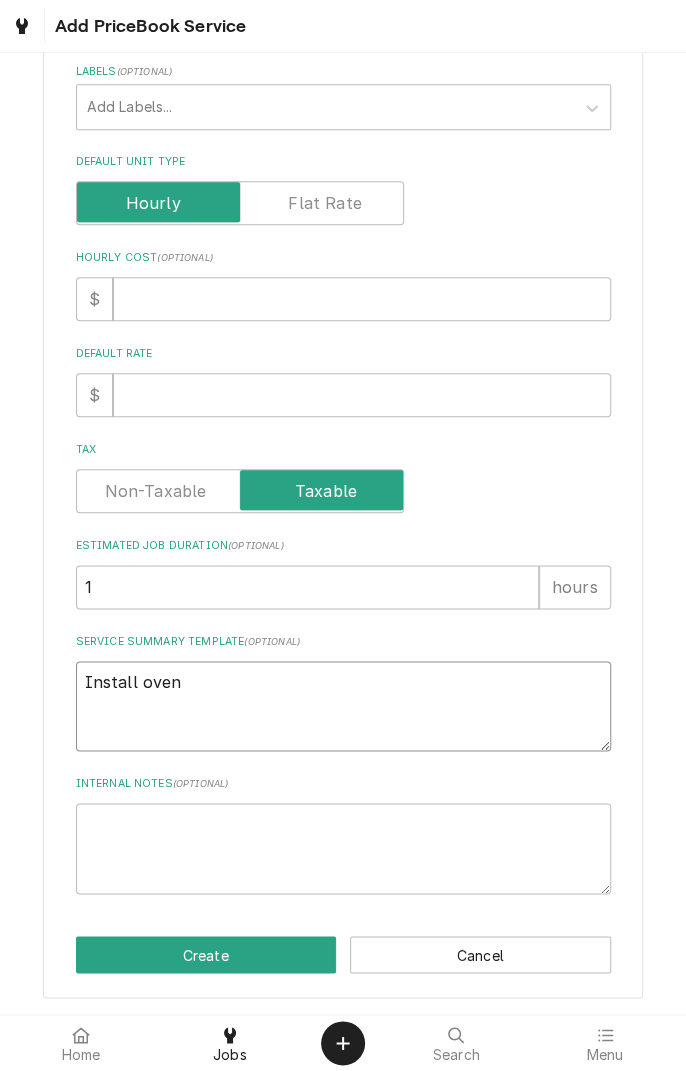 type on "x" 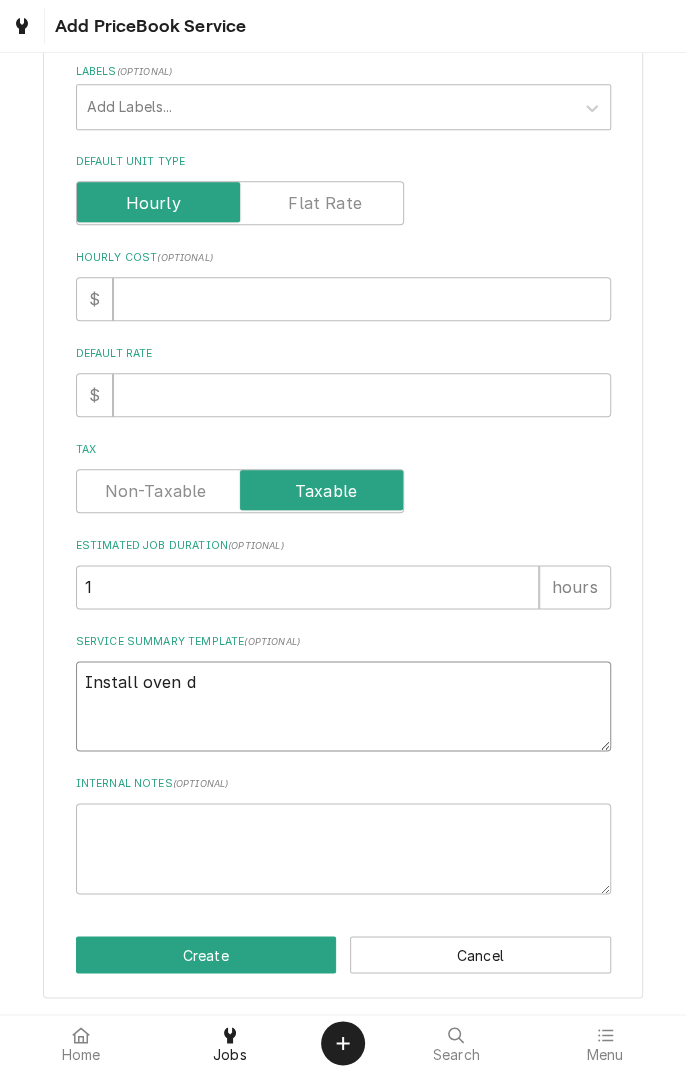 type on "x" 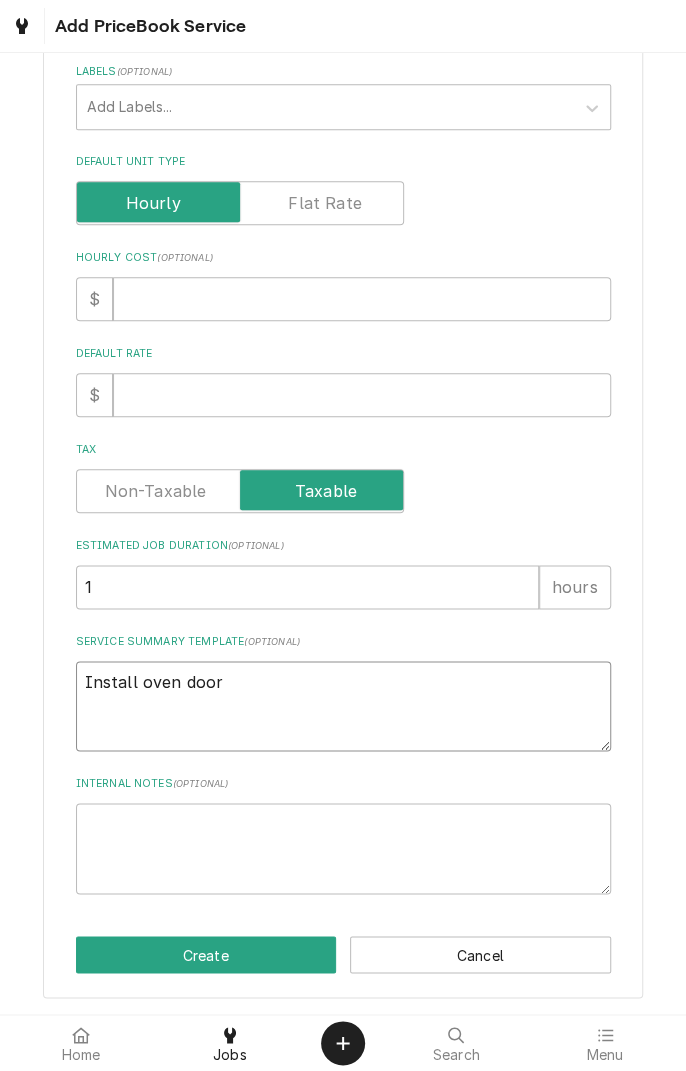 type on "x" 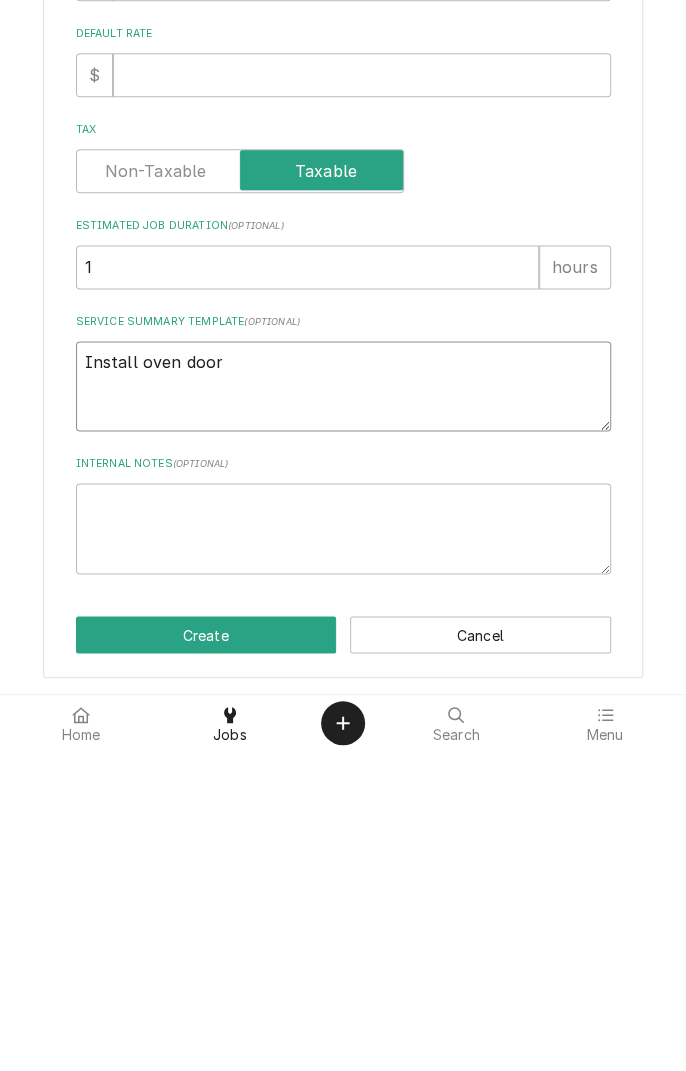 type on "Install oven door" 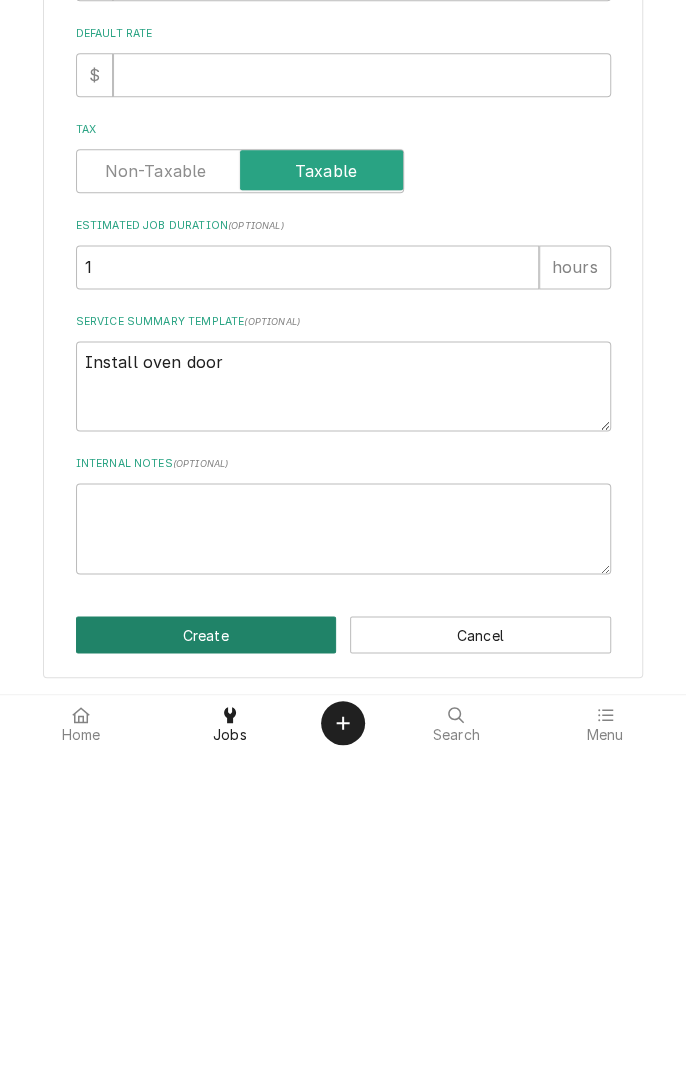 click on "Create" at bounding box center [206, 954] 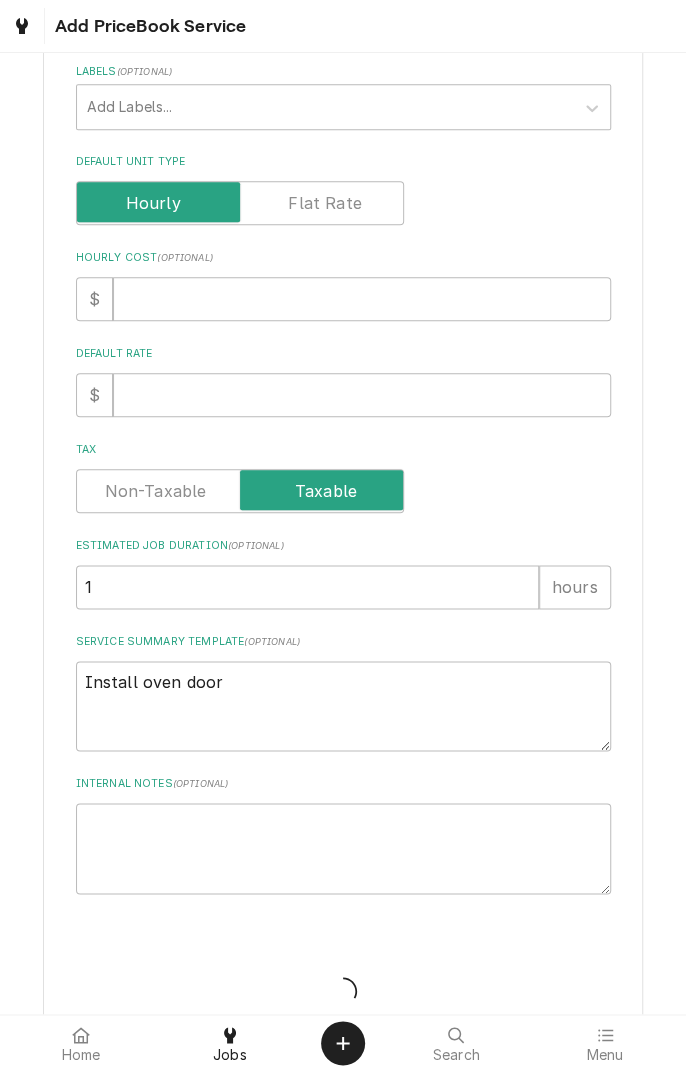 scroll, scrollTop: 317, scrollLeft: 0, axis: vertical 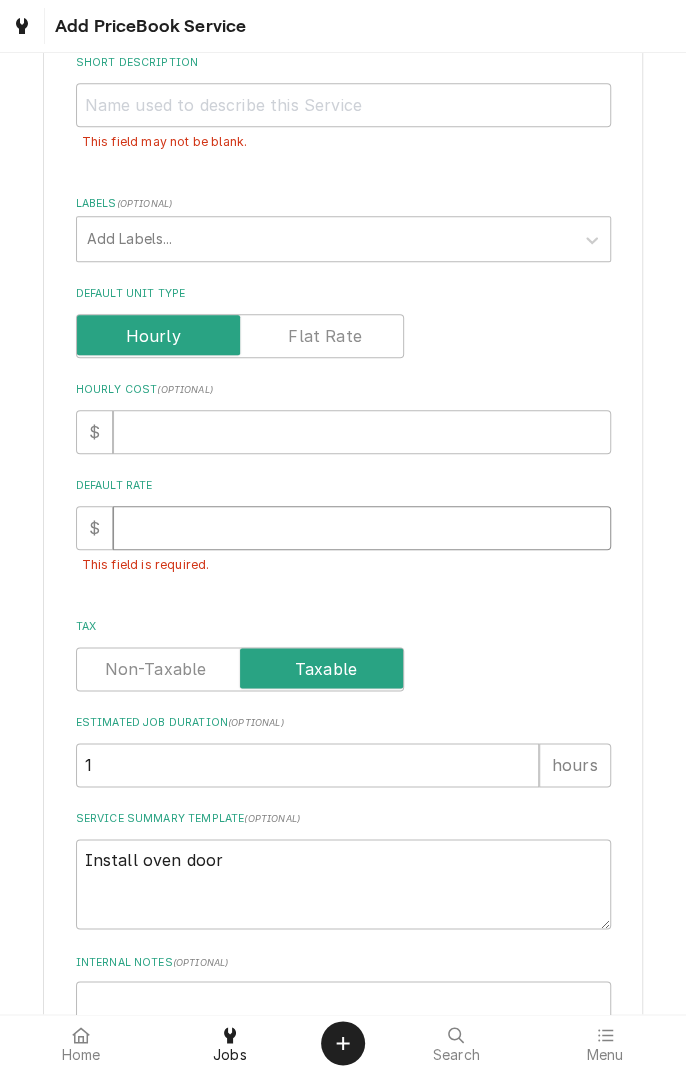 click on "Default Rate" at bounding box center [362, 528] 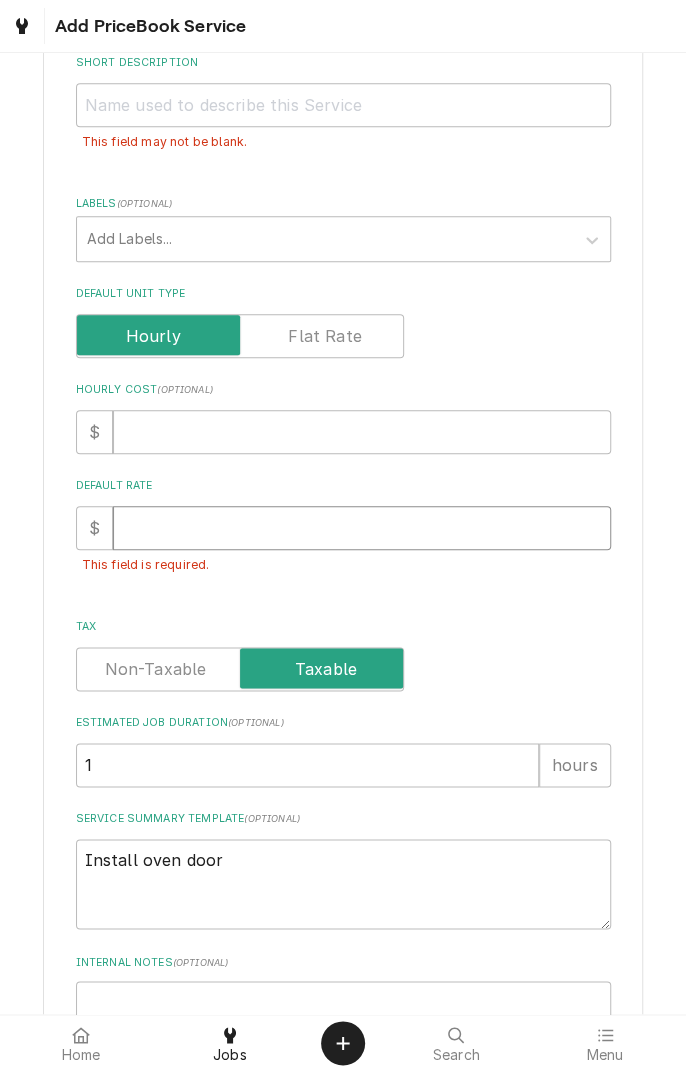 type on "1" 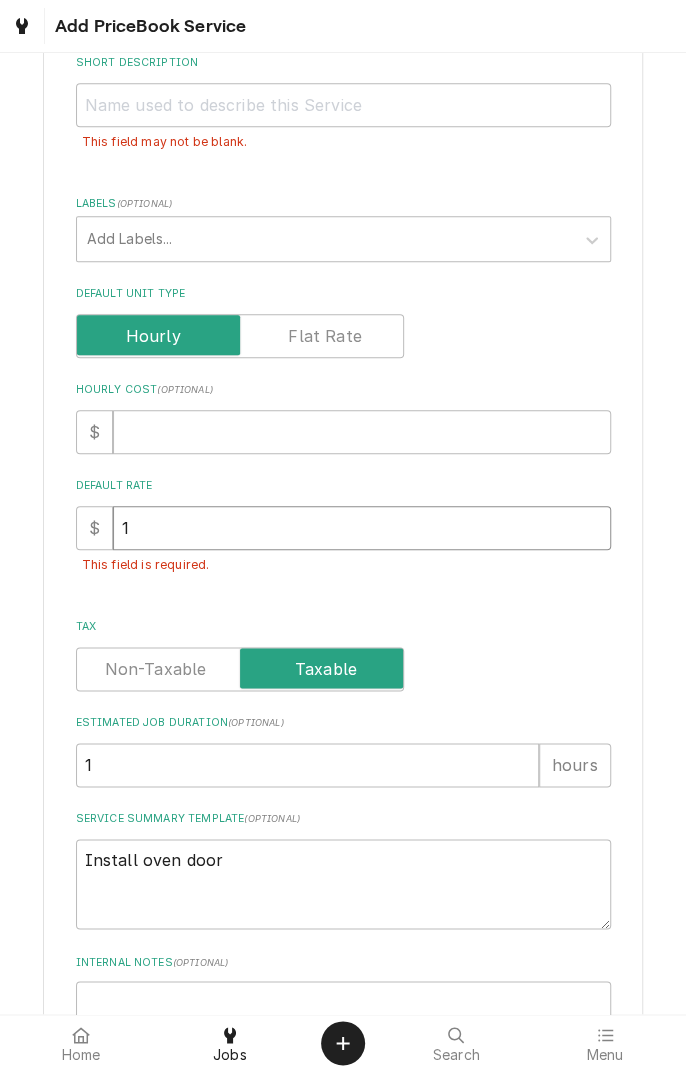 type on "x" 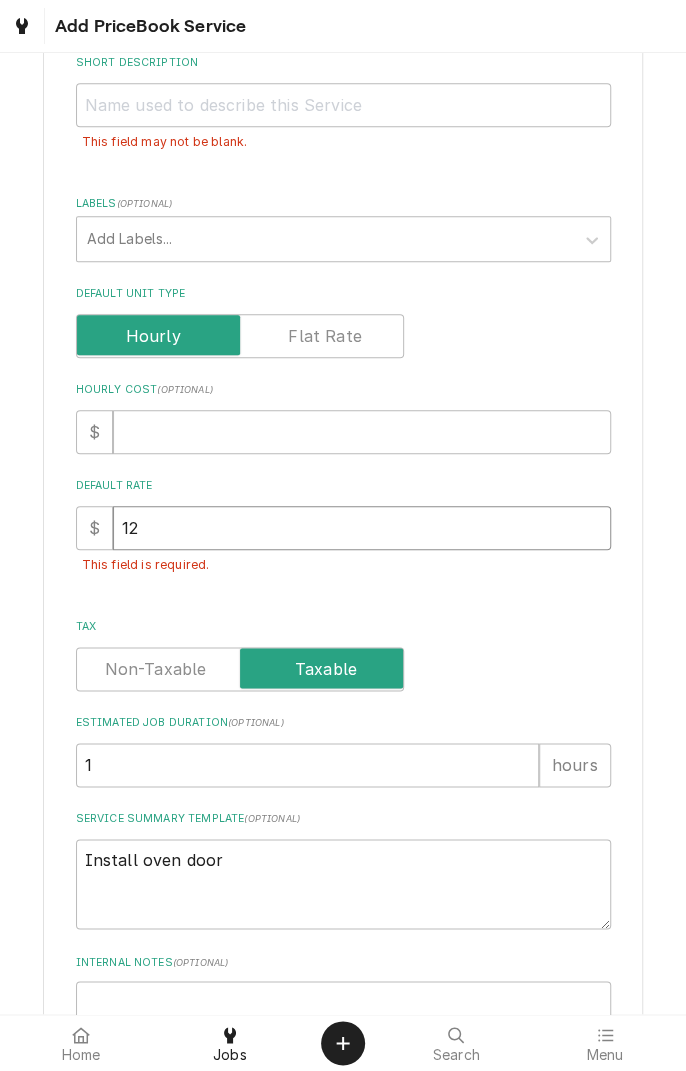 type on "x" 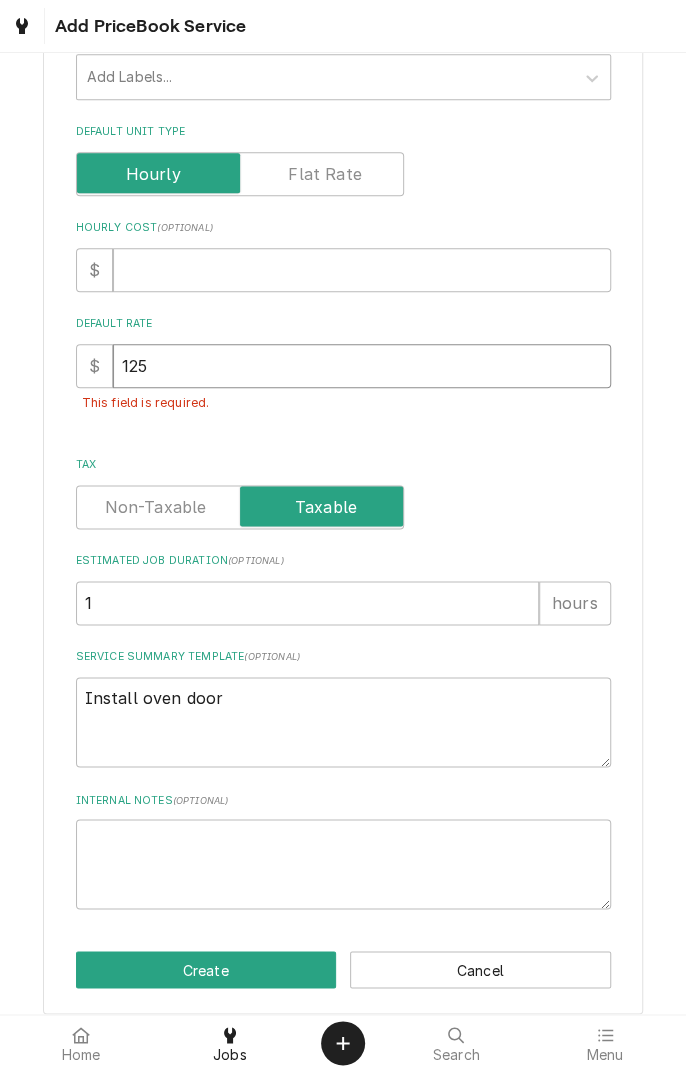 scroll, scrollTop: 494, scrollLeft: 0, axis: vertical 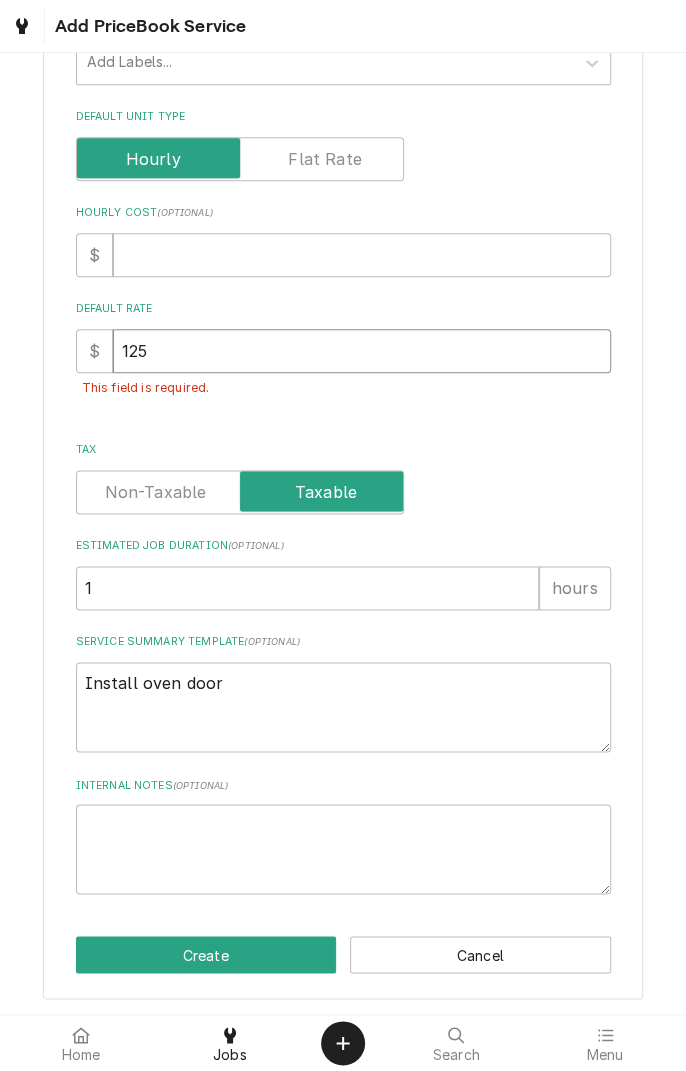 type on "x" 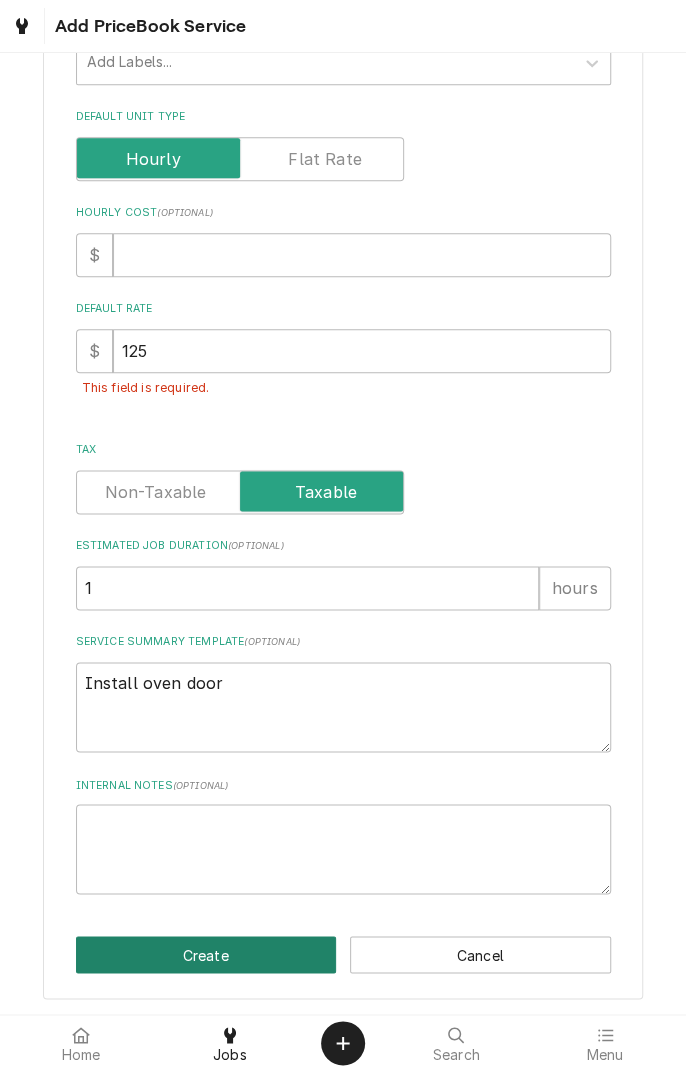 click on "Create" at bounding box center [206, 954] 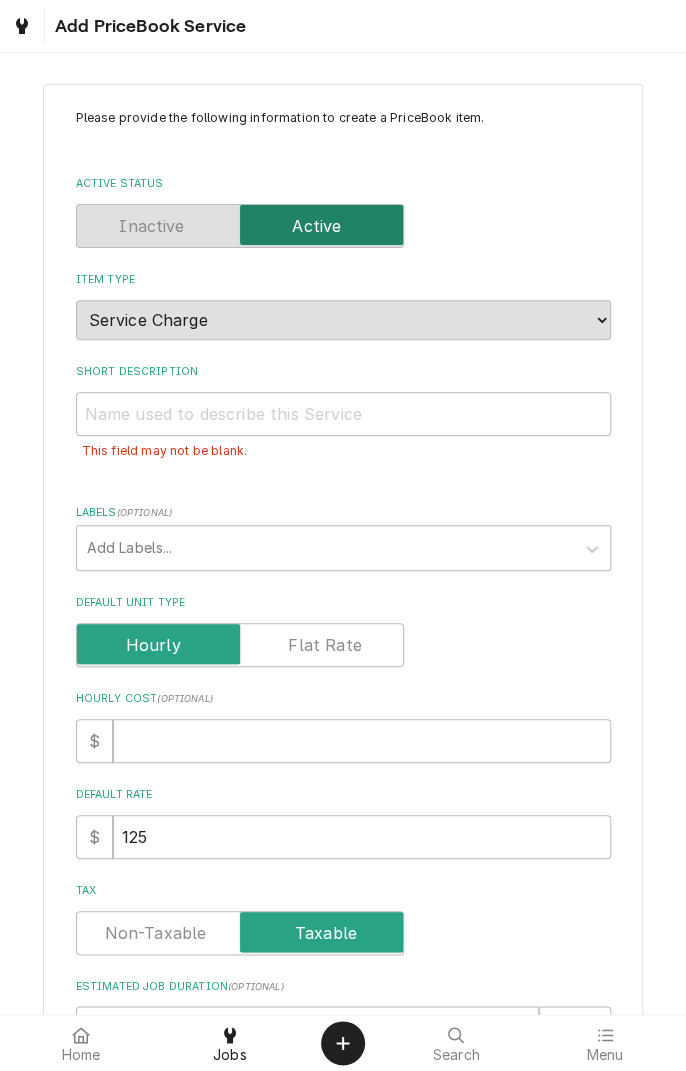 scroll, scrollTop: 0, scrollLeft: 0, axis: both 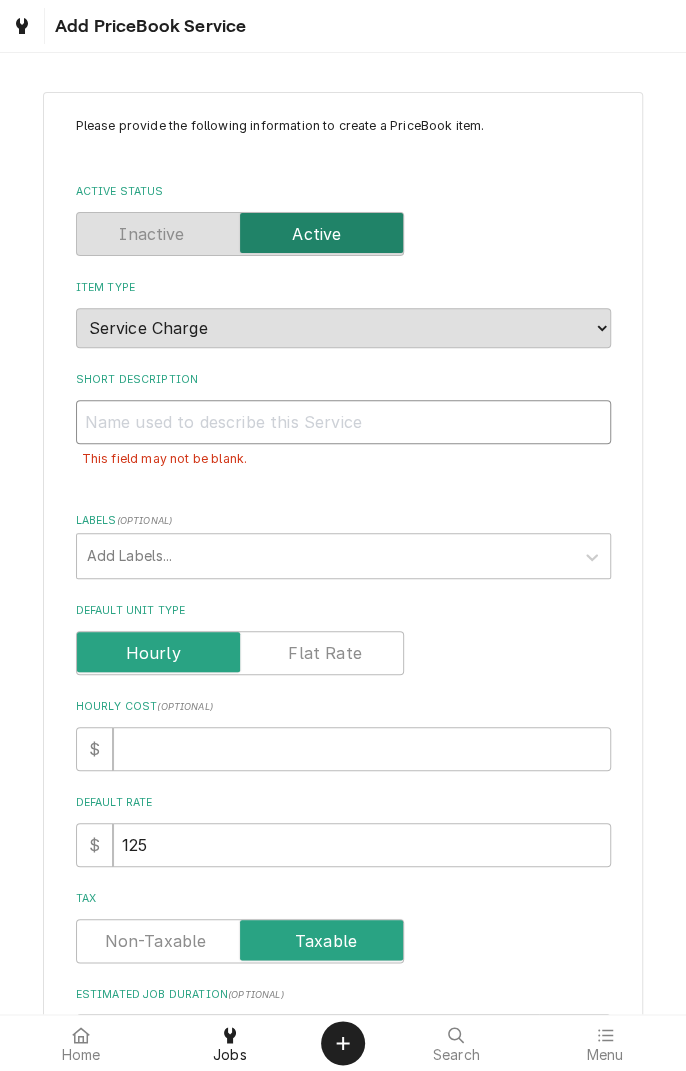 click on "Short Description" at bounding box center [343, 422] 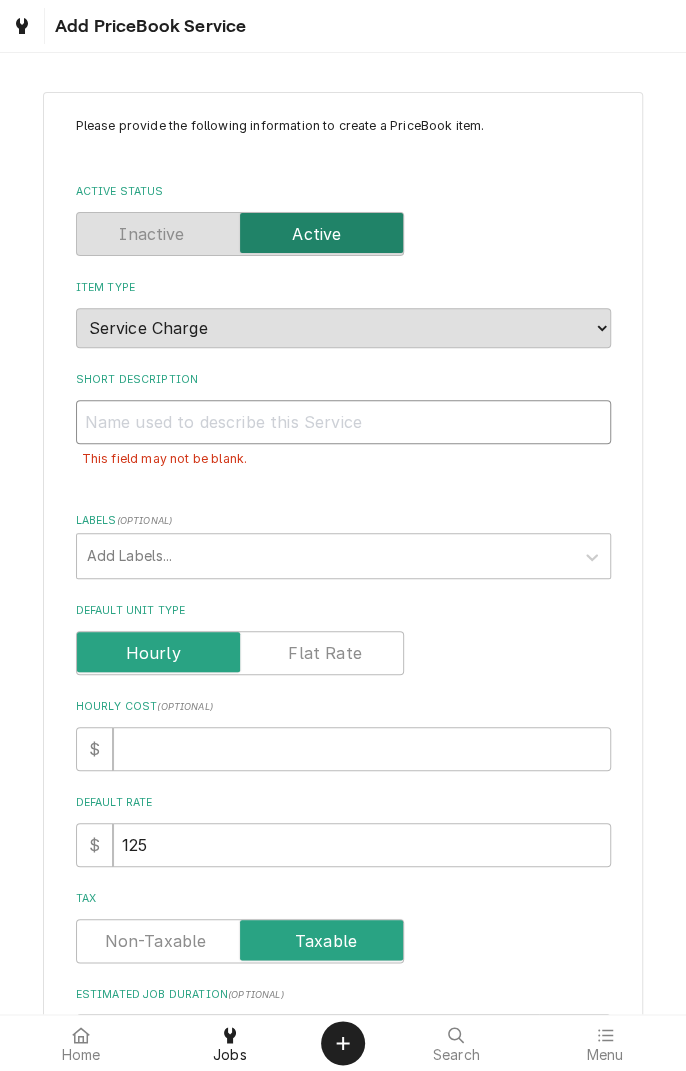 type on "I" 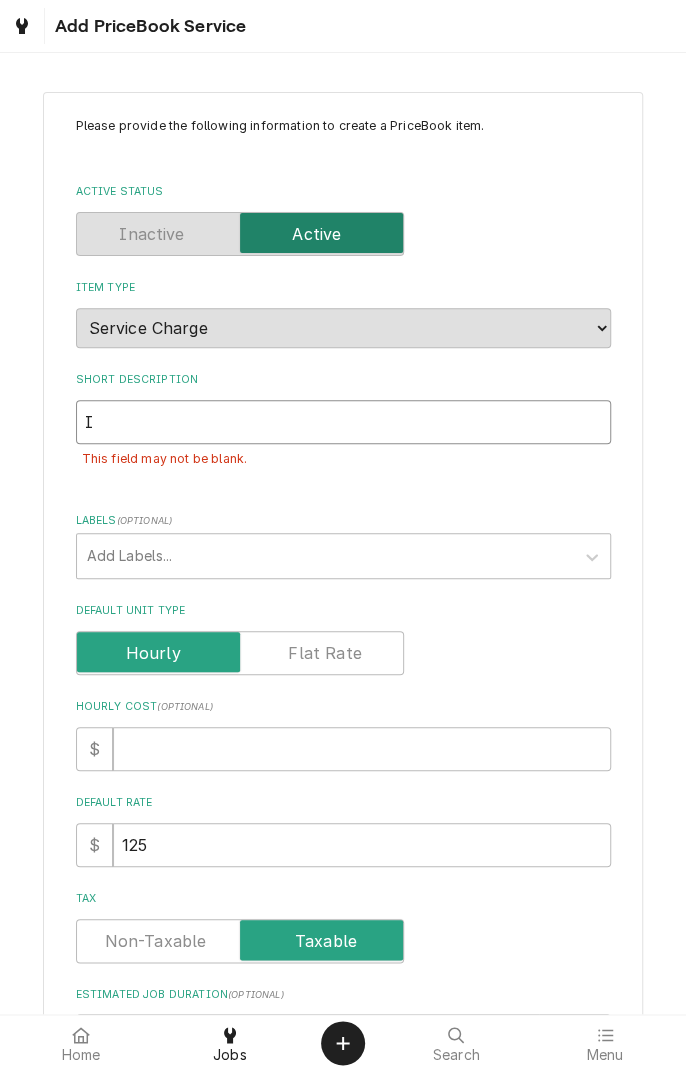 type on "x" 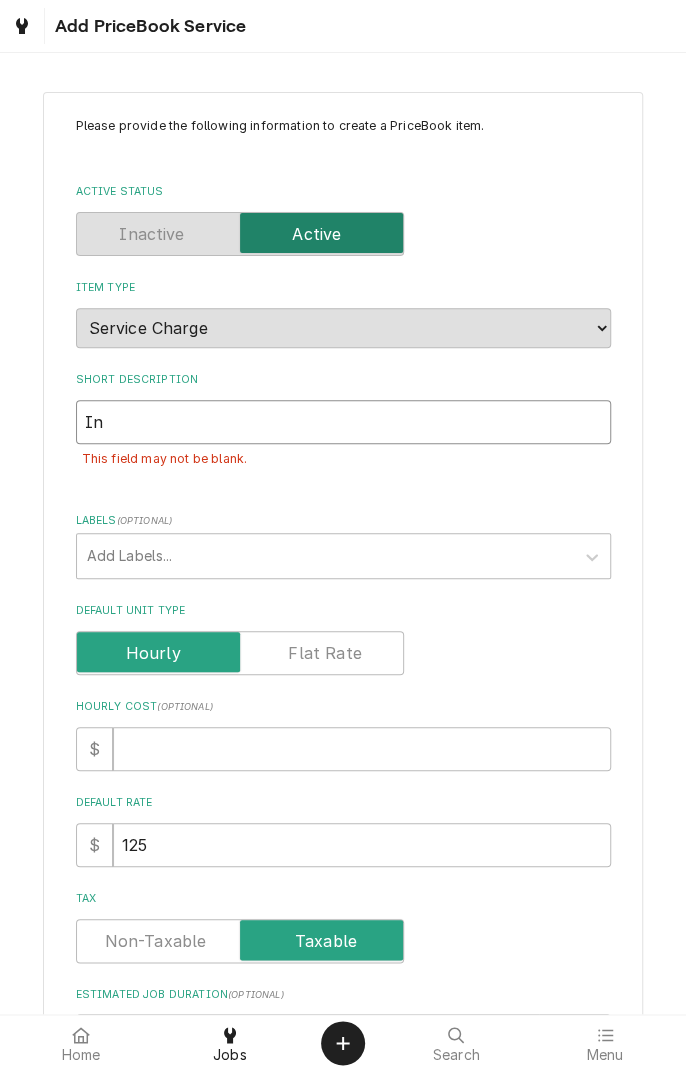 type on "x" 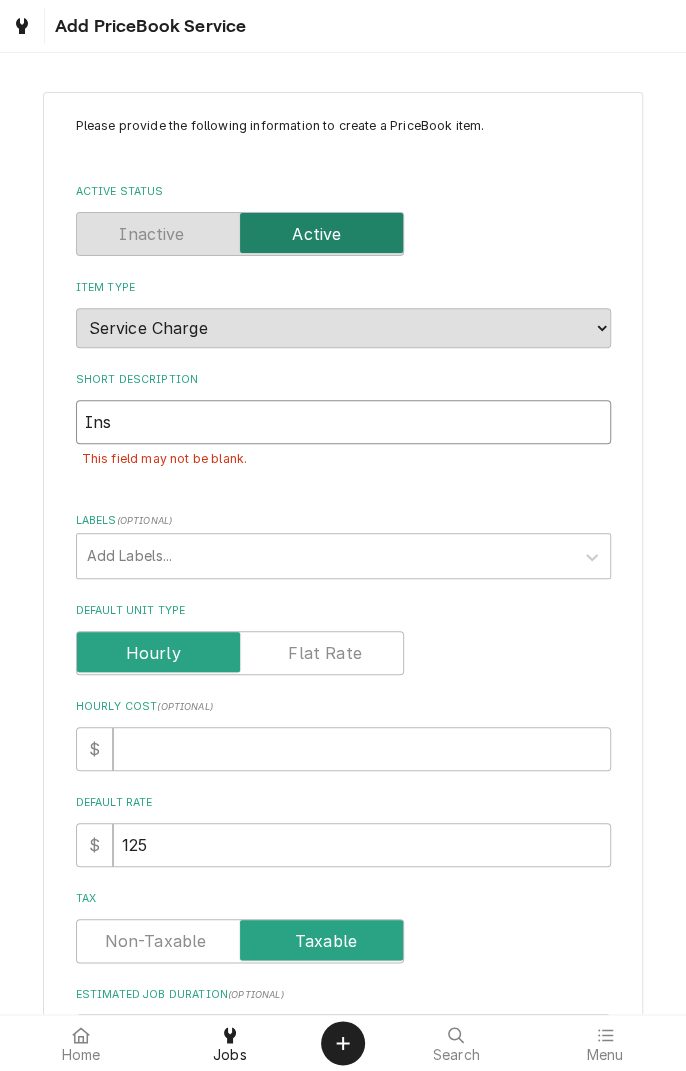 type on "x" 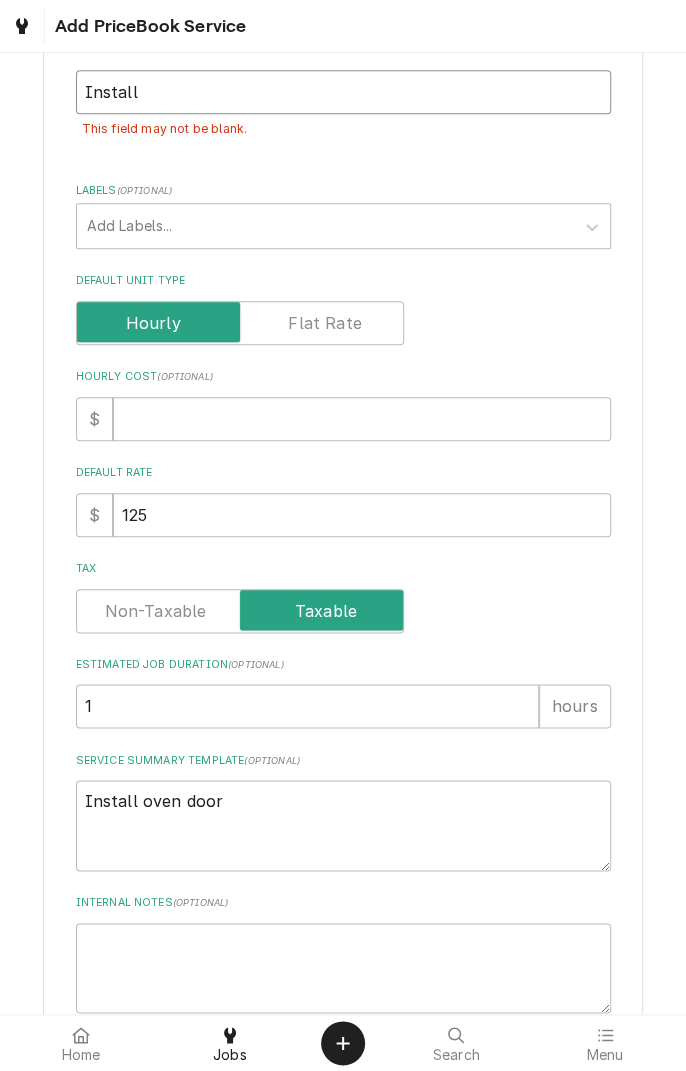 scroll, scrollTop: 449, scrollLeft: 0, axis: vertical 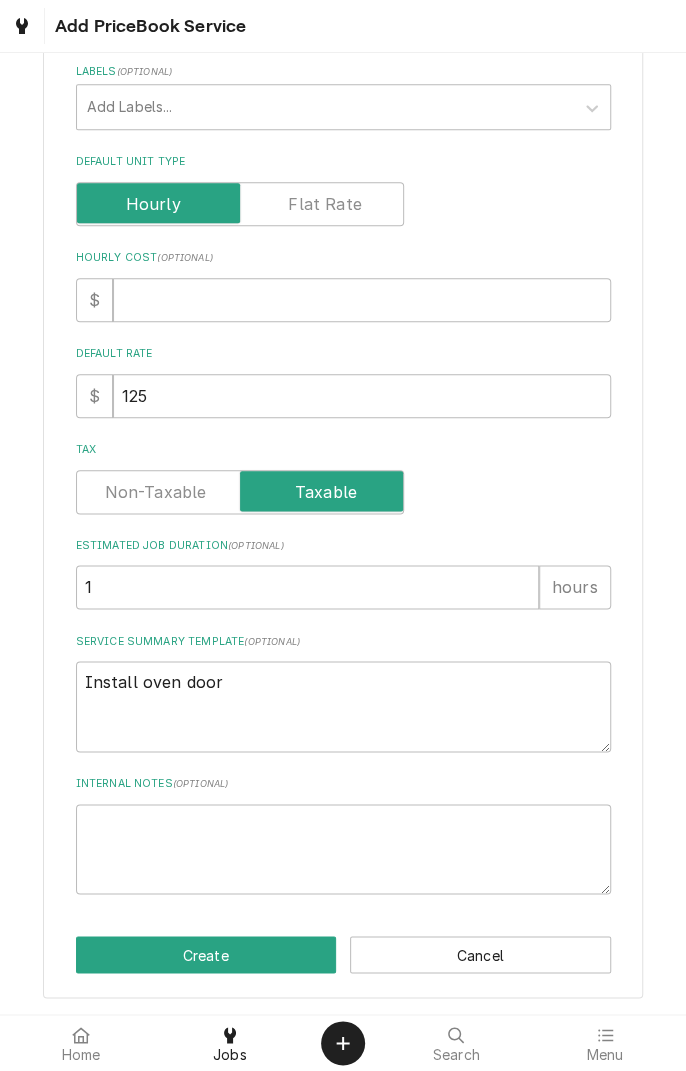 type on "x" 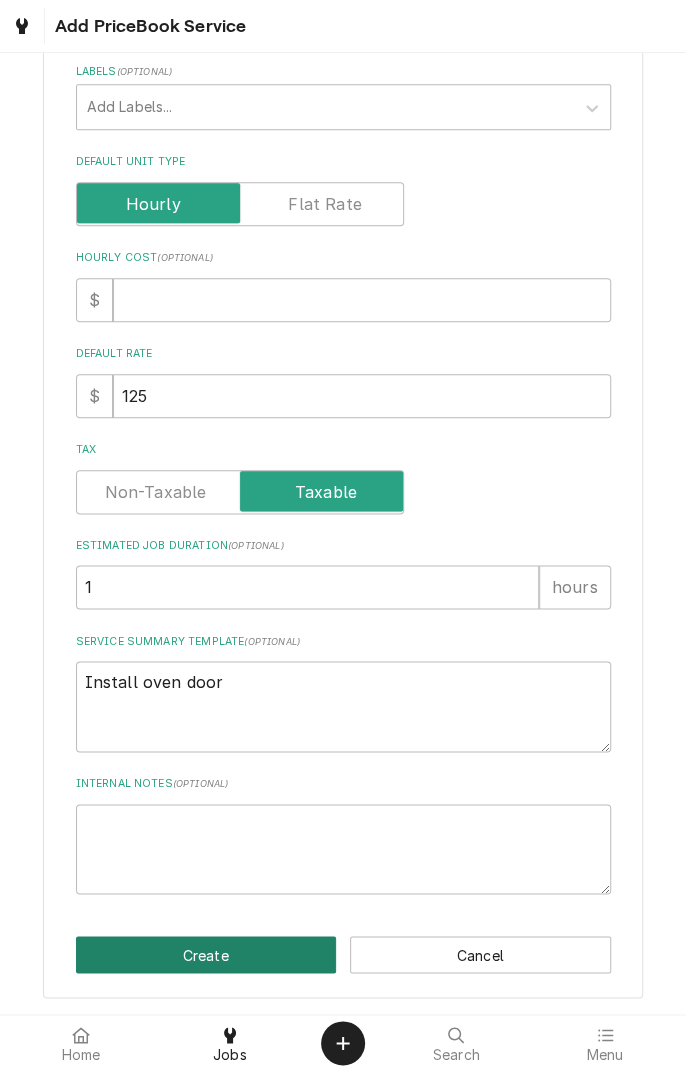 click on "Create" at bounding box center (206, 954) 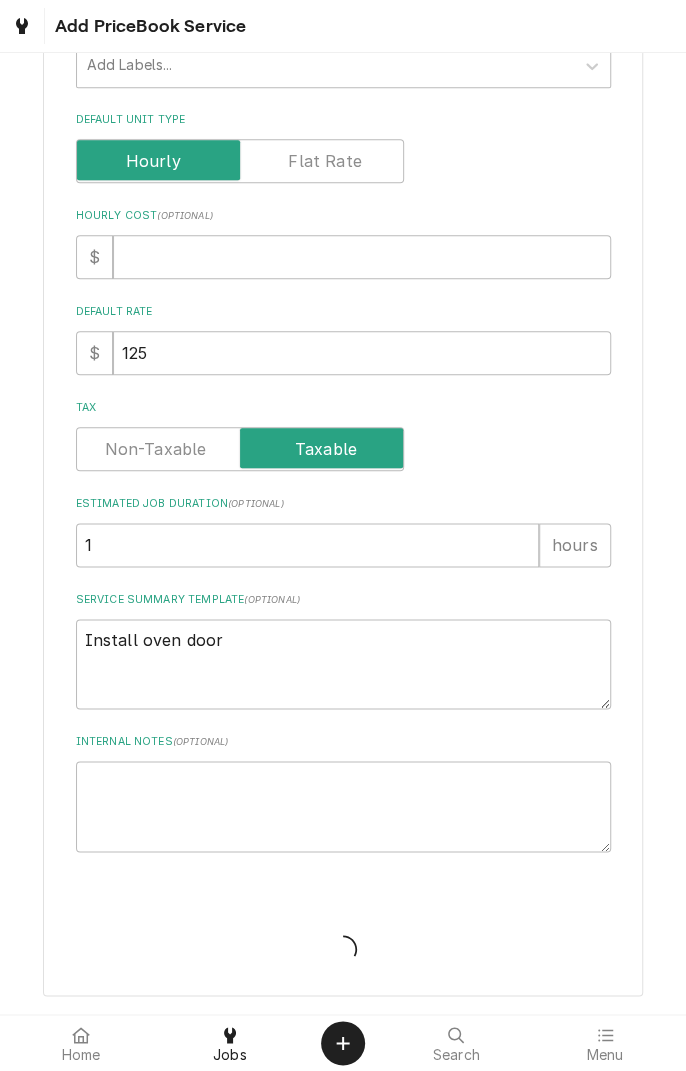 scroll, scrollTop: 404, scrollLeft: 0, axis: vertical 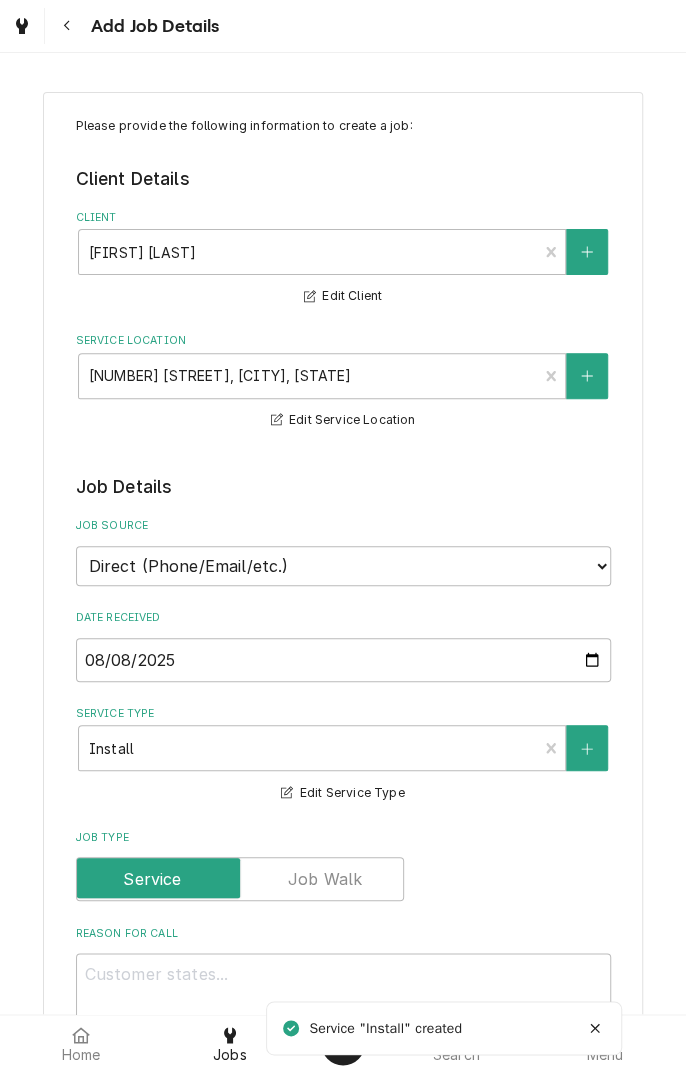 type on "x" 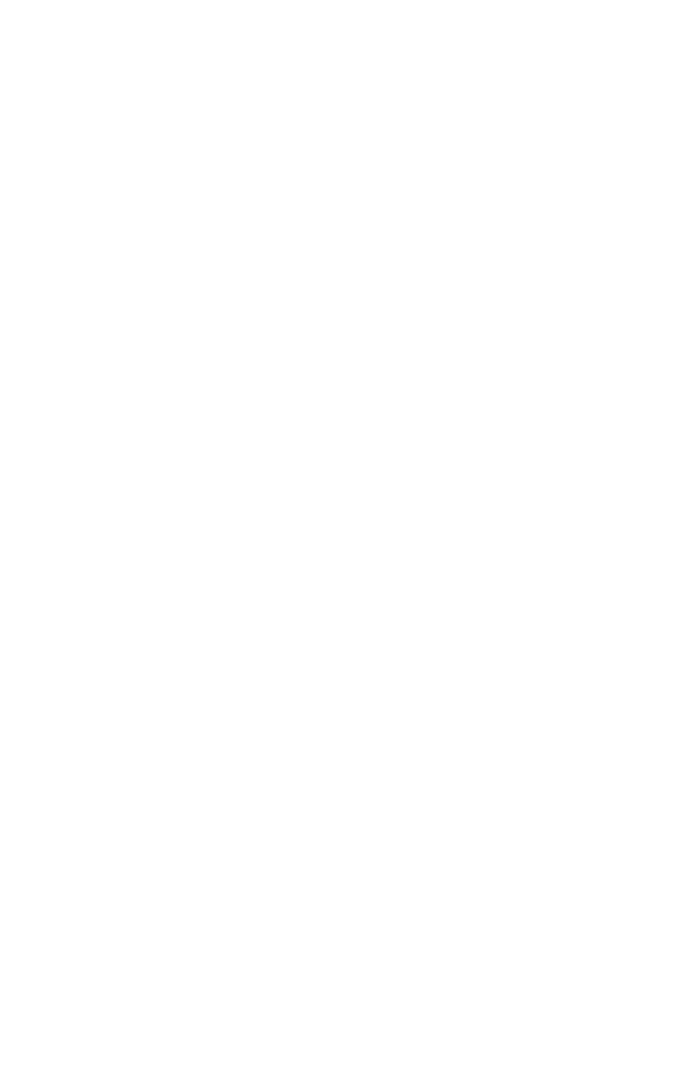 scroll, scrollTop: 0, scrollLeft: 0, axis: both 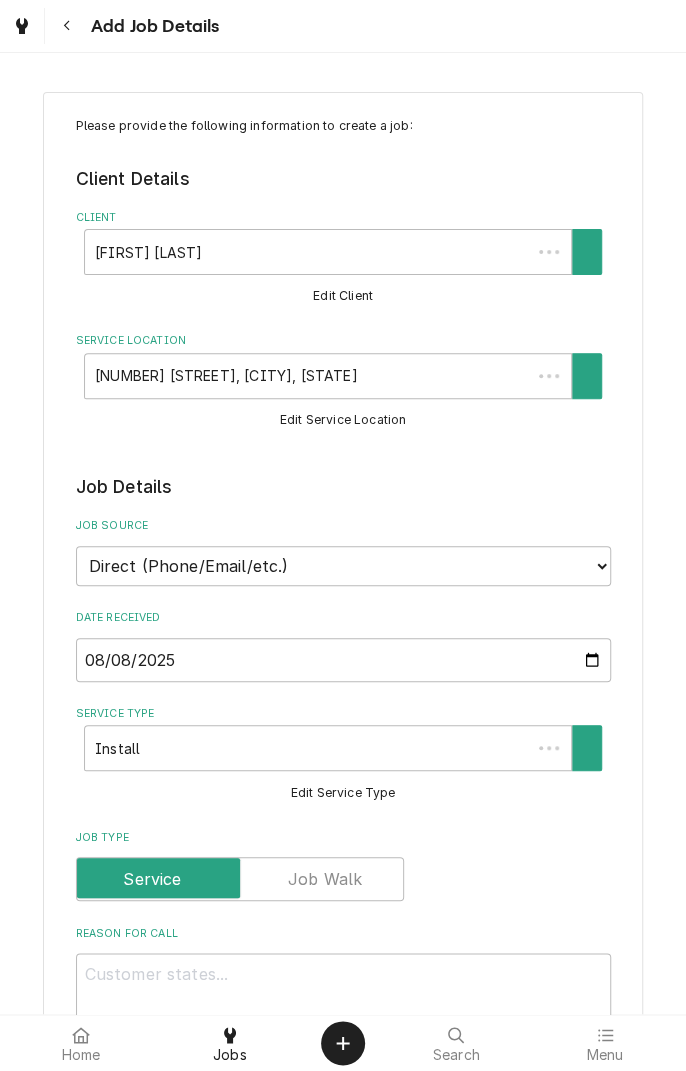 type on "x" 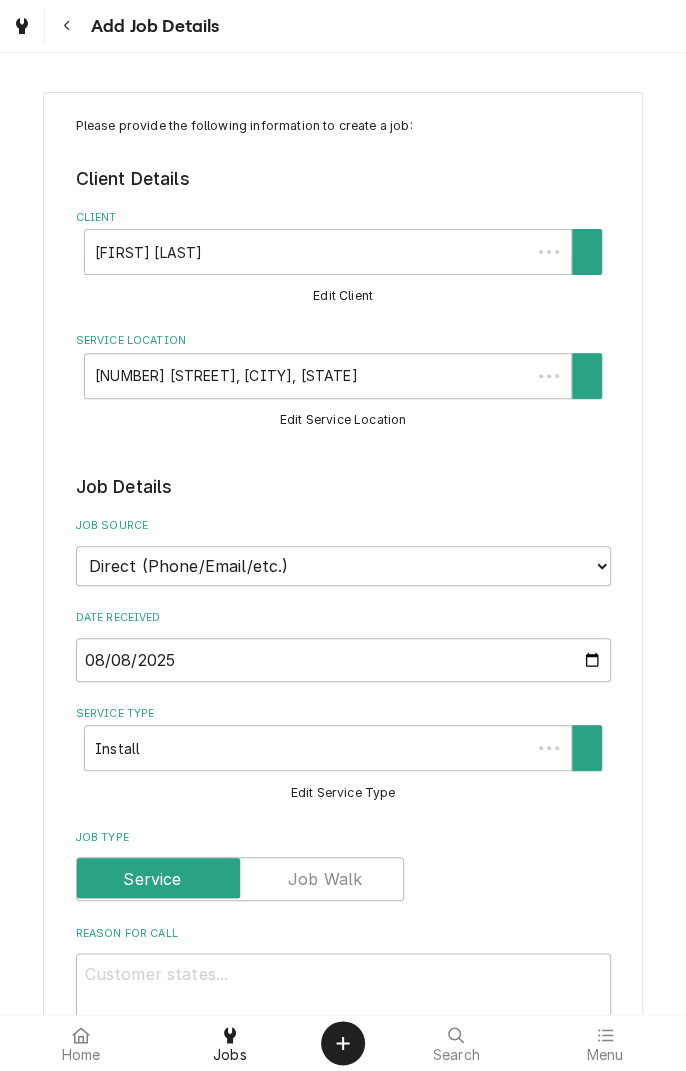 click on "Jobs" at bounding box center [230, 1043] 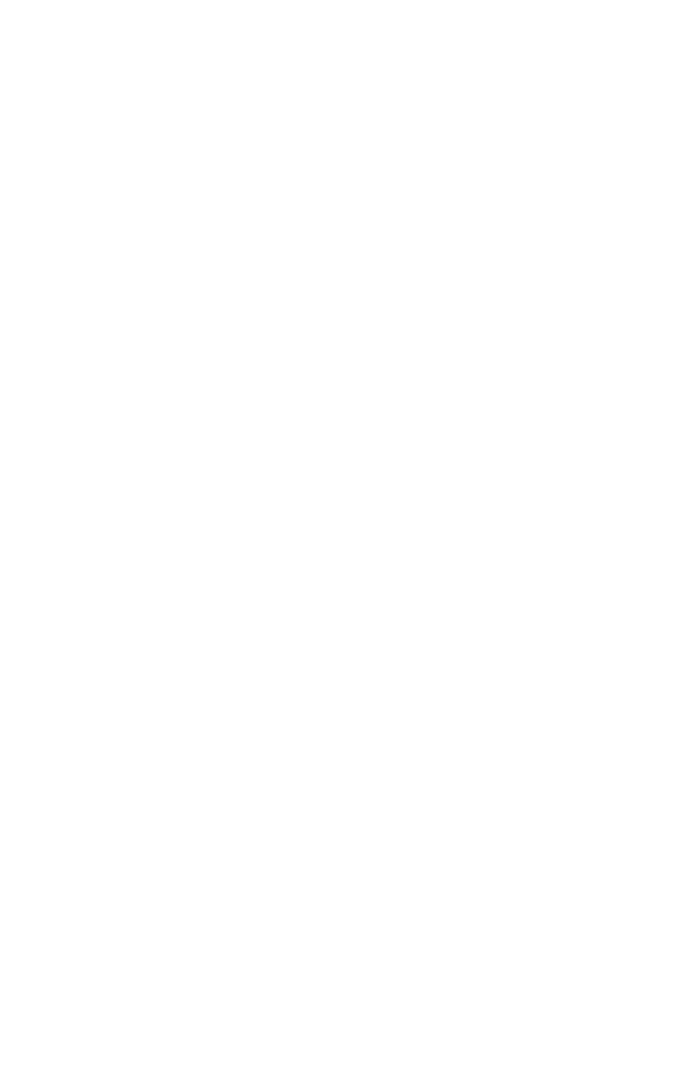 scroll, scrollTop: 0, scrollLeft: 0, axis: both 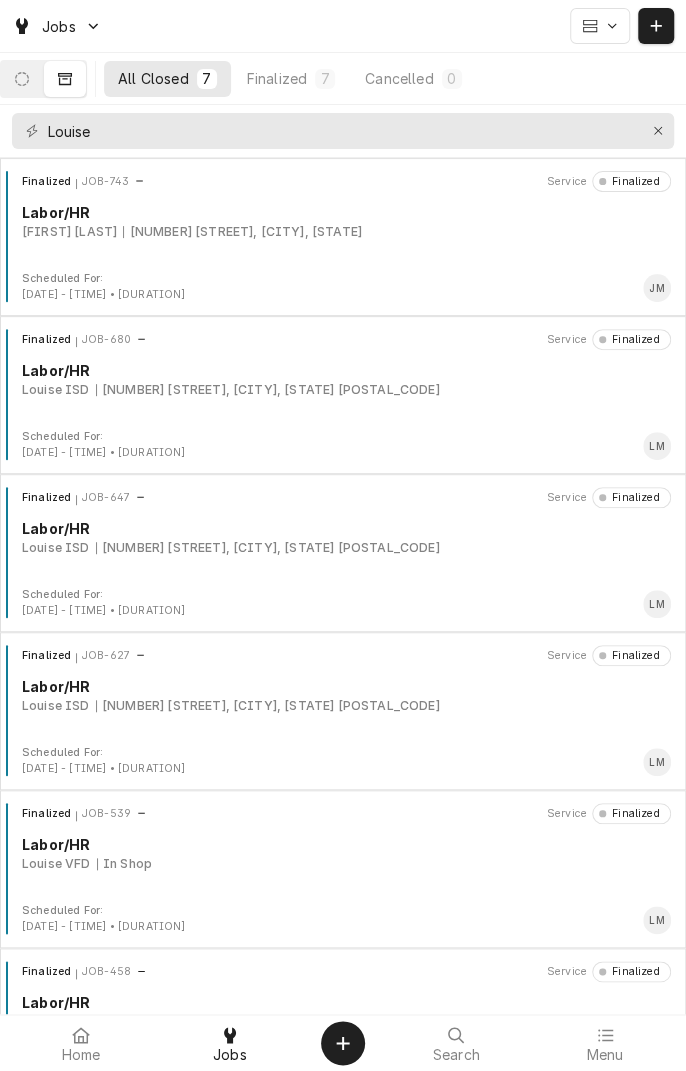 click at bounding box center (22, 79) 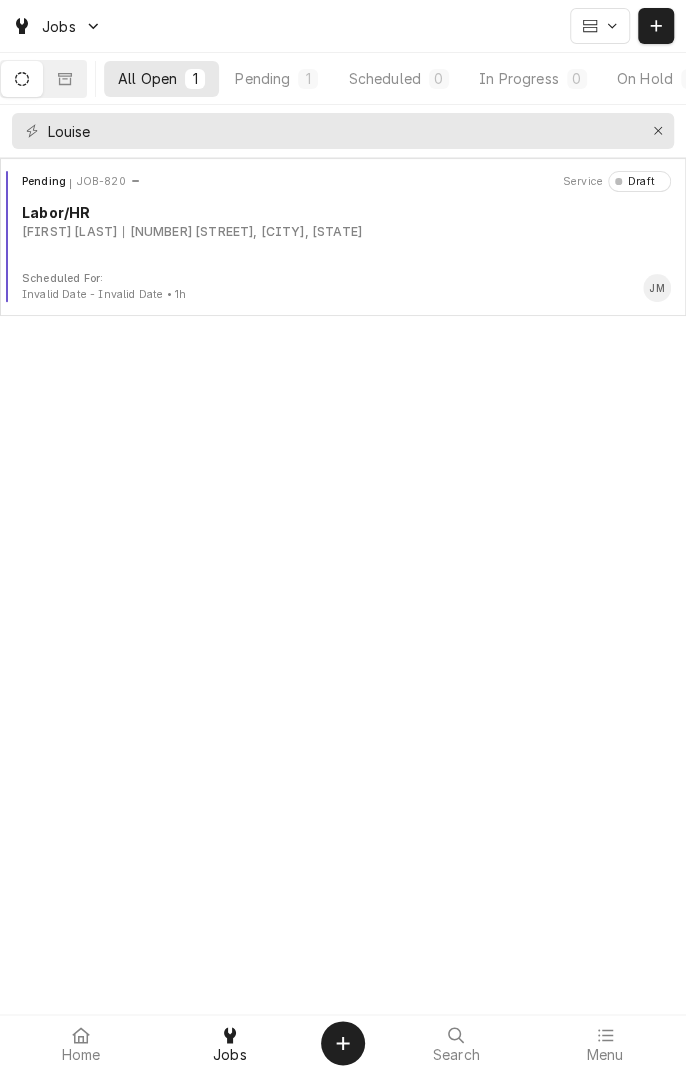 click on "Pending JOB-820 Service Draft Labor/HR Marieli Duvara 4659 FM 1160, Louise, TX" at bounding box center [343, 221] 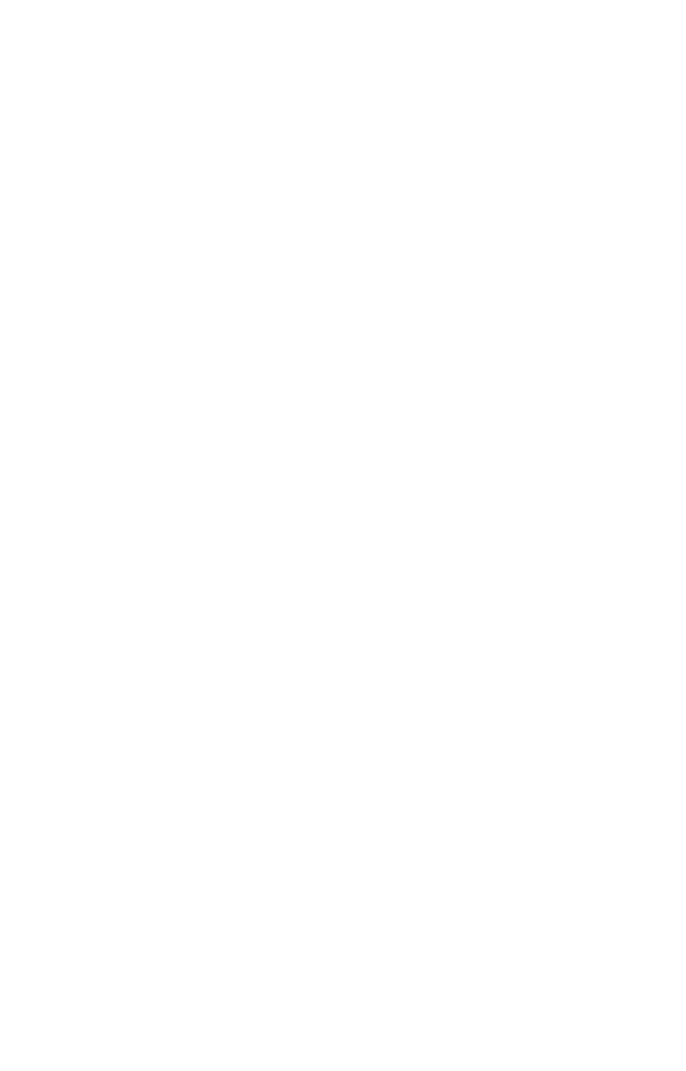 scroll, scrollTop: 0, scrollLeft: 0, axis: both 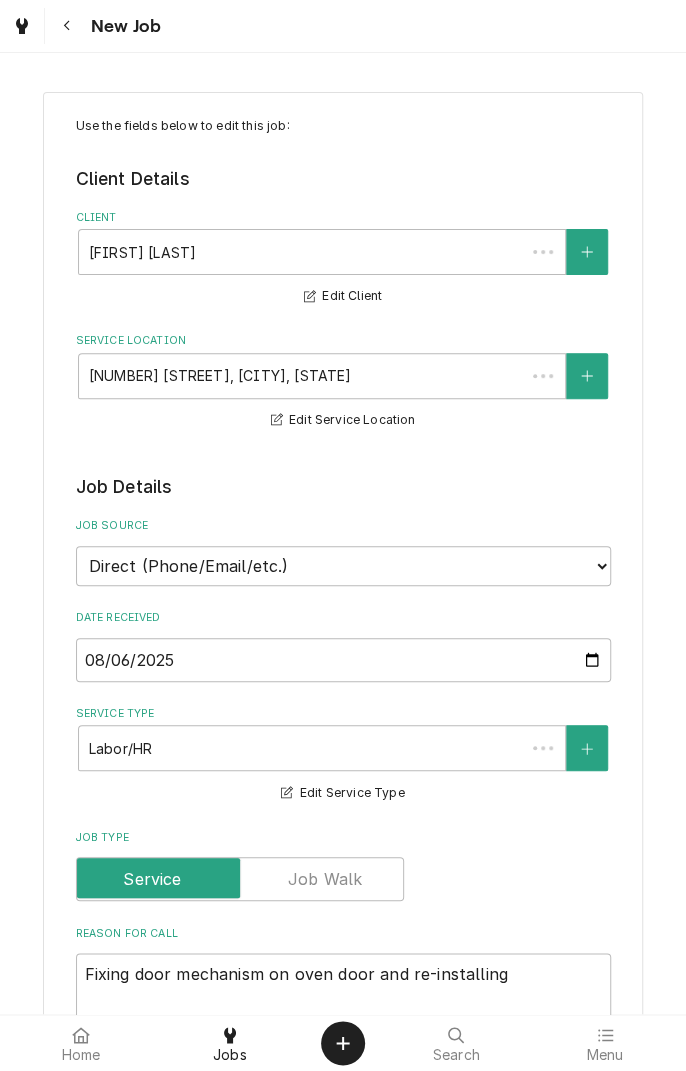 type on "x" 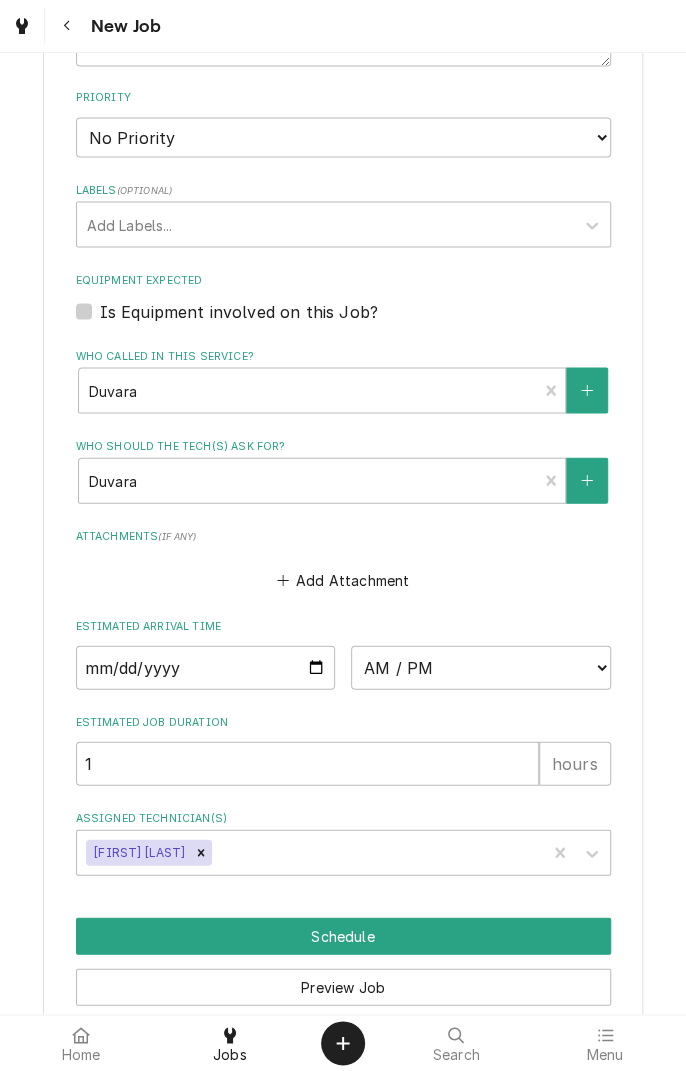 scroll, scrollTop: 1127, scrollLeft: 0, axis: vertical 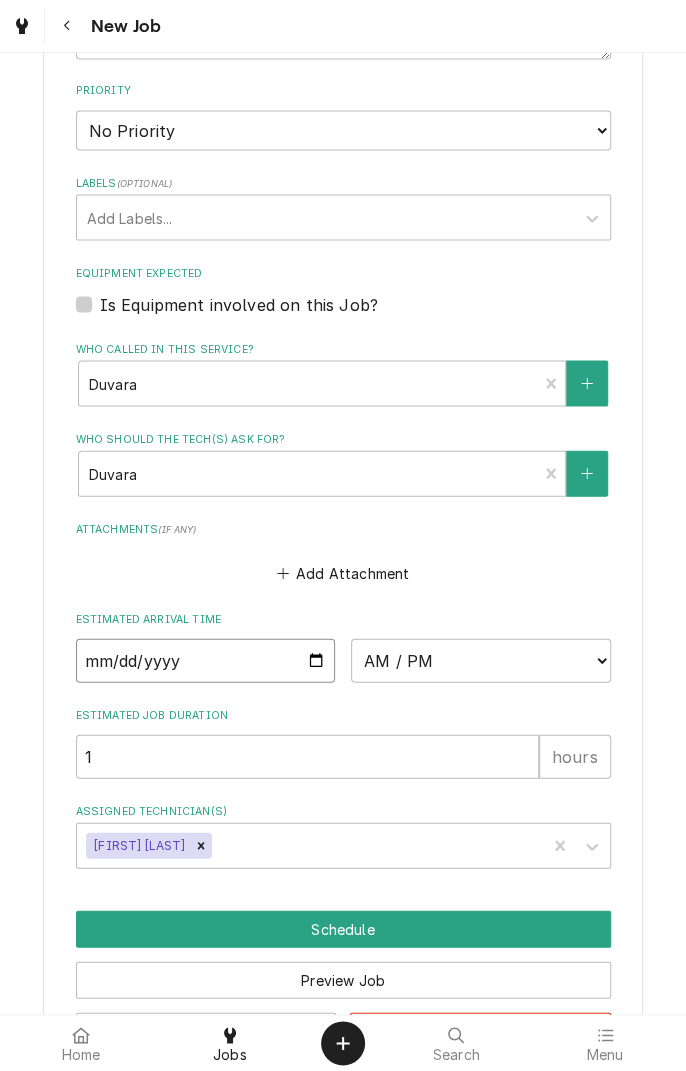click at bounding box center [206, 660] 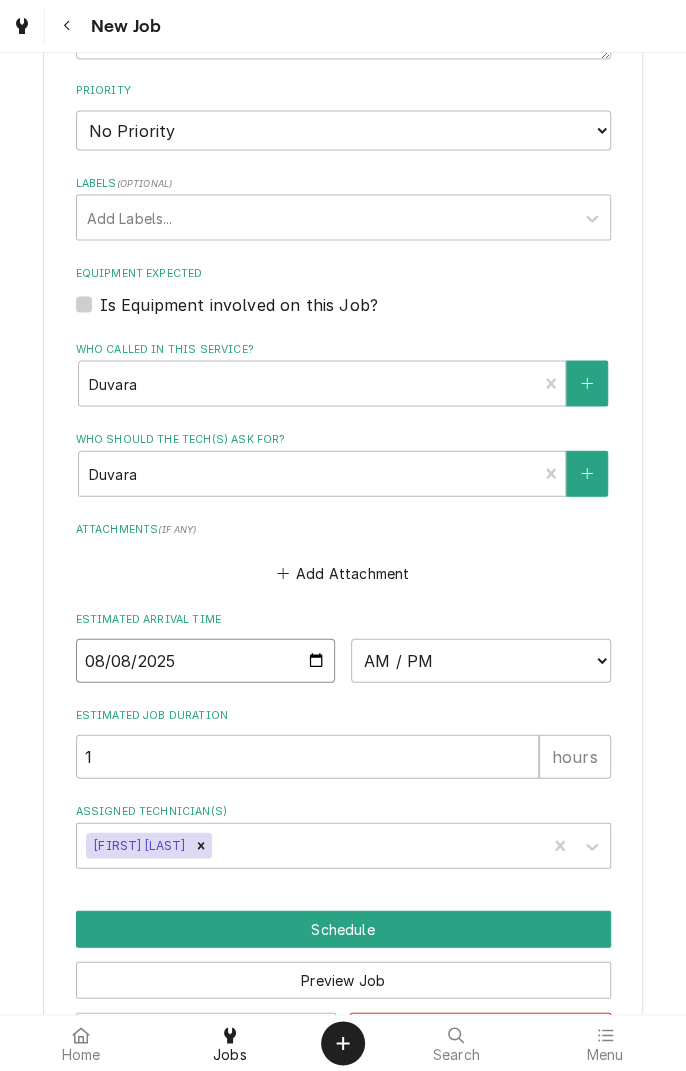 type on "x" 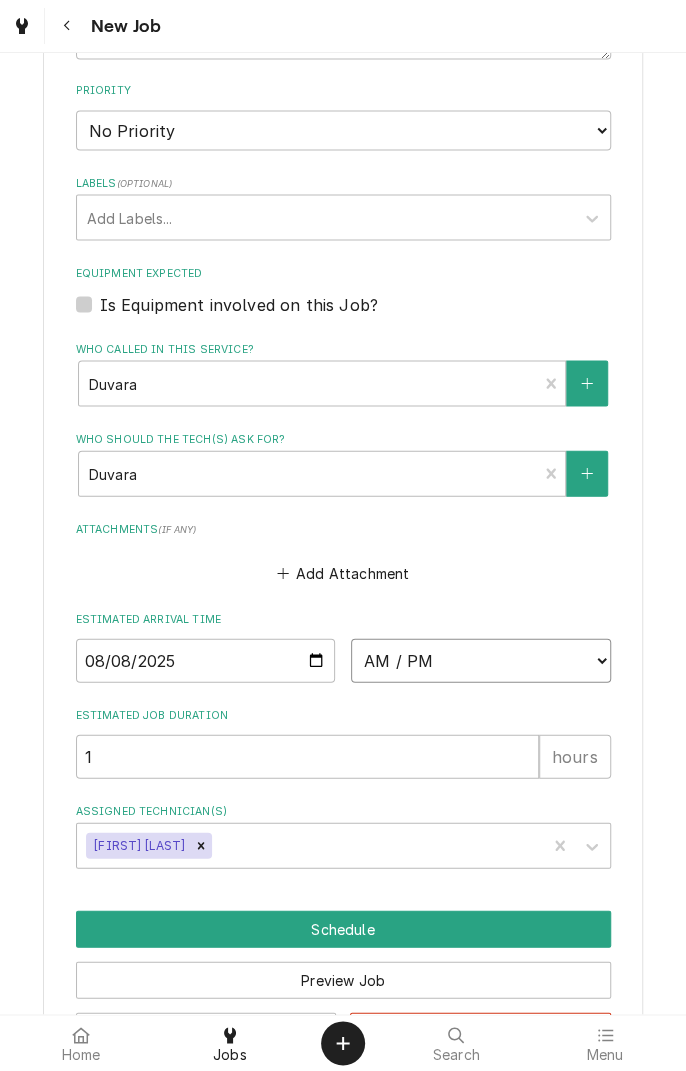 click on "AM / PM 6:00 AM 6:15 AM 6:30 AM 6:45 AM 7:00 AM 7:15 AM 7:30 AM 7:45 AM 8:00 AM 8:15 AM 8:30 AM 8:45 AM 9:00 AM 9:15 AM 9:30 AM 9:45 AM 10:00 AM 10:15 AM 10:30 AM 10:45 AM 11:00 AM 11:15 AM 11:30 AM 11:45 AM 12:00 PM 12:15 PM 12:30 PM 12:45 PM 1:00 PM 1:15 PM 1:30 PM 1:45 PM 2:00 PM 2:15 PM 2:30 PM 2:45 PM 3:00 PM 3:15 PM 3:30 PM 3:45 PM 4:00 PM 4:15 PM 4:30 PM 4:45 PM 5:00 PM 5:15 PM 5:30 PM 5:45 PM 6:00 PM 6:15 PM 6:30 PM 6:45 PM 7:00 PM 7:15 PM 7:30 PM 7:45 PM 8:00 PM 8:15 PM 8:30 PM 8:45 PM 9:00 PM 9:15 PM 9:30 PM 9:45 PM 10:00 PM 10:15 PM 10:30 PM 10:45 PM 11:00 PM 11:15 PM 11:30 PM 11:45 PM 12:00 AM 12:15 AM 12:30 AM 12:45 AM 1:00 AM 1:15 AM 1:30 AM 1:45 AM 2:00 AM 2:15 AM 2:30 AM 2:45 AM 3:00 AM 3:15 AM 3:30 AM 3:45 AM 4:00 AM 4:15 AM 4:30 AM 4:45 AM 5:00 AM 5:15 AM 5:30 AM 5:45 AM" at bounding box center [481, 660] 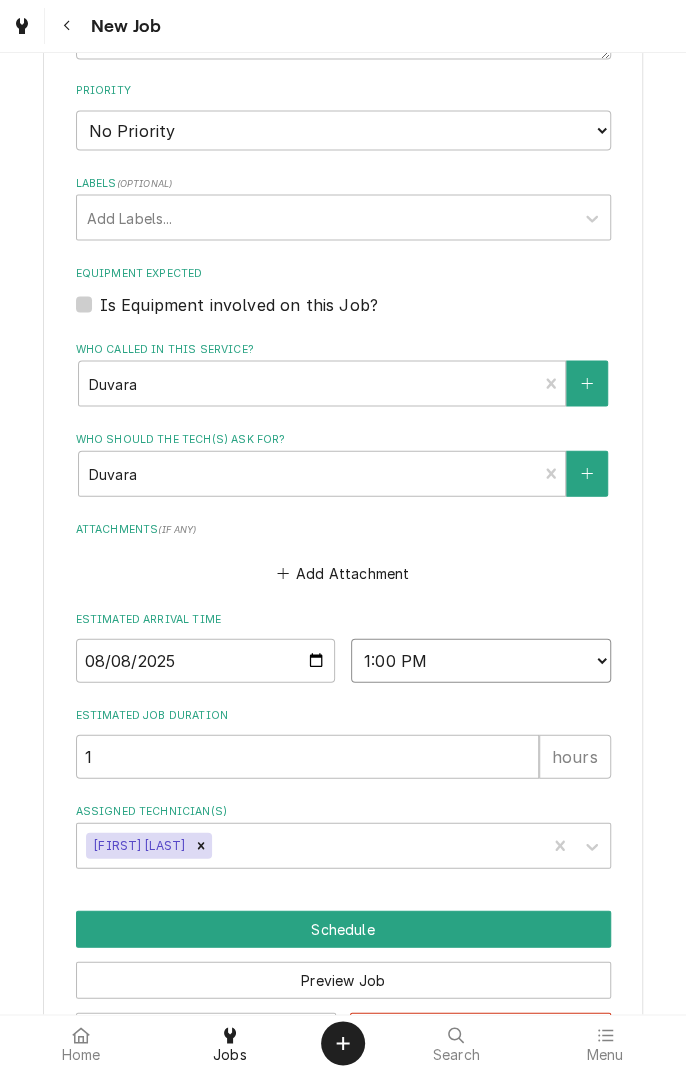 click on "AM / PM 6:00 AM 6:15 AM 6:30 AM 6:45 AM 7:00 AM 7:15 AM 7:30 AM 7:45 AM 8:00 AM 8:15 AM 8:30 AM 8:45 AM 9:00 AM 9:15 AM 9:30 AM 9:45 AM 10:00 AM 10:15 AM 10:30 AM 10:45 AM 11:00 AM 11:15 AM 11:30 AM 11:45 AM 12:00 PM 12:15 PM 12:30 PM 12:45 PM 1:00 PM 1:15 PM 1:30 PM 1:45 PM 2:00 PM 2:15 PM 2:30 PM 2:45 PM 3:00 PM 3:15 PM 3:30 PM 3:45 PM 4:00 PM 4:15 PM 4:30 PM 4:45 PM 5:00 PM 5:15 PM 5:30 PM 5:45 PM 6:00 PM 6:15 PM 6:30 PM 6:45 PM 7:00 PM 7:15 PM 7:30 PM 7:45 PM 8:00 PM 8:15 PM 8:30 PM 8:45 PM 9:00 PM 9:15 PM 9:30 PM 9:45 PM 10:00 PM 10:15 PM 10:30 PM 10:45 PM 11:00 PM 11:15 PM 11:30 PM 11:45 PM 12:00 AM 12:15 AM 12:30 AM 12:45 AM 1:00 AM 1:15 AM 1:30 AM 1:45 AM 2:00 AM 2:15 AM 2:30 AM 2:45 AM 3:00 AM 3:15 AM 3:30 AM 3:45 AM 4:00 AM 4:15 AM 4:30 AM 4:45 AM 5:00 AM 5:15 AM 5:30 AM 5:45 AM" at bounding box center (481, 660) 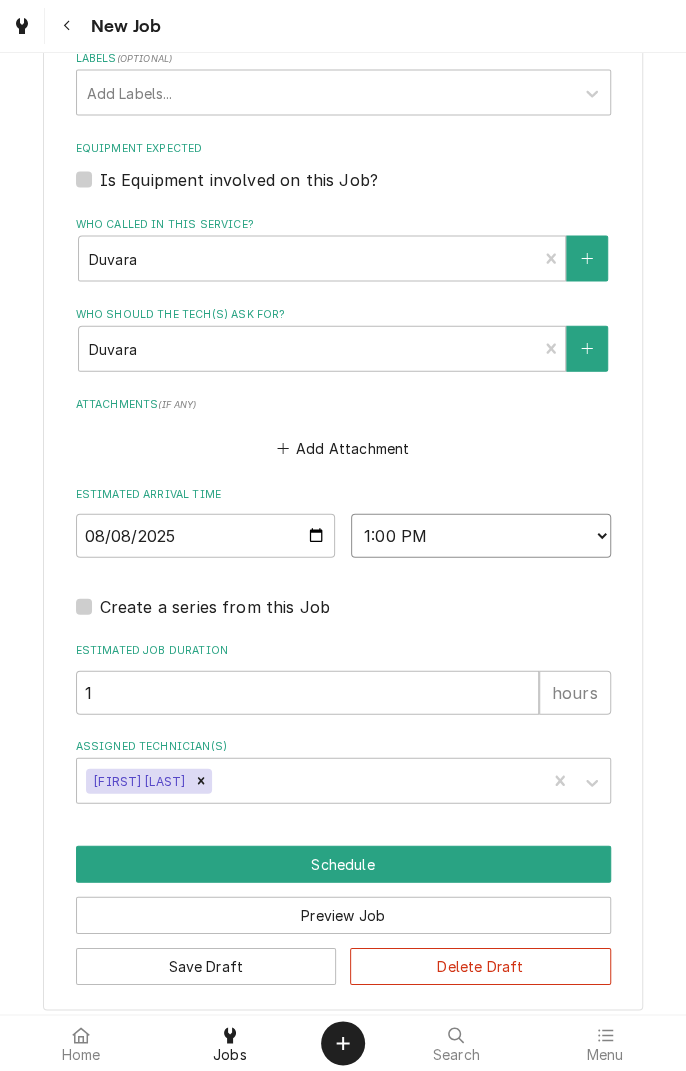 scroll, scrollTop: 1265, scrollLeft: 0, axis: vertical 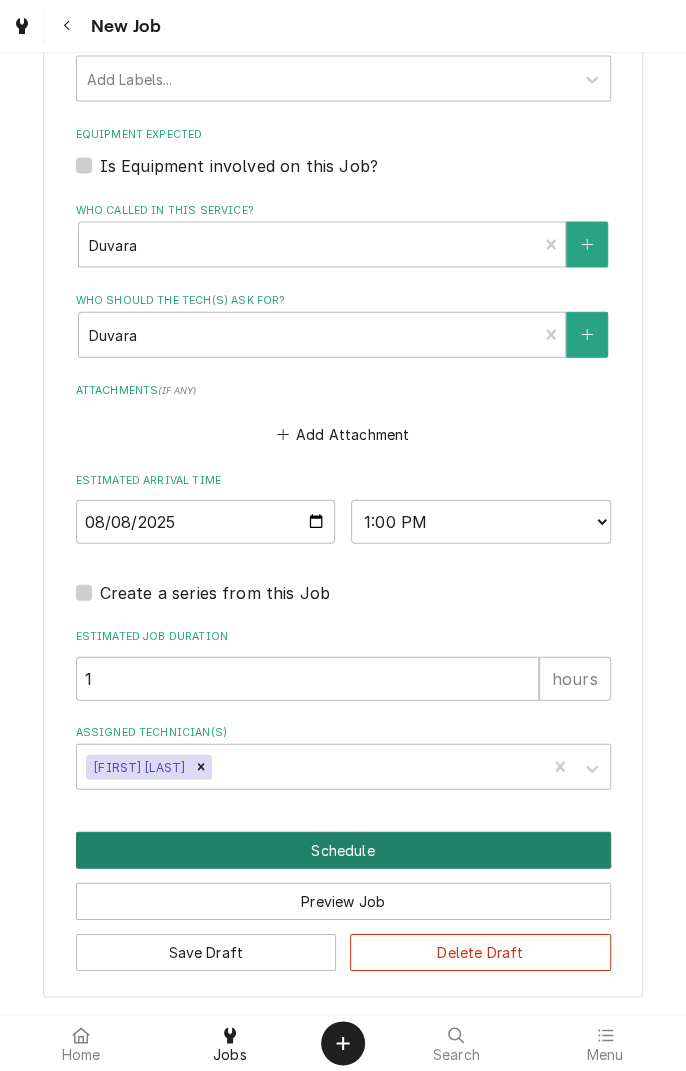 click on "Schedule" at bounding box center (343, 850) 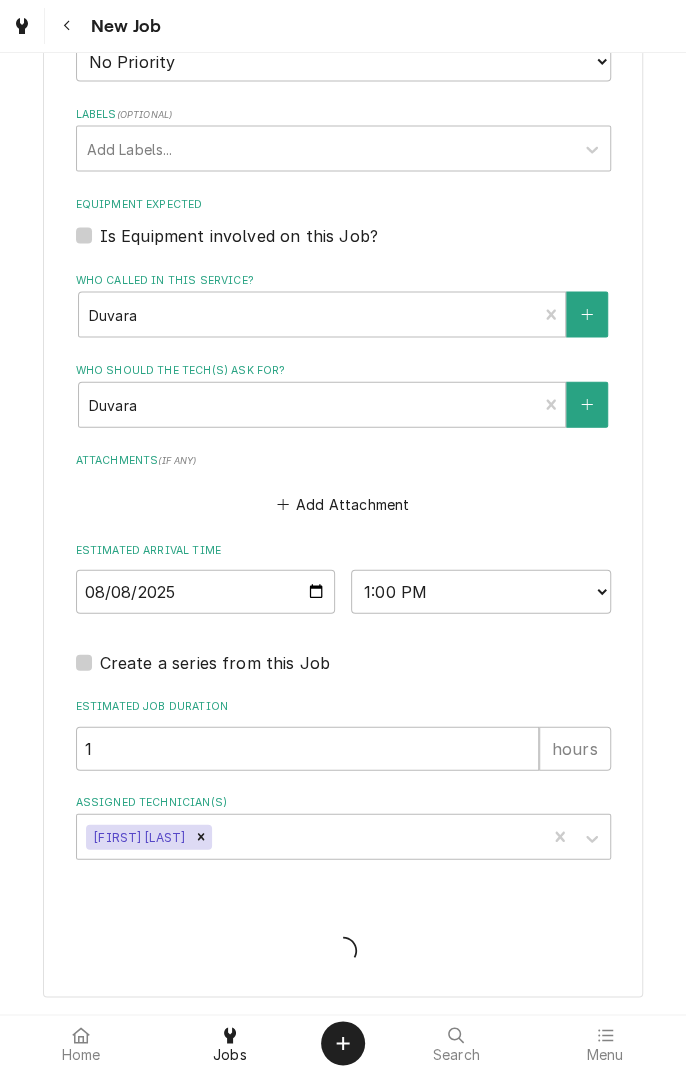scroll, scrollTop: 1195, scrollLeft: 0, axis: vertical 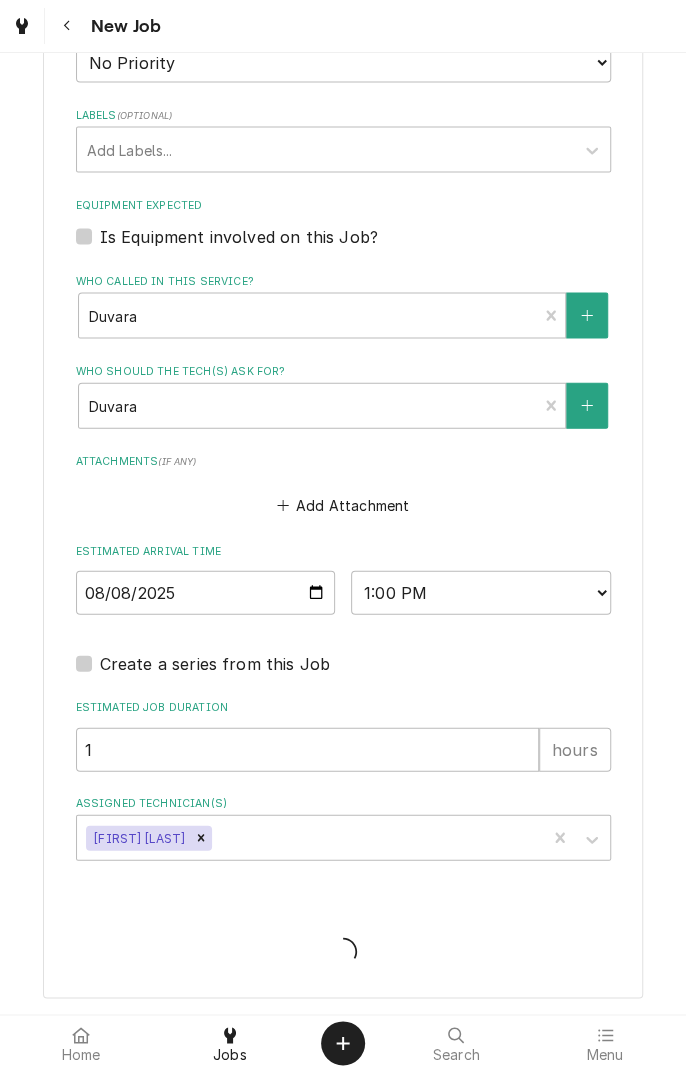 type on "x" 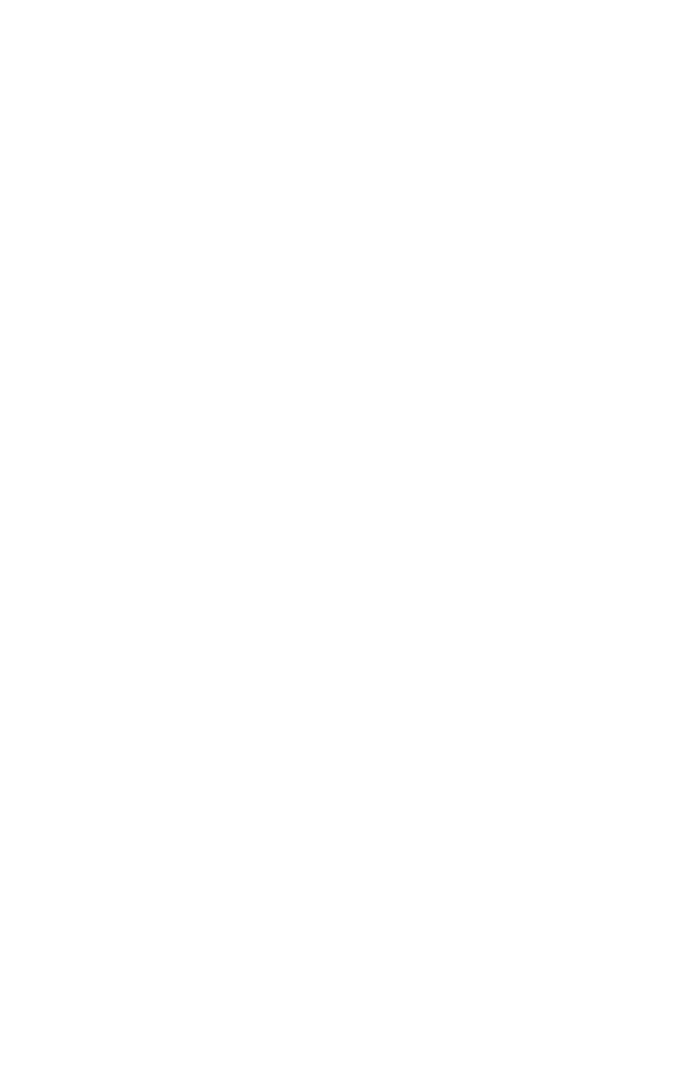scroll, scrollTop: 0, scrollLeft: 0, axis: both 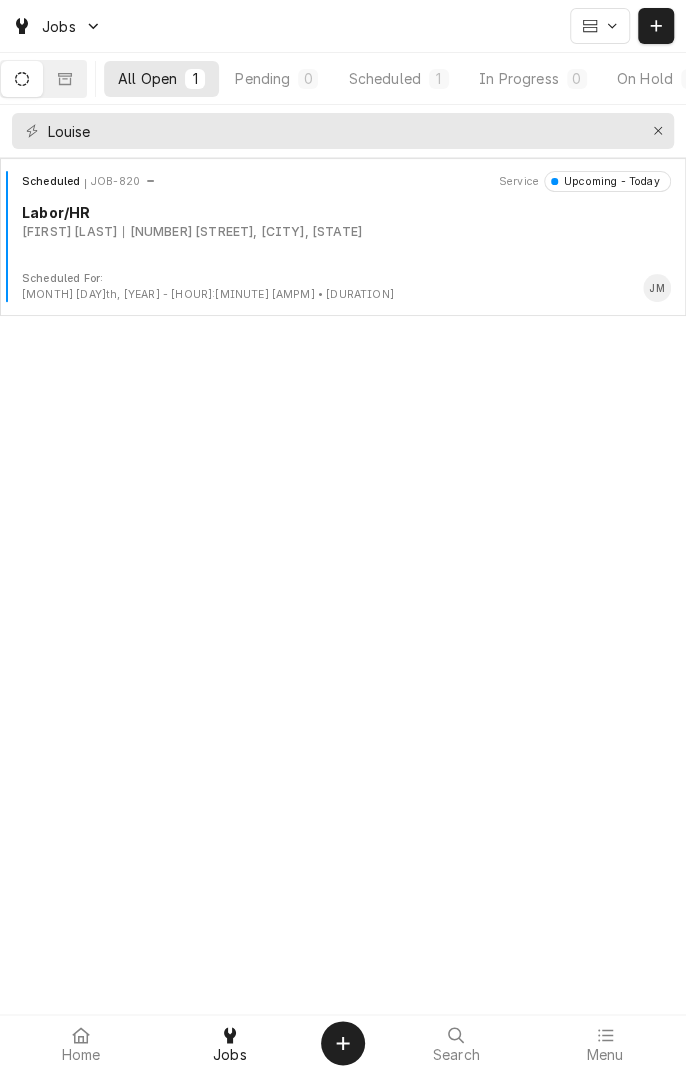 click on "Scheduled" at bounding box center [384, 78] 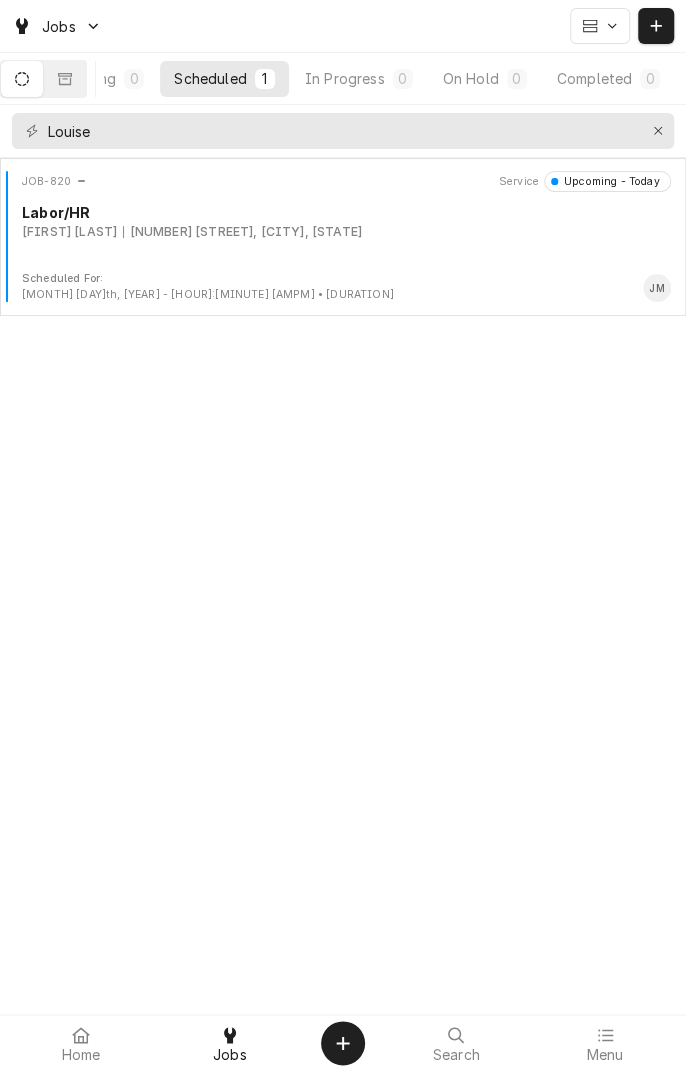 scroll, scrollTop: 0, scrollLeft: 0, axis: both 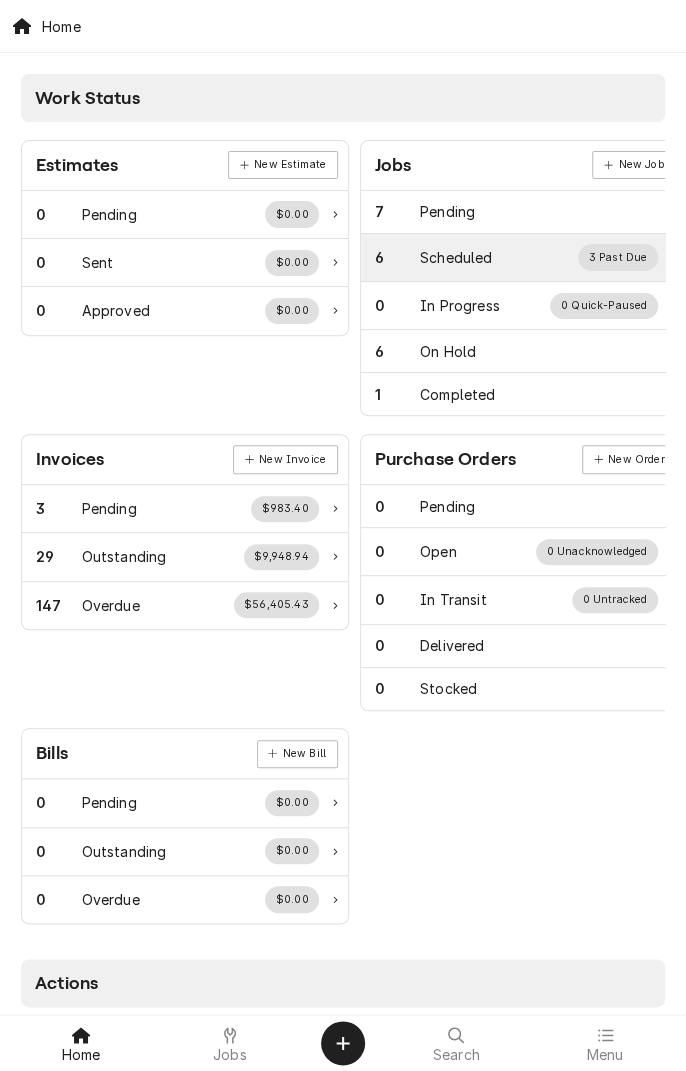 click on "6 Scheduled 3 Past Due" at bounding box center (516, 257) 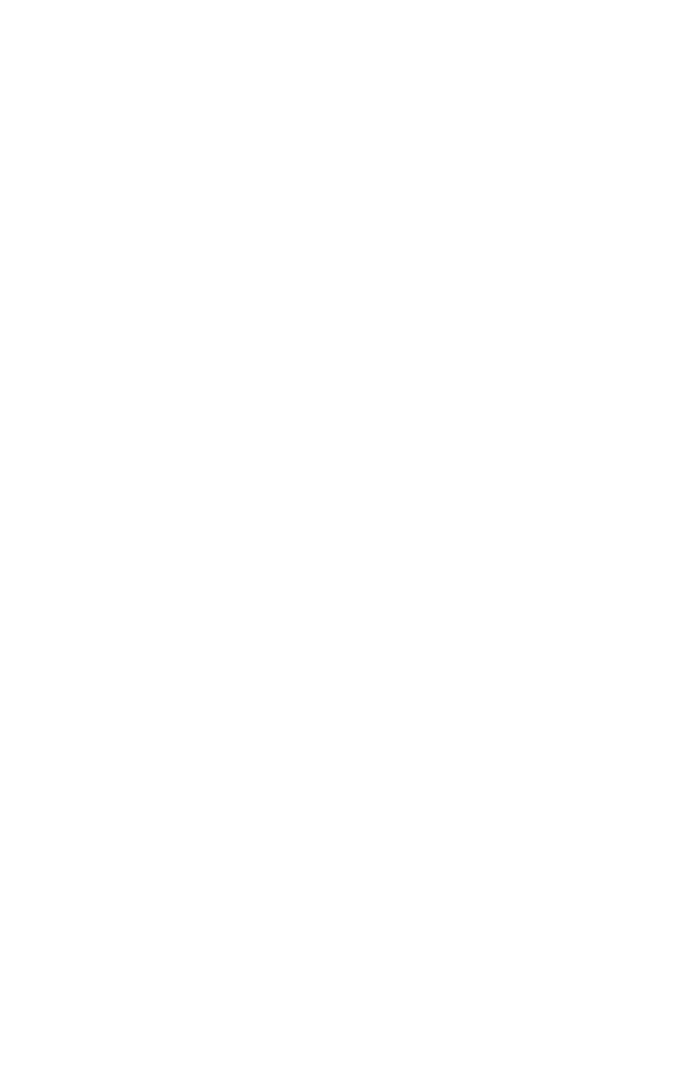 scroll, scrollTop: 0, scrollLeft: 0, axis: both 